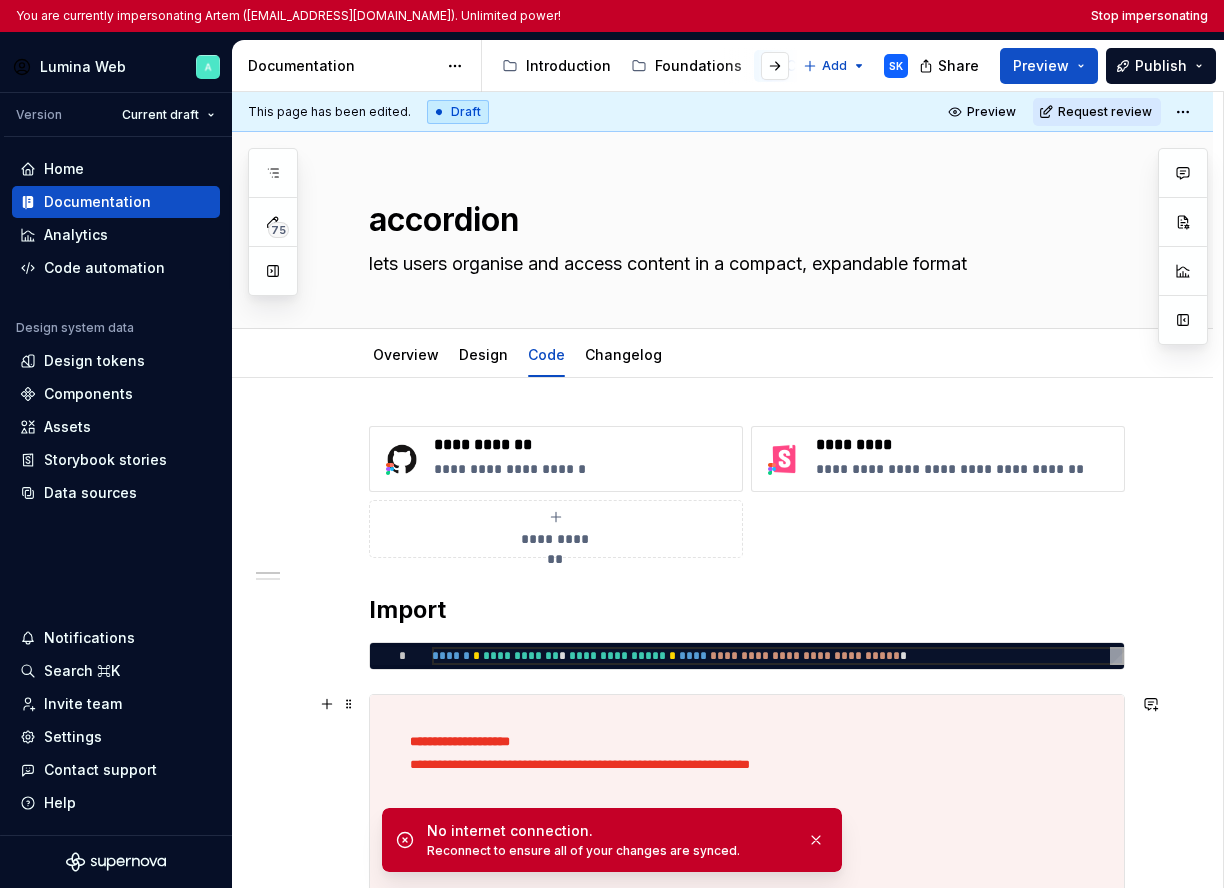 scroll, scrollTop: 0, scrollLeft: 0, axis: both 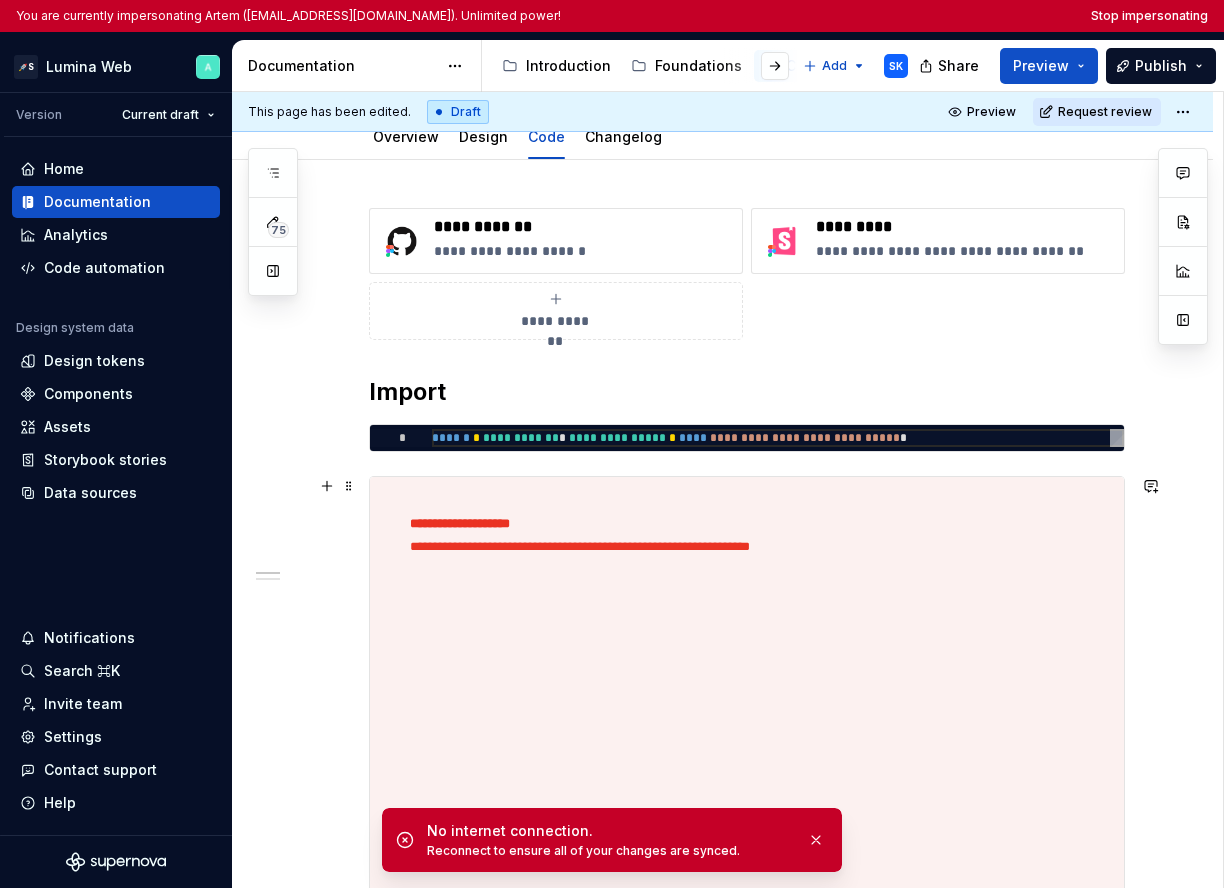 type on "*" 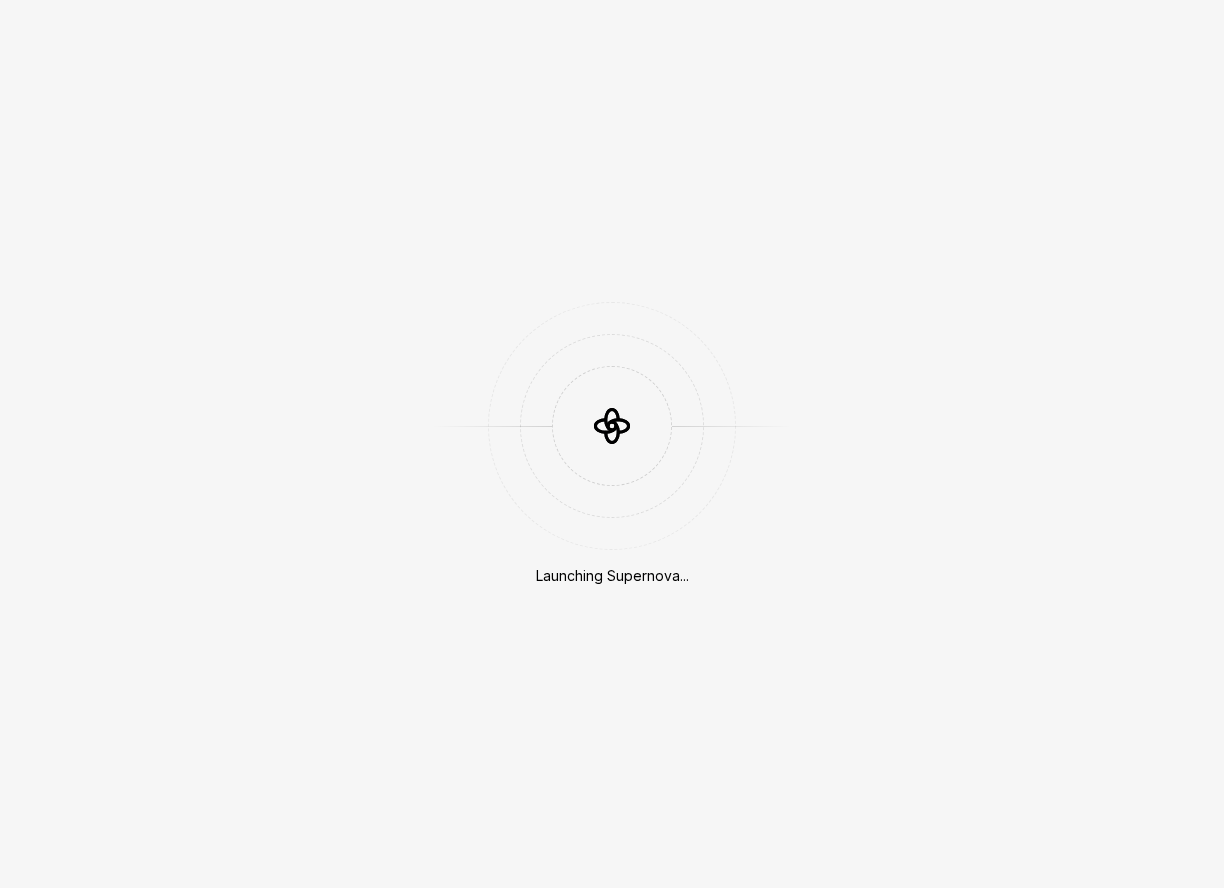 scroll, scrollTop: 0, scrollLeft: 0, axis: both 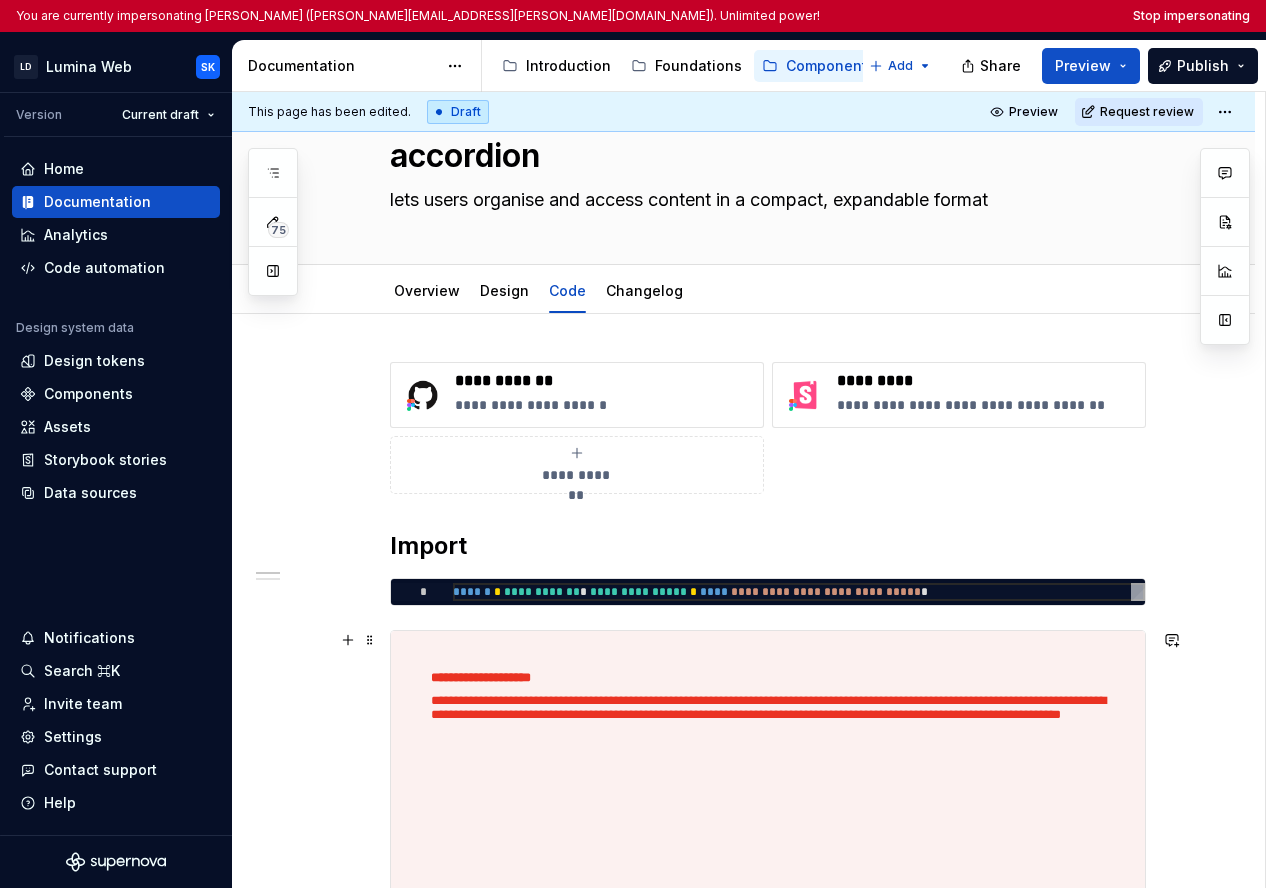 type on "*" 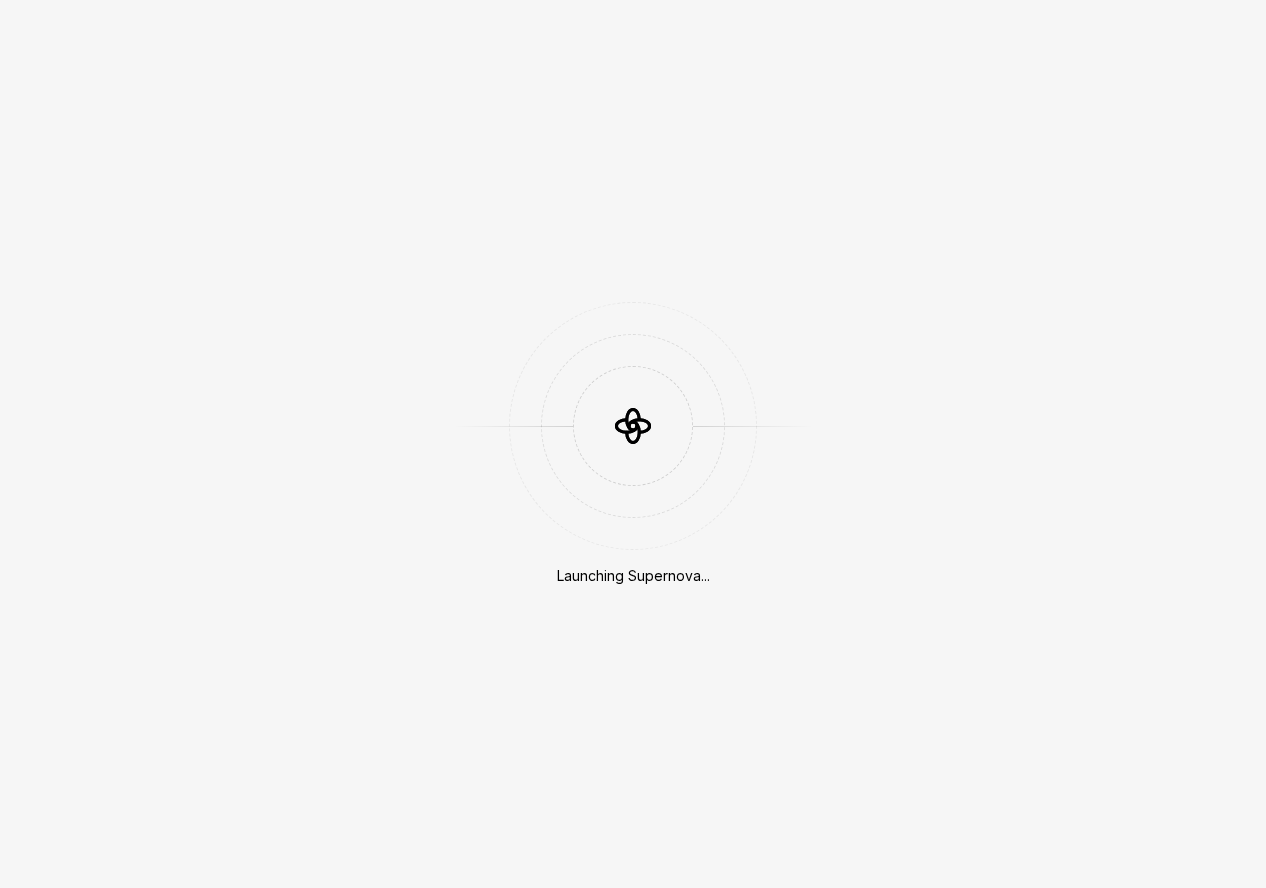 scroll, scrollTop: 0, scrollLeft: 0, axis: both 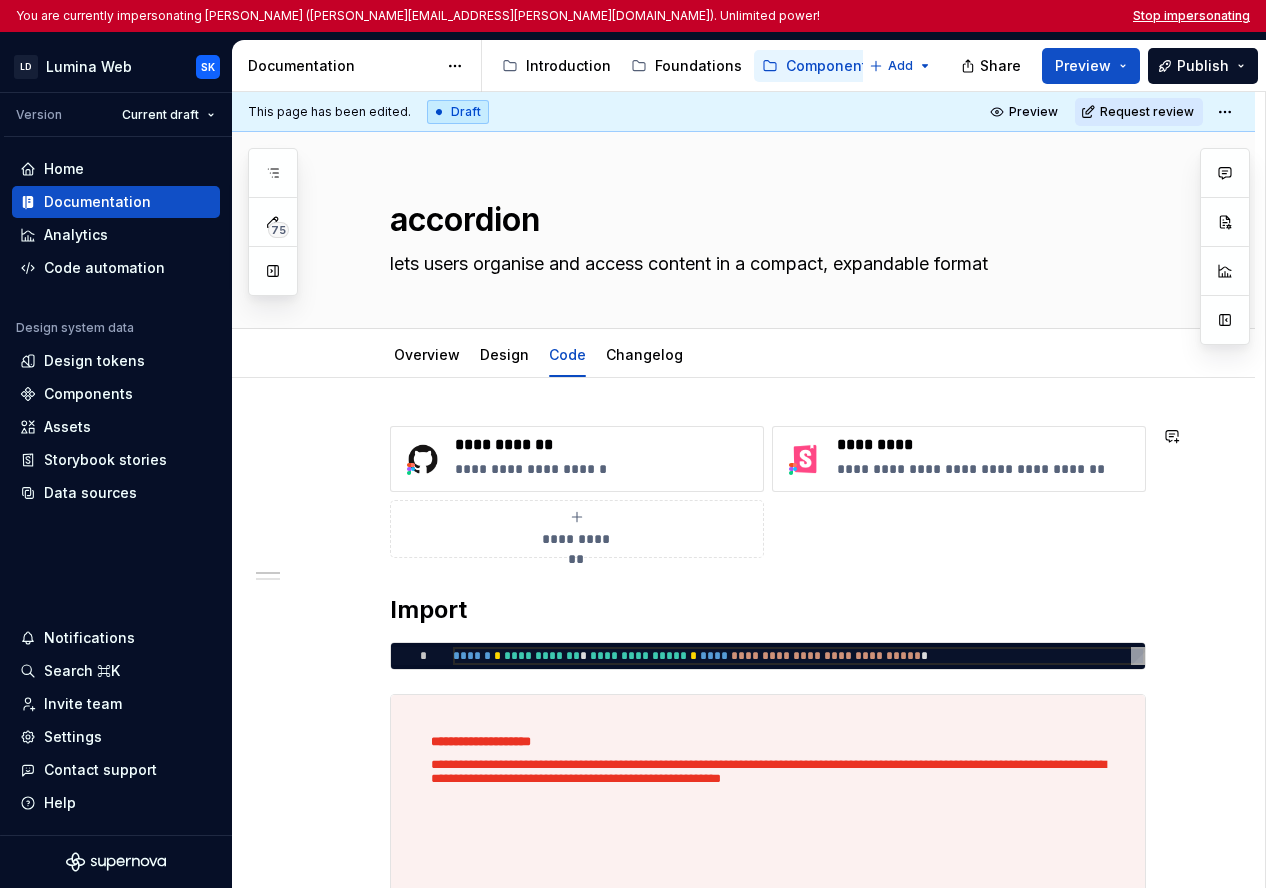 type on "*" 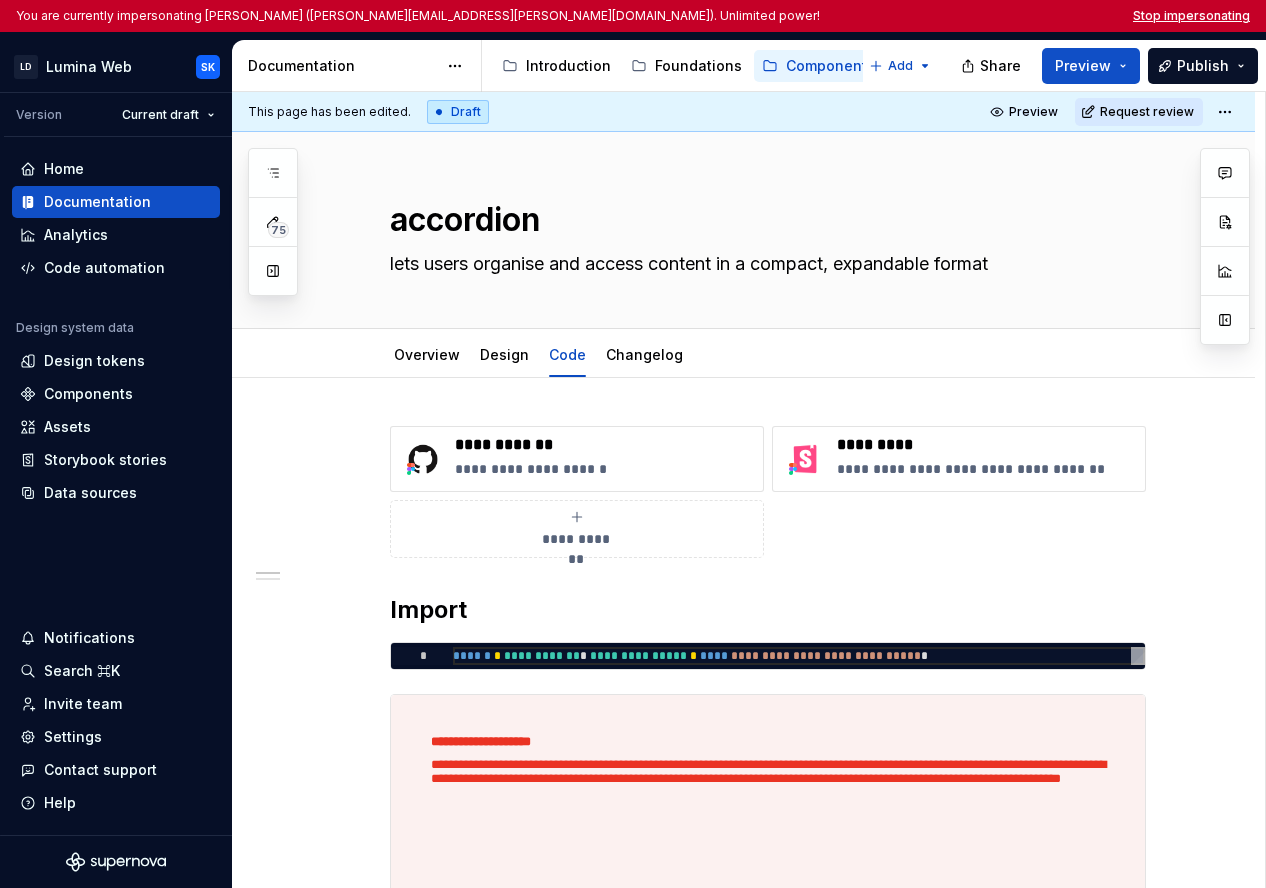 click on "Stop impersonating" at bounding box center (1191, 16) 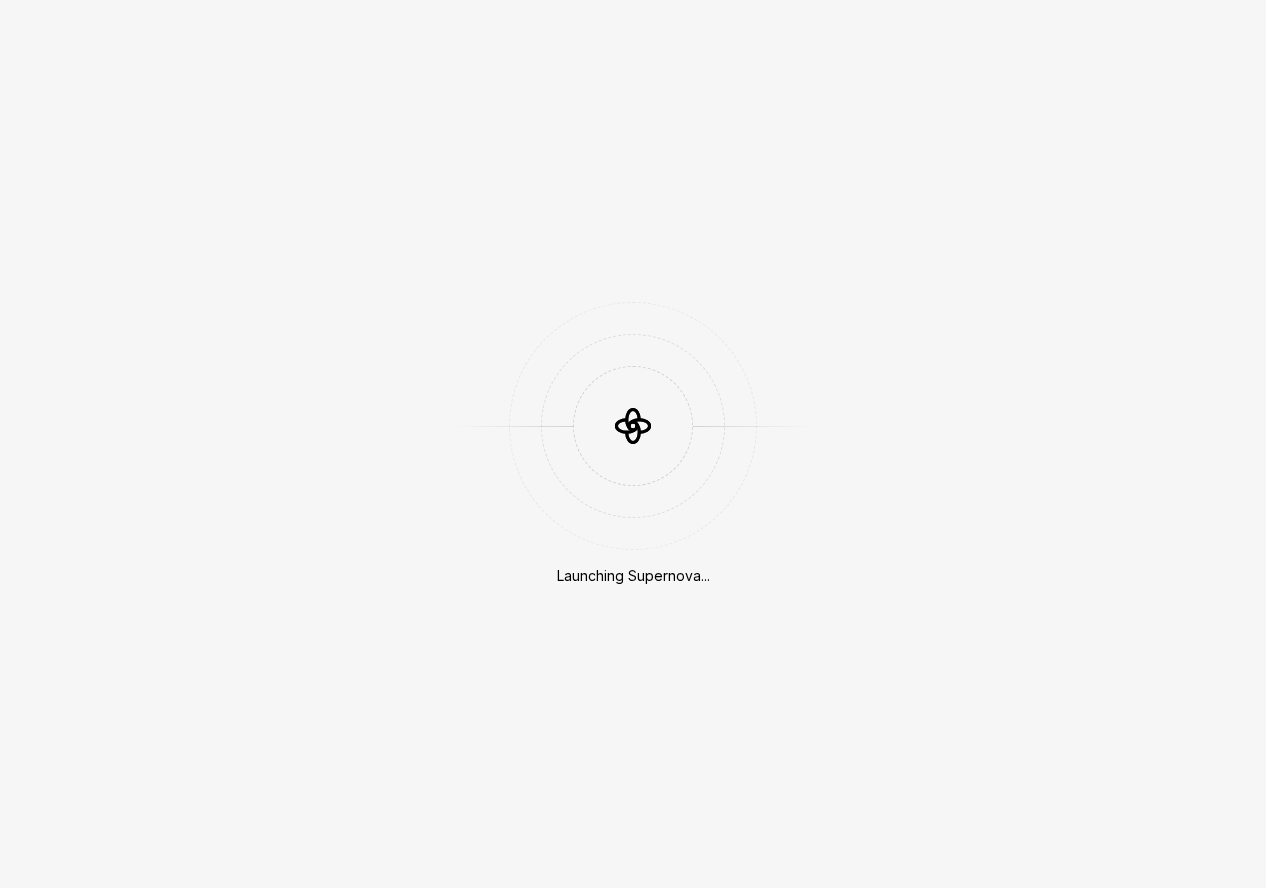 scroll, scrollTop: 0, scrollLeft: 0, axis: both 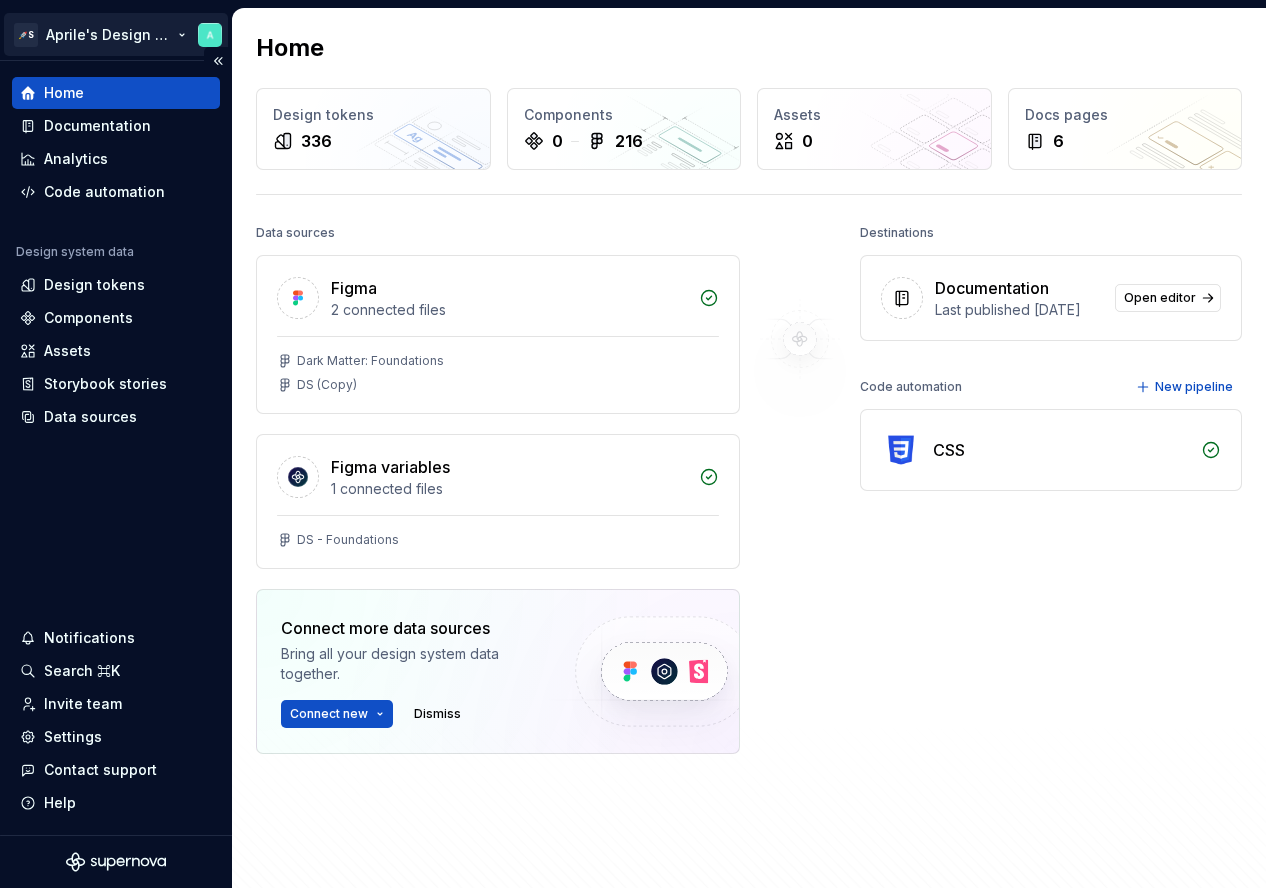 click on "🚀S Aprile's Design System Home Documentation Analytics Code automation Design system data Design tokens Components Assets Storybook stories Data sources Notifications Search ⌘K Invite team Settings Contact support Help Home Design tokens 336 Components 0 216 Assets 0 Docs pages 6 Data sources Figma 2 connected files Dark Matter: Foundations DS (Copy) Figma variables 1 connected files DS - Foundations Connect more data sources Bring all your design system data together. Connect new Dismiss Destinations Documentation Last published [DATE] Open editor Code automation New pipeline CSS Product documentation Learn how to build, manage and maintain design systems in smarter ways. Developer documentation Start delivering your design choices to your codebases right away. Join our Slack community Connect and learn with other design system practitioners." at bounding box center [633, 444] 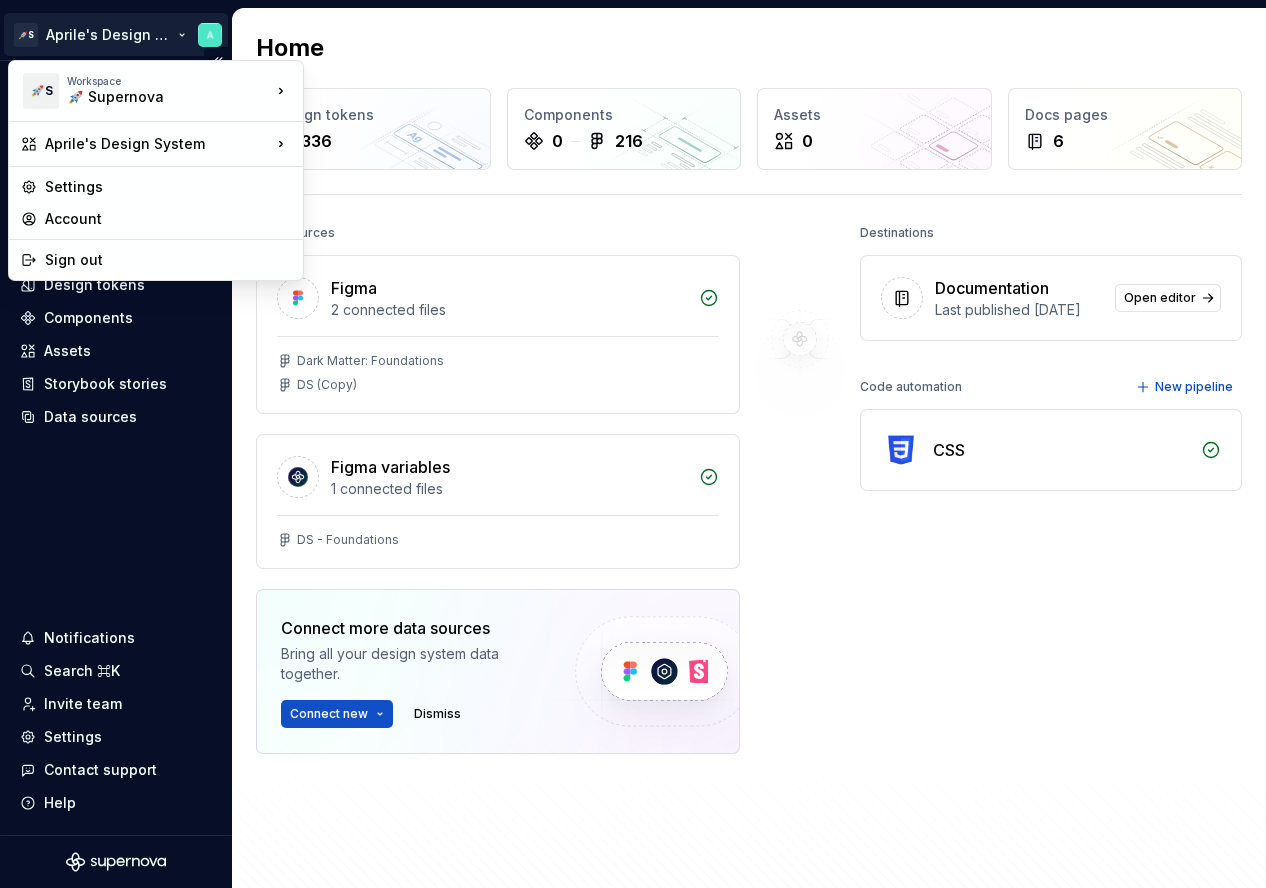click on "🚀S Aprile's Design System Home Documentation Analytics Code automation Design system data Design tokens Components Assets Storybook stories Data sources Notifications Search ⌘K Invite team Settings Contact support Help Home Design tokens 336 Components 0 216 Assets 0 Docs pages 6 Data sources Figma 2 connected files Dark Matter: Foundations DS (Copy) Figma variables 1 connected files DS - Foundations Connect more data sources Bring all your design system data together. Connect new Dismiss Destinations Documentation Last published [DATE] Open editor Code automation New pipeline CSS Product documentation Learn how to build, manage and maintain design systems in smarter ways. Developer documentation Start delivering your design choices to your codebases right away. Join our Slack community Connect and learn with other design system practitioners.   🚀S Workspace 🚀 Supernova Aprile's Design System Settings Account Sign out" at bounding box center (633, 444) 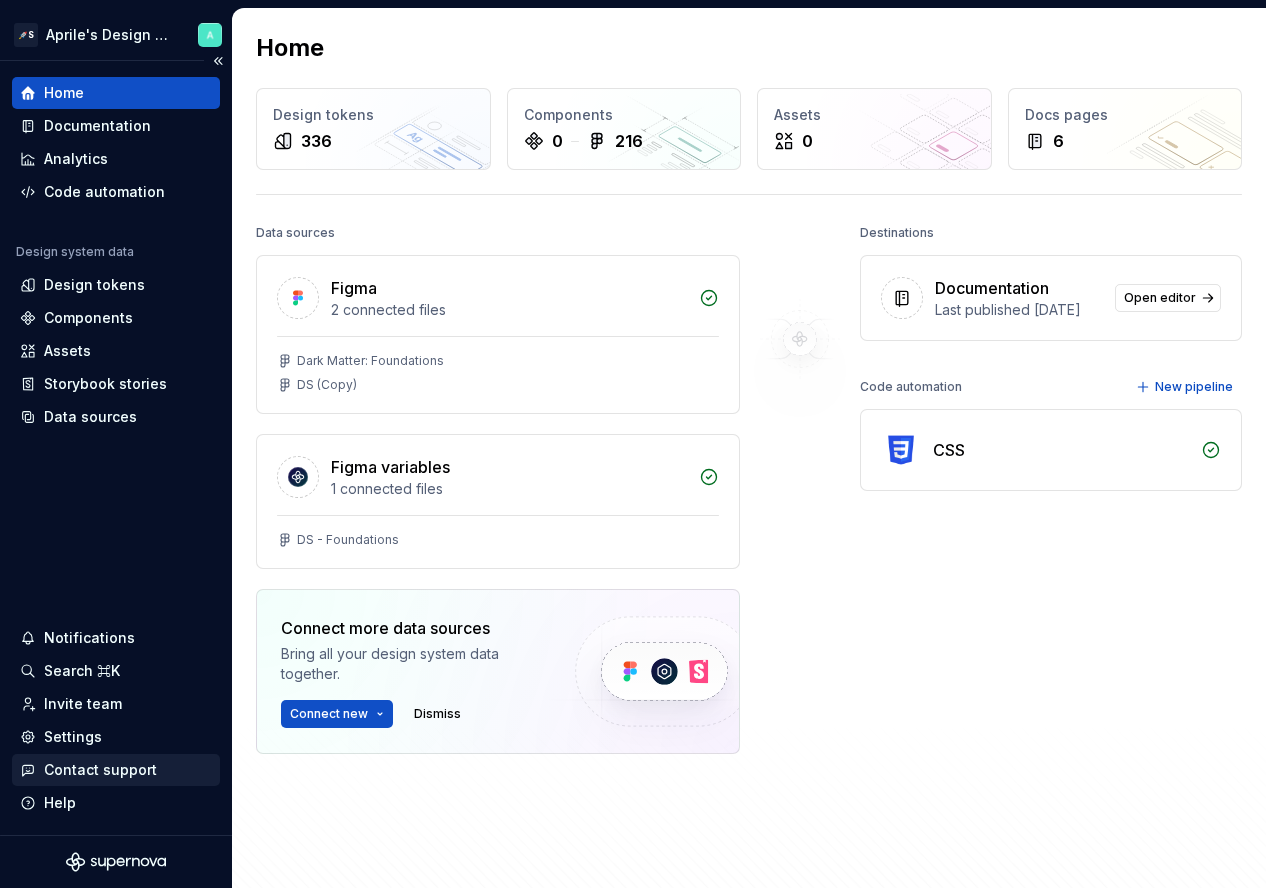 click on "Contact support" at bounding box center (100, 770) 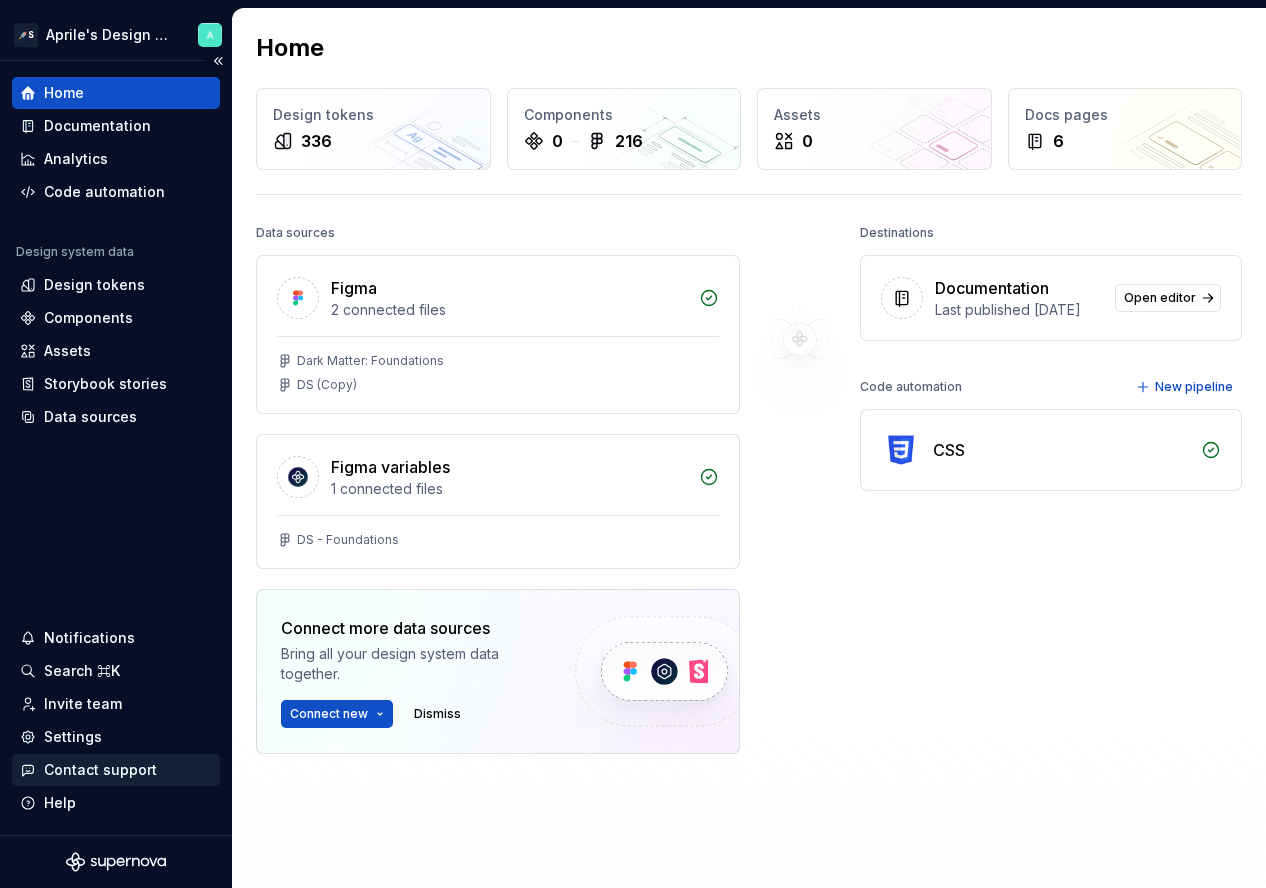 scroll, scrollTop: 0, scrollLeft: 0, axis: both 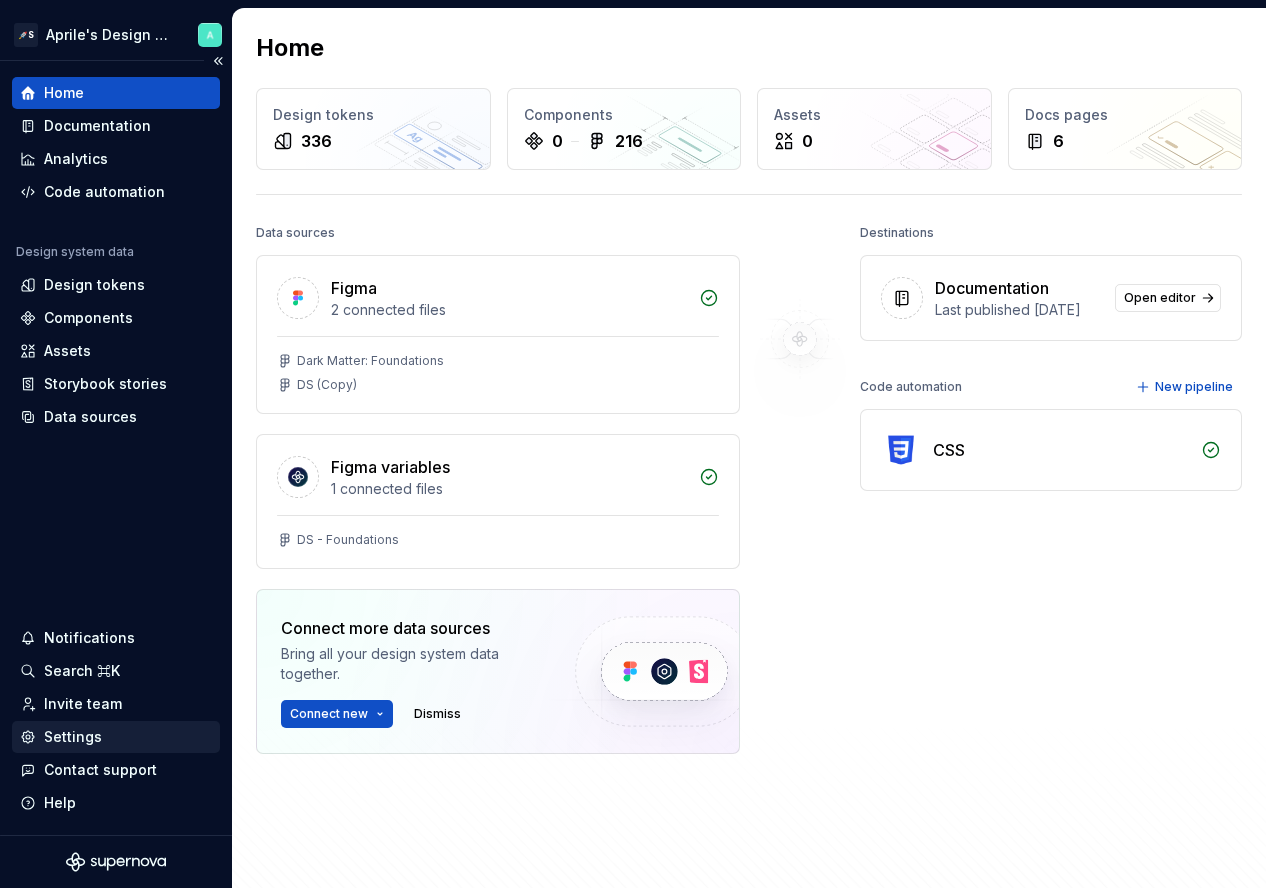 click on "Settings" at bounding box center (116, 737) 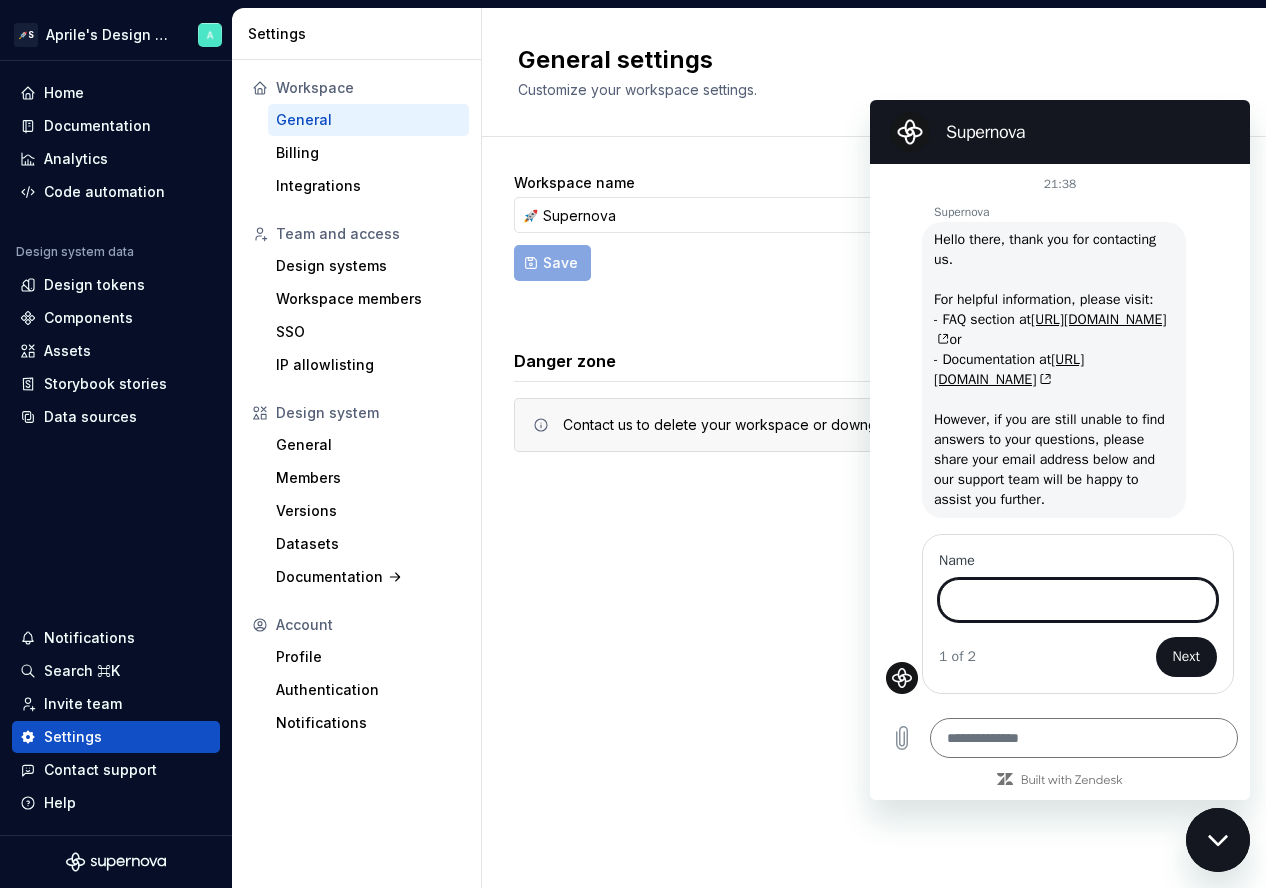 click at bounding box center [1218, 840] 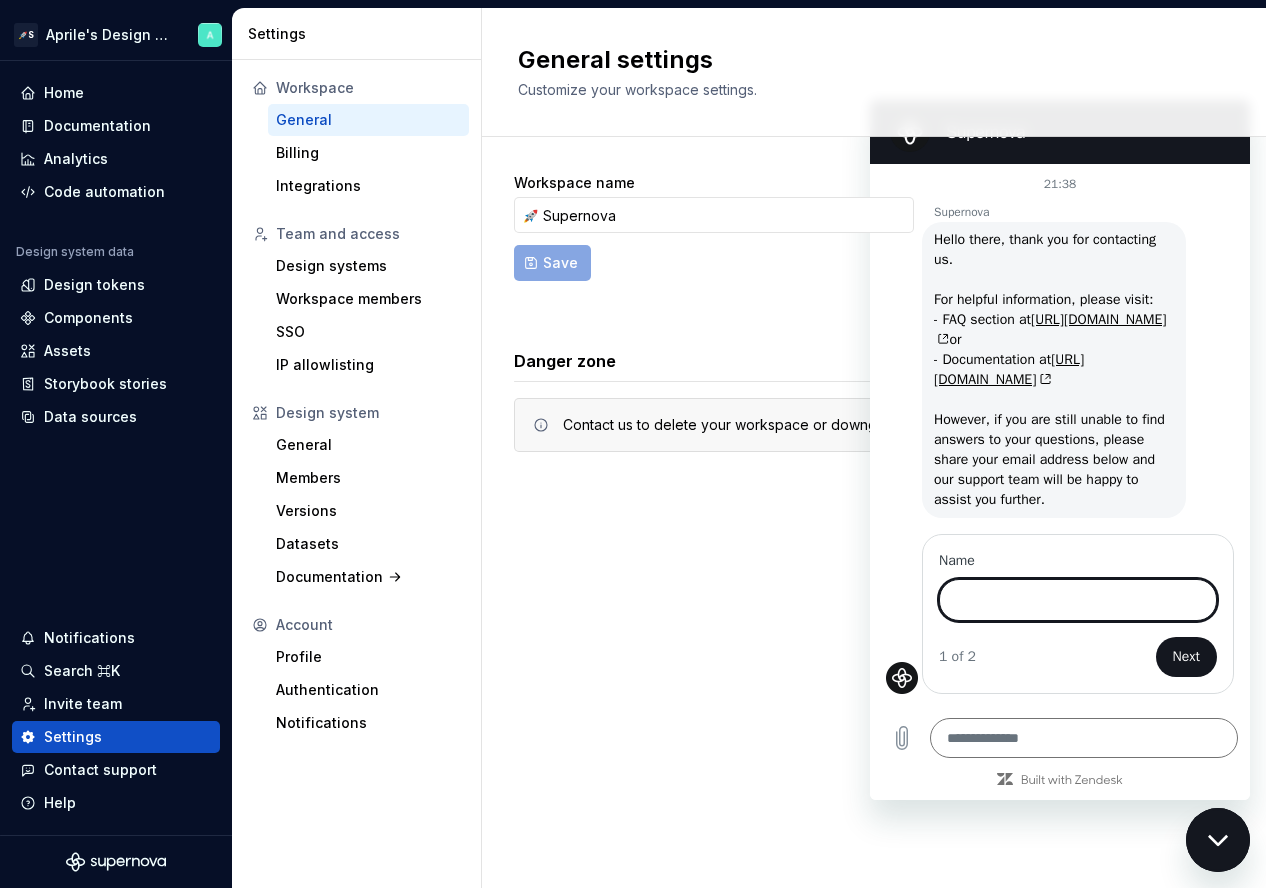 type on "*" 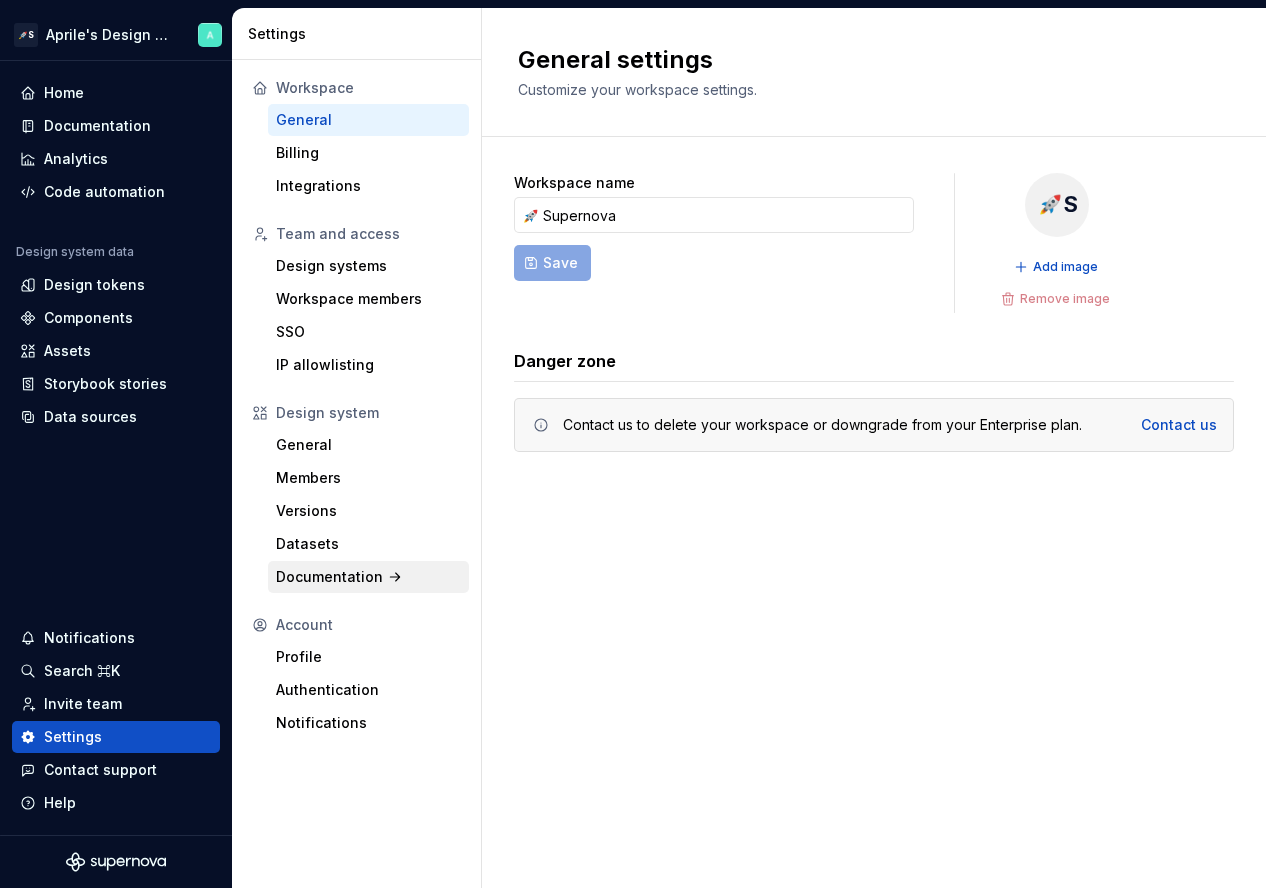 click on "Documentation" at bounding box center [368, 577] 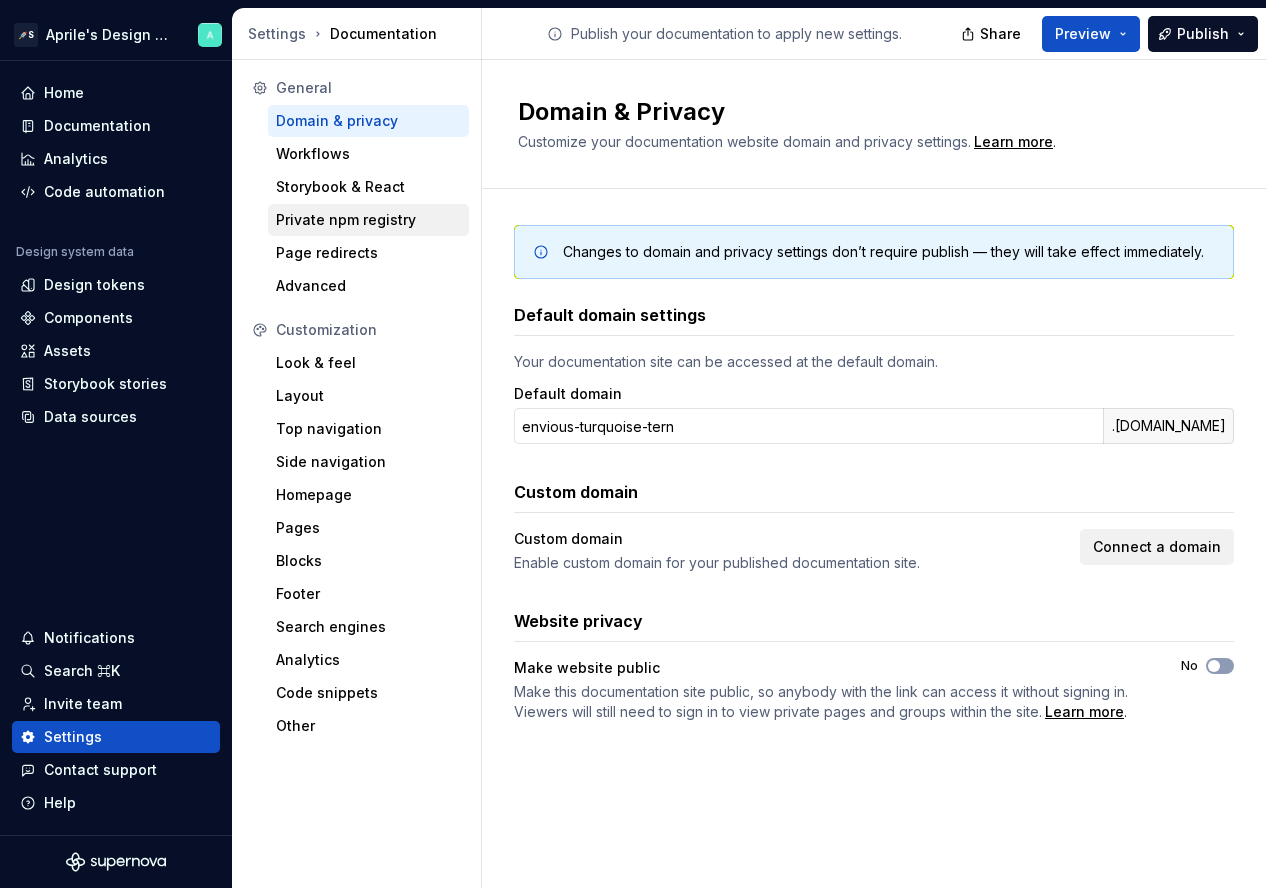 click on "Private npm registry" at bounding box center [368, 220] 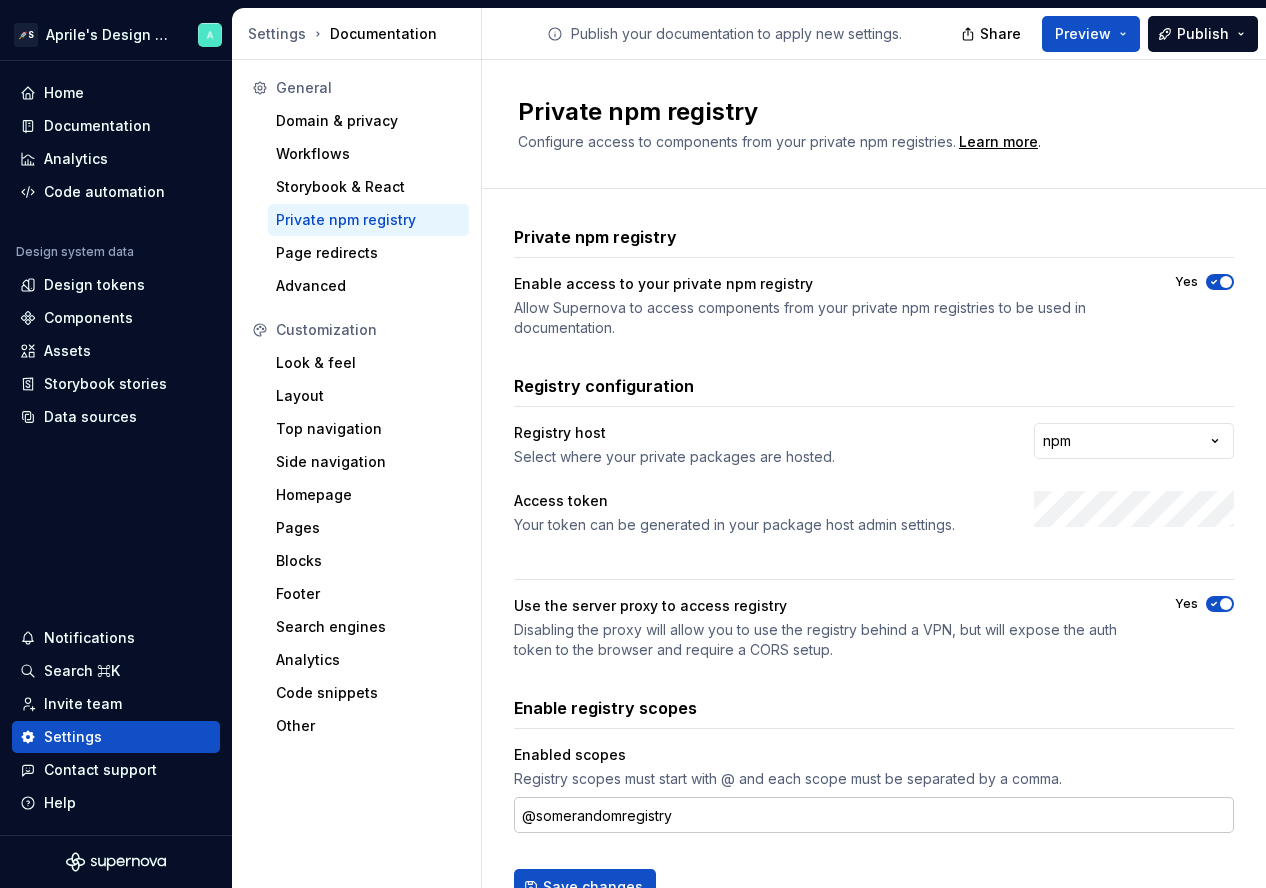 click on "@somerandomregistry" at bounding box center (874, 815) 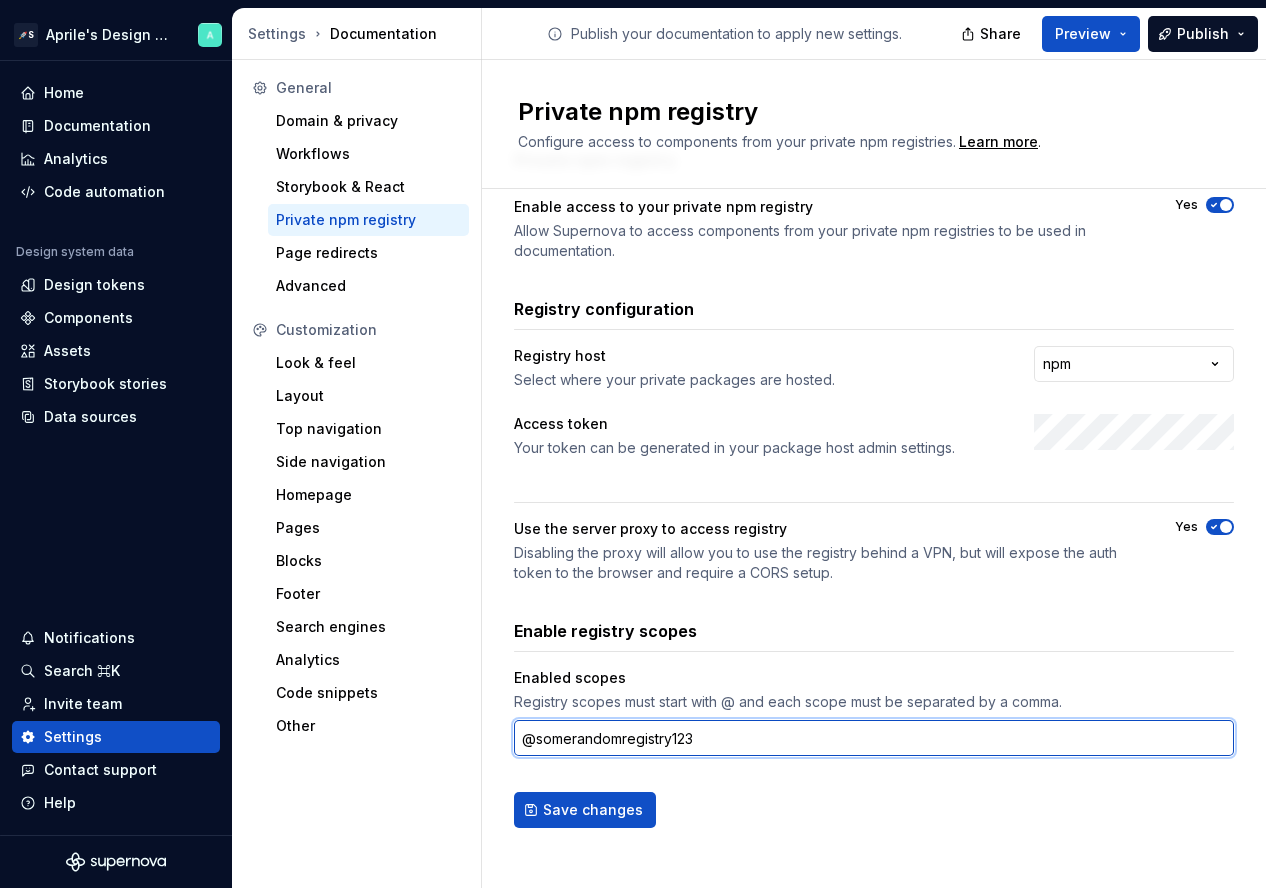 scroll, scrollTop: 80, scrollLeft: 0, axis: vertical 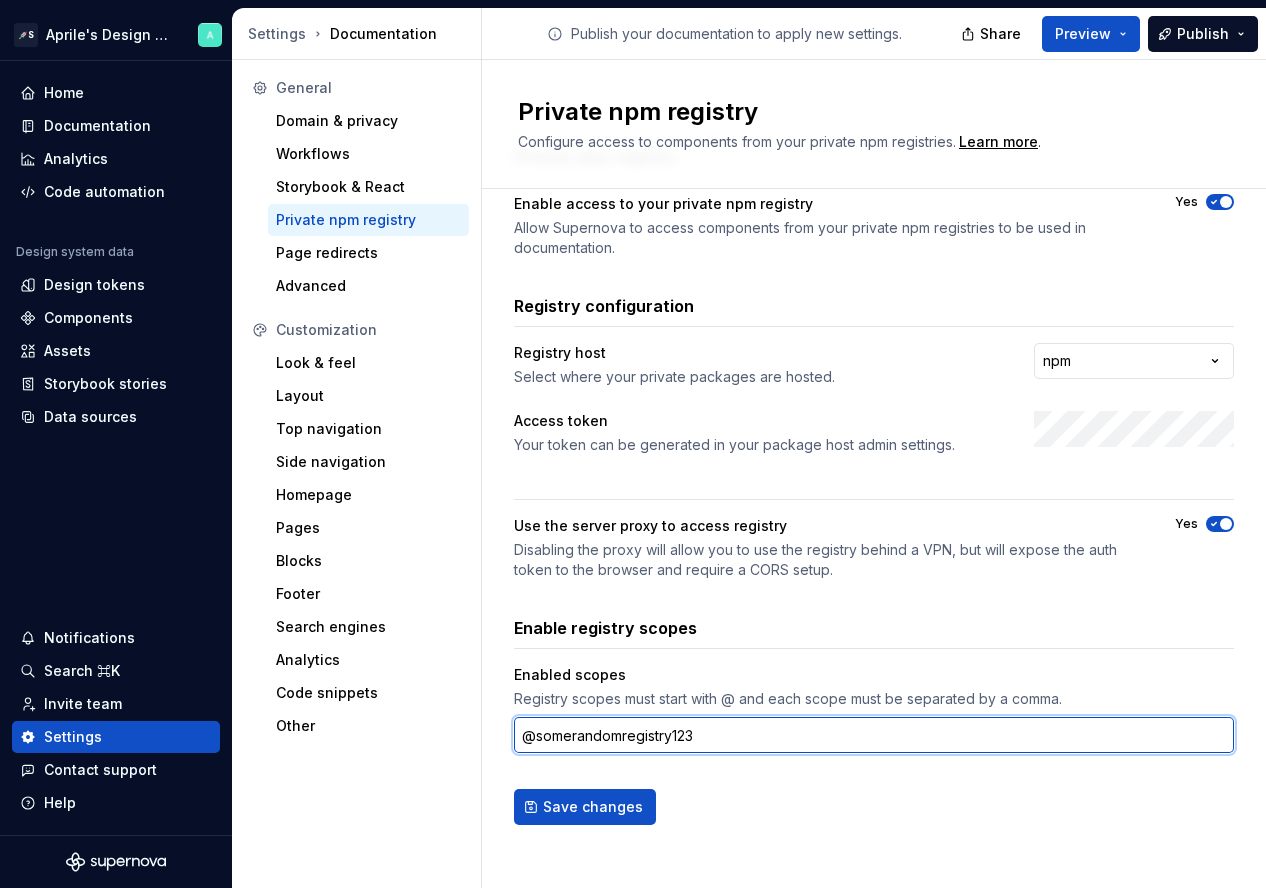 type on "@somerandomregistry123" 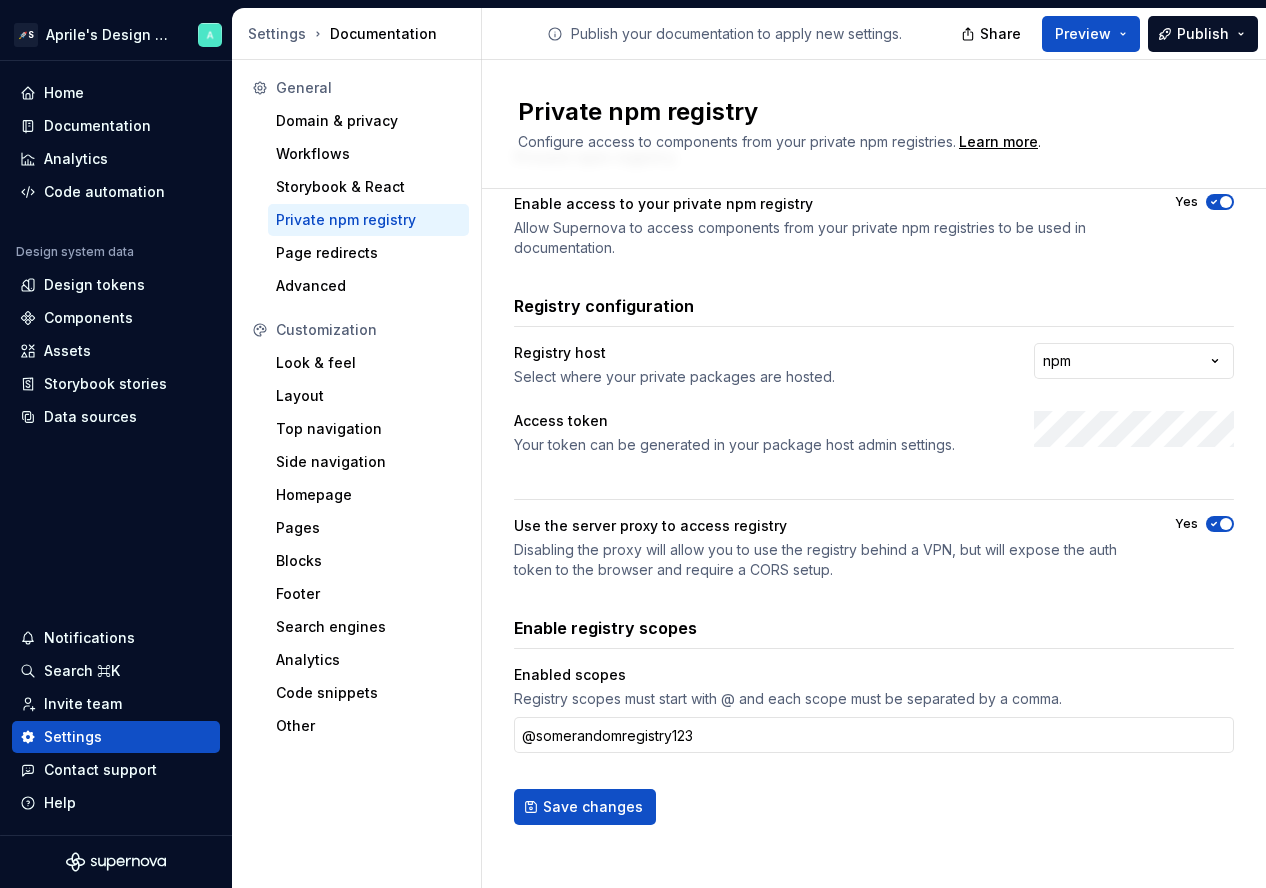 click on "Save changes" at bounding box center (593, 807) 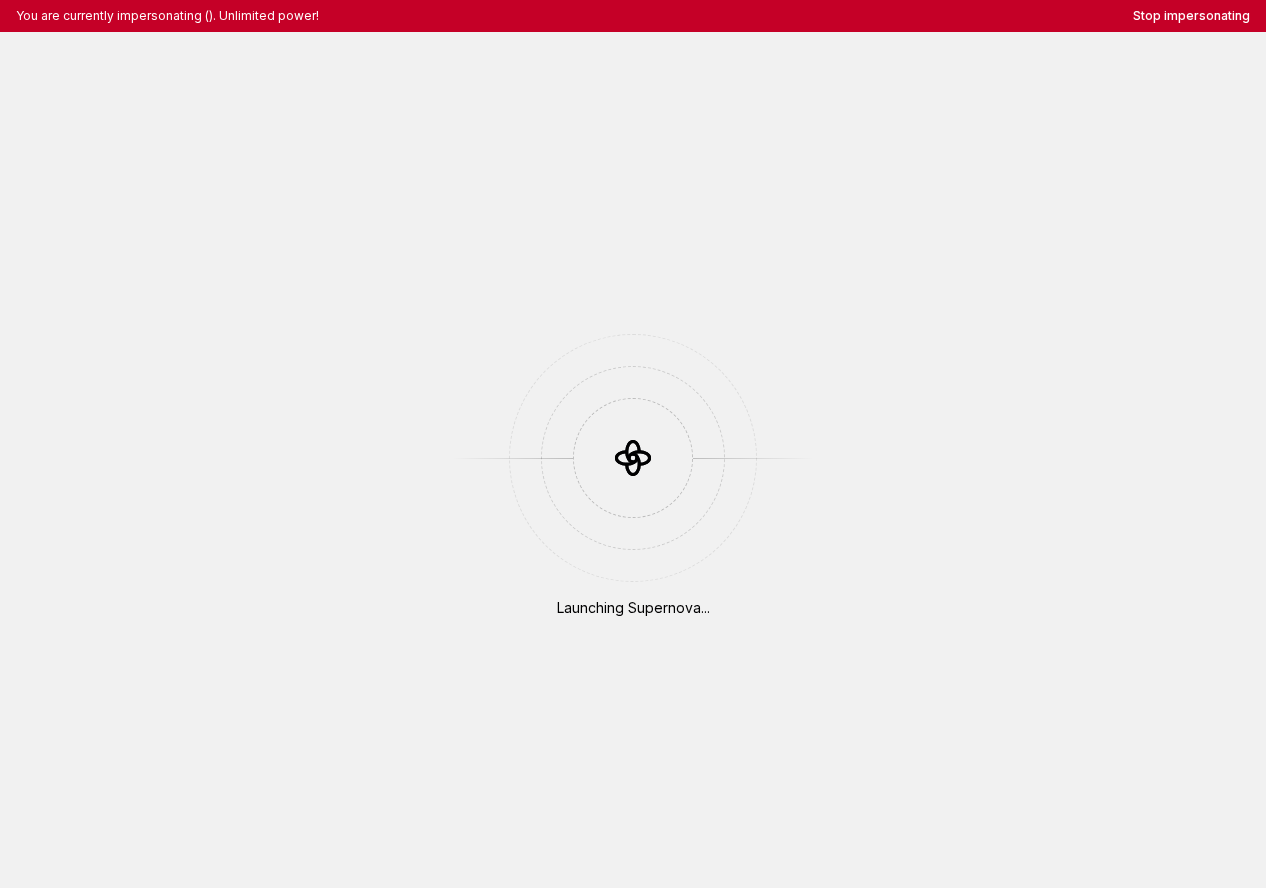 scroll, scrollTop: 0, scrollLeft: 0, axis: both 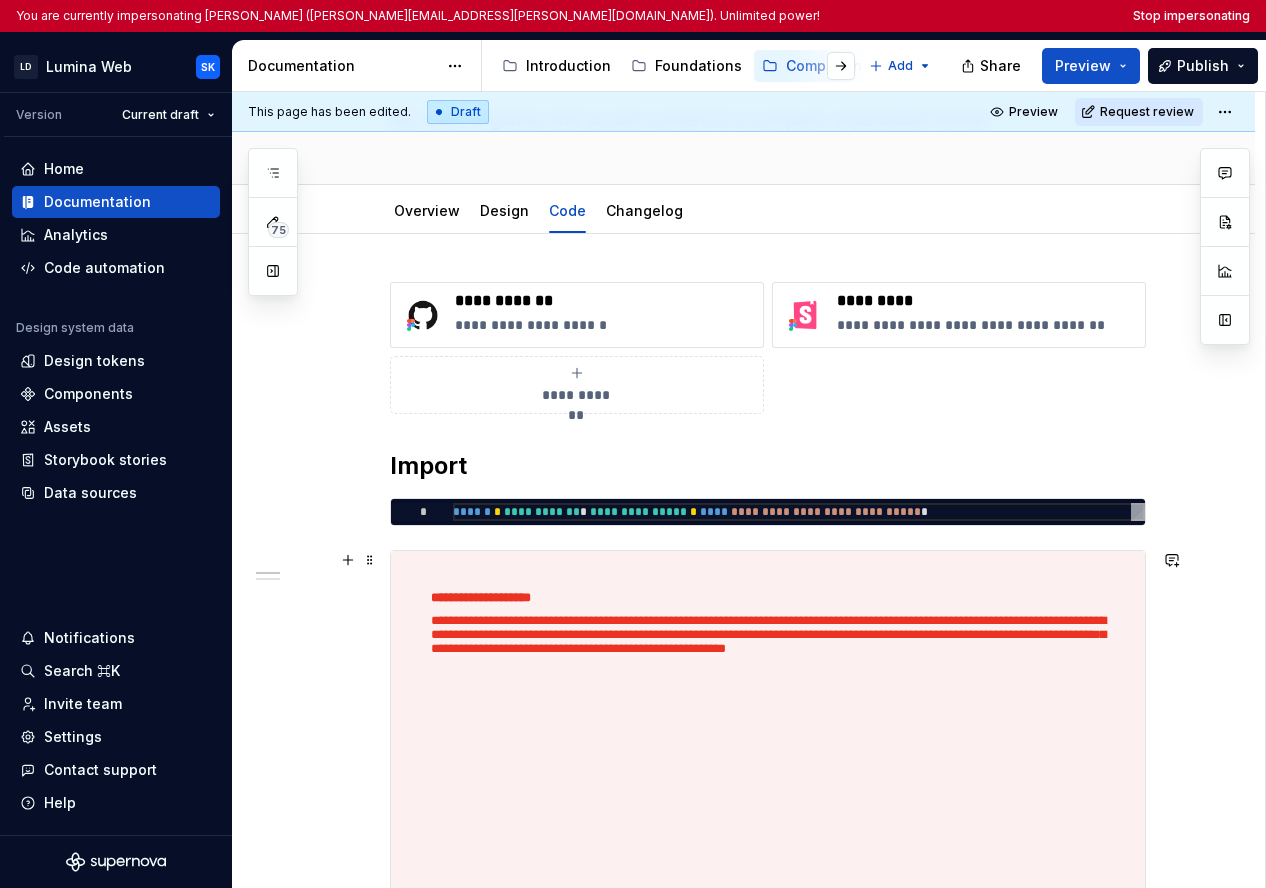 type on "*" 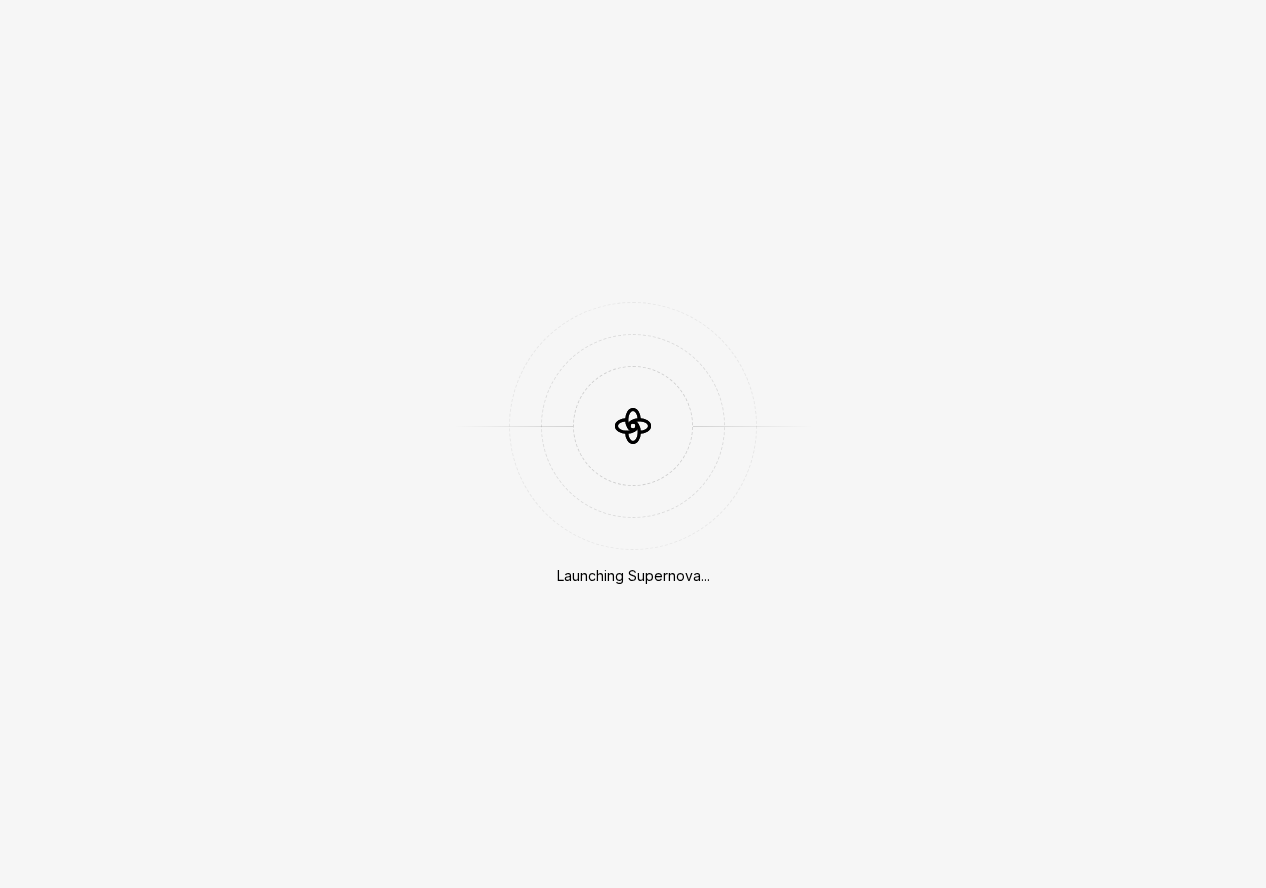 scroll, scrollTop: 0, scrollLeft: 0, axis: both 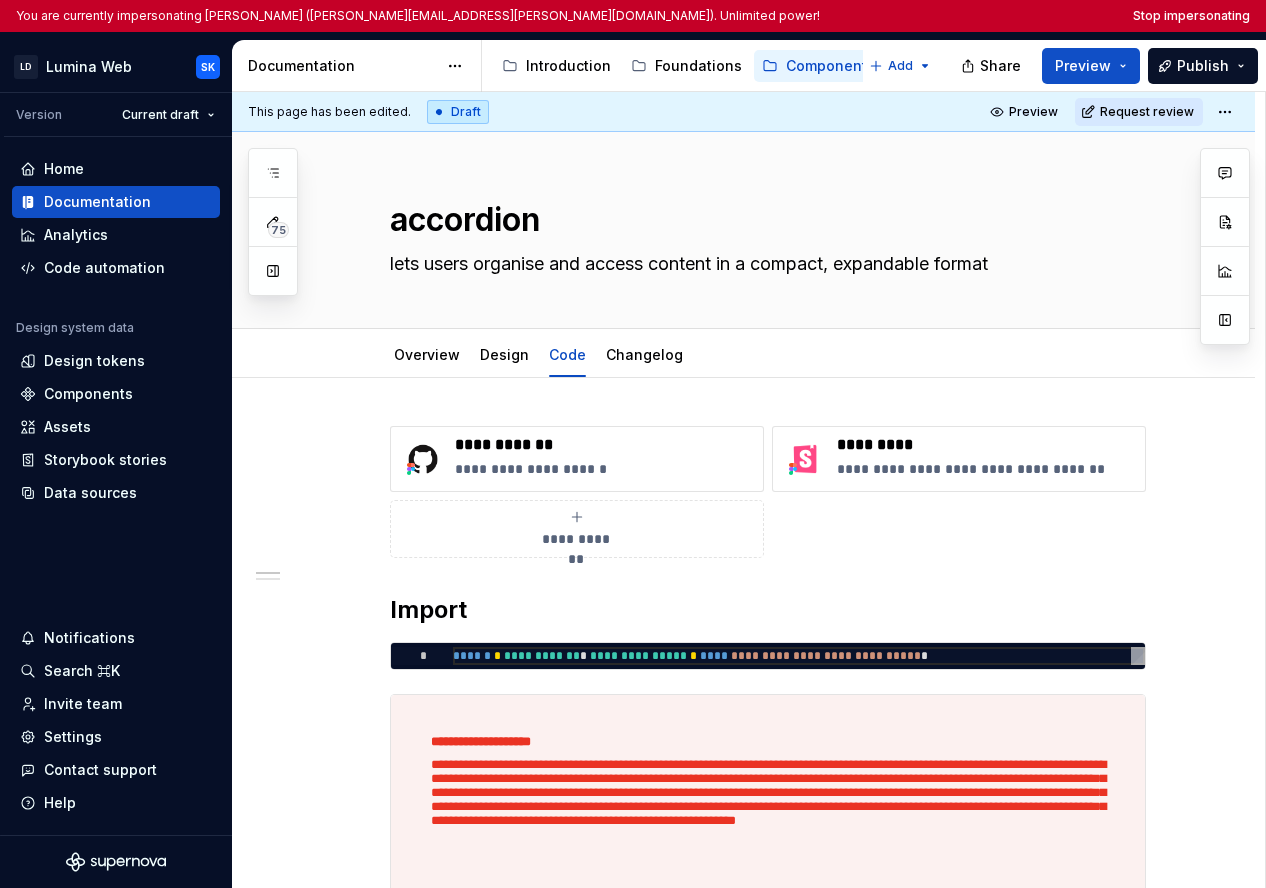 type on "*" 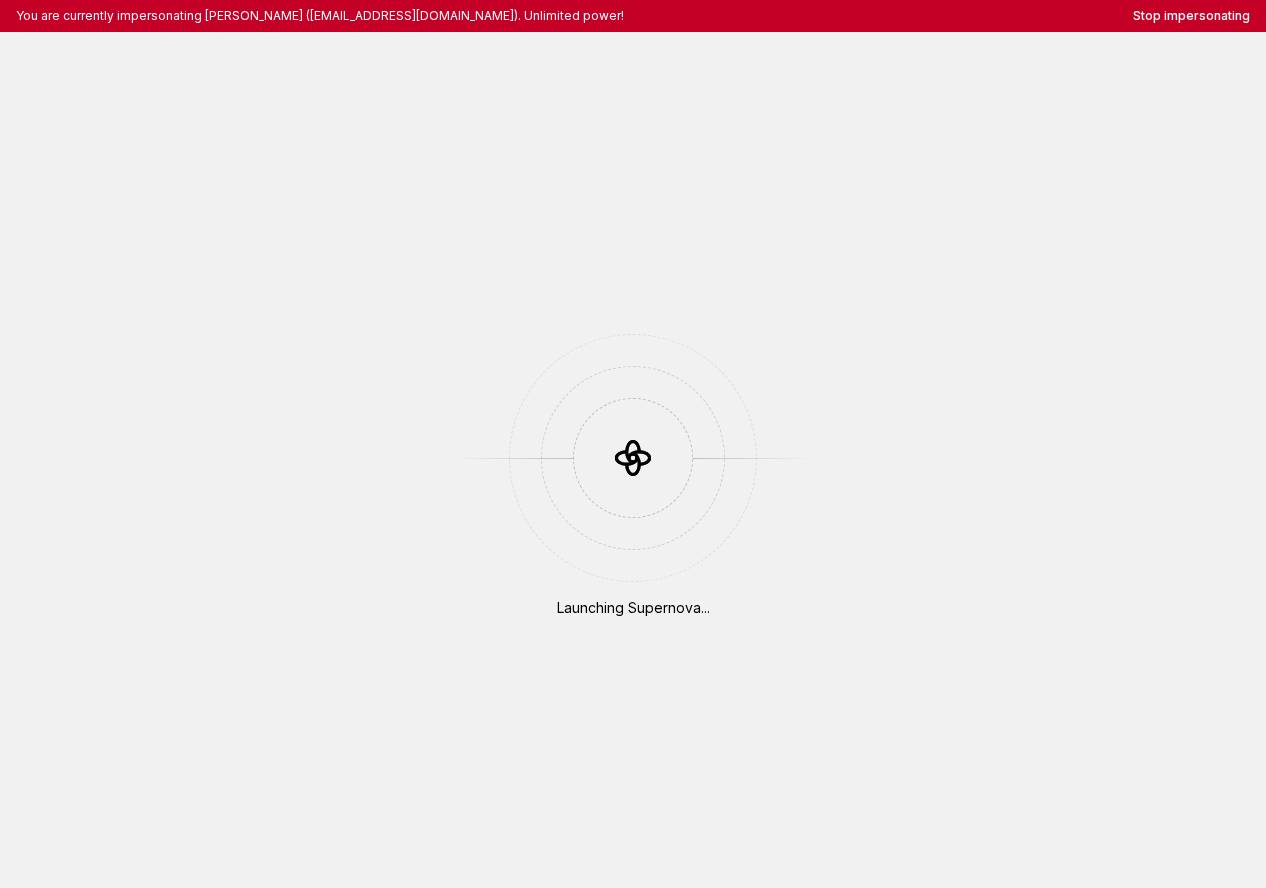 scroll, scrollTop: 0, scrollLeft: 0, axis: both 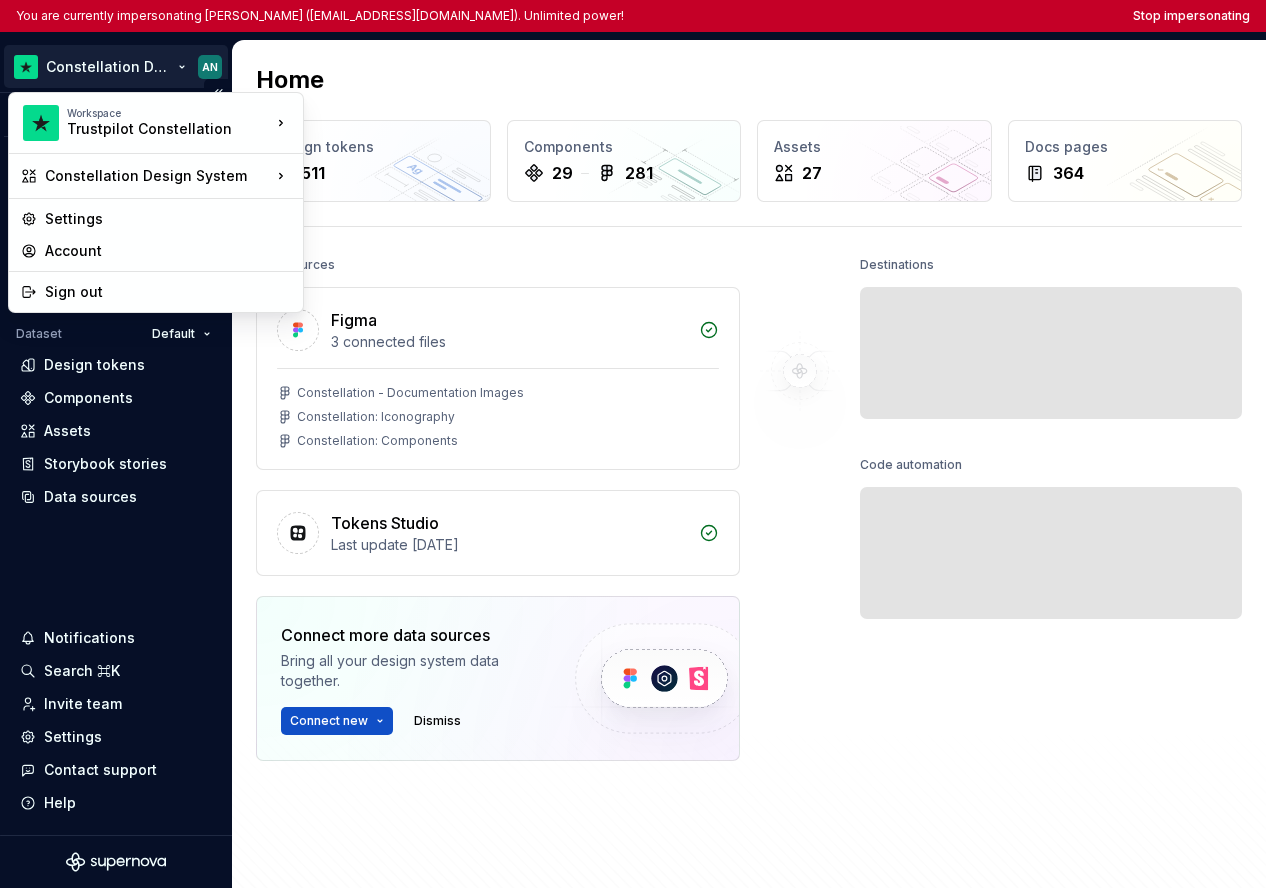 click on "You are currently impersonating [PERSON_NAME] ([EMAIL_ADDRESS][DOMAIN_NAME]). Unlimited power! Stop impersonating Constellation Design System AN Version Current draft Home Documentation Analytics Code automation Dataset Default Design tokens Components Assets Storybook stories Data sources Notifications Search ⌘K Invite team Settings Contact support Help Home Design tokens 511 Components 29 281 Assets 27 Docs pages 364 Data sources Figma 3 connected files Constellation - Documentation Images Constellation: Iconography Constellation: Components Tokens Studio Last update [DATE] Connect more data sources Bring all your design system data together. Connect new Dismiss Destinations Documentation Collaborate on design system documentation. Open editor Invite team Code automation Export to code Build a pipeline and automate code delivery. New pipeline Invite engineer Product documentation Learn how to build, manage and maintain design systems in smarter ways. Developer documentation   Workspace Settings" at bounding box center [633, 444] 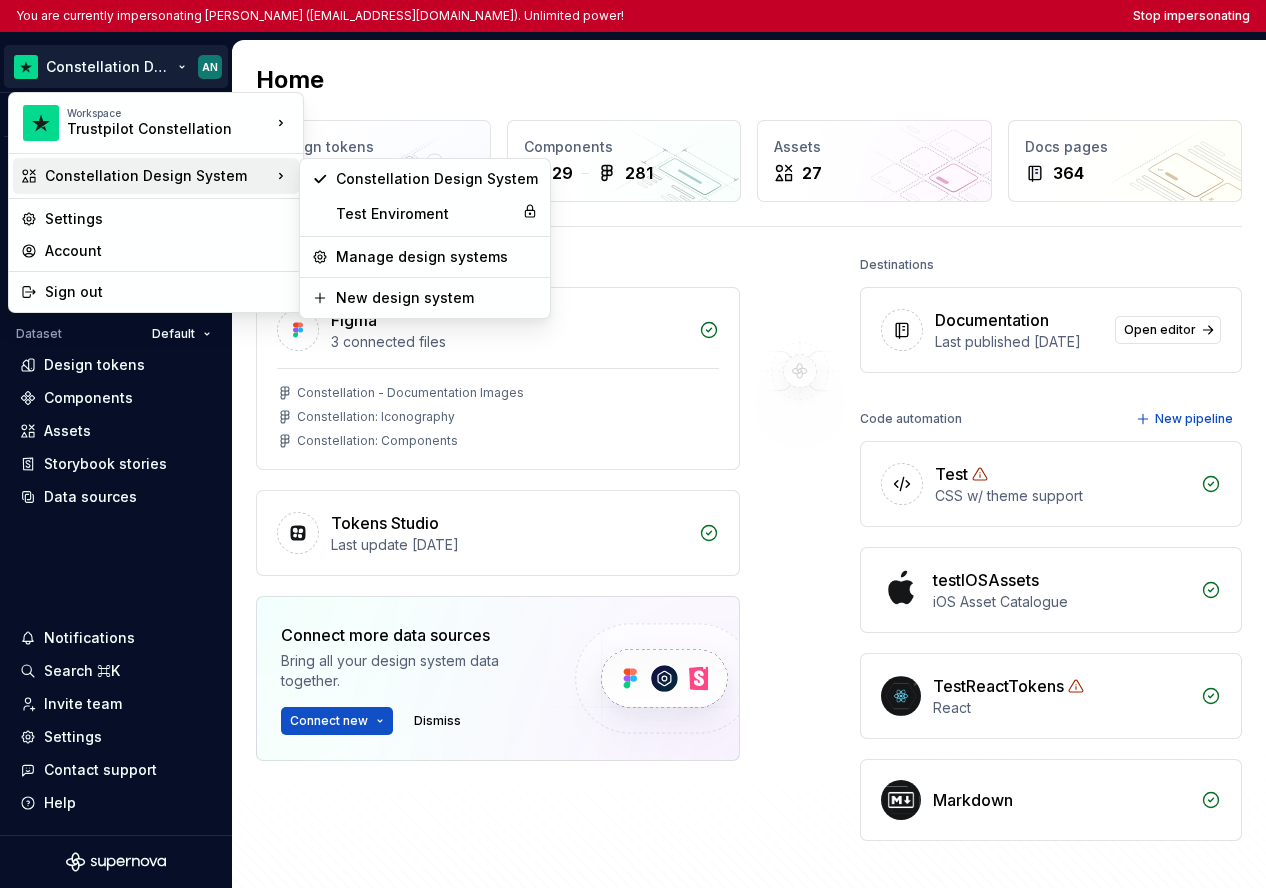 click on "You are currently impersonating Alexandre Navarro Caldeira (anc@trustpilot.com). Unlimited power! Stop impersonating Constellation Design System AN Version Current draft Home Documentation Analytics Code automation Dataset Default Design tokens Components Assets Storybook stories Data sources Notifications Search ⌘K Invite team Settings Contact support Help Home Design tokens 511 Components 29 281 Assets 27 Docs pages 364 Data sources Figma 3 connected files Constellation - Documentation Images Constellation: Iconography Constellation: Components Tokens Studio Last update 2 months ago Connect more data sources Bring all your design system data together. Connect new Dismiss Destinations Documentation Last published 4 days ago Open editor Code automation New pipeline Test CSS w/ theme support testIOSAssets iOS Asset Catalogue TestReactTokens React Markdown Product documentation Learn how to build, manage and maintain design systems in smarter ways. Developer documentation Join our Slack community   Workspace" at bounding box center (633, 444) 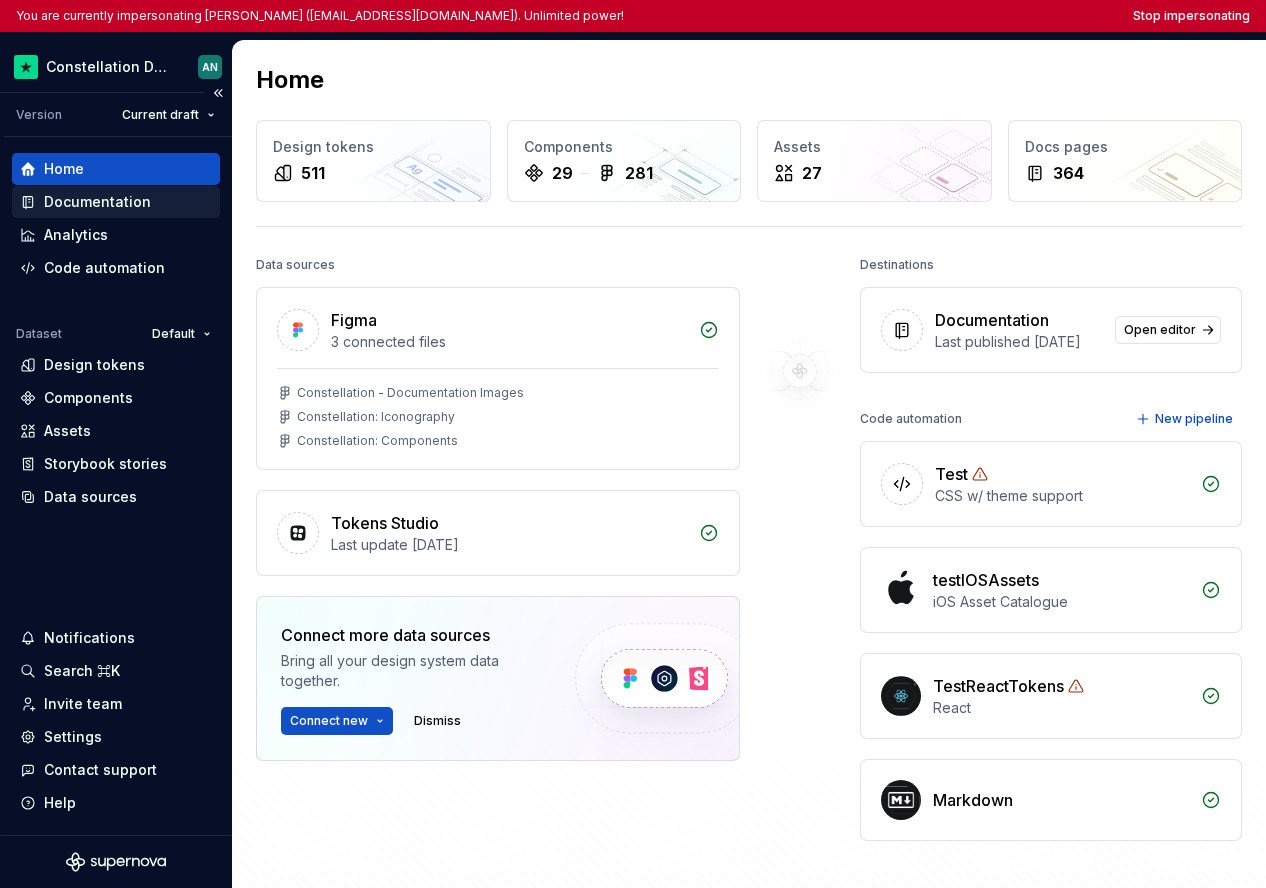 click on "Documentation" at bounding box center (116, 202) 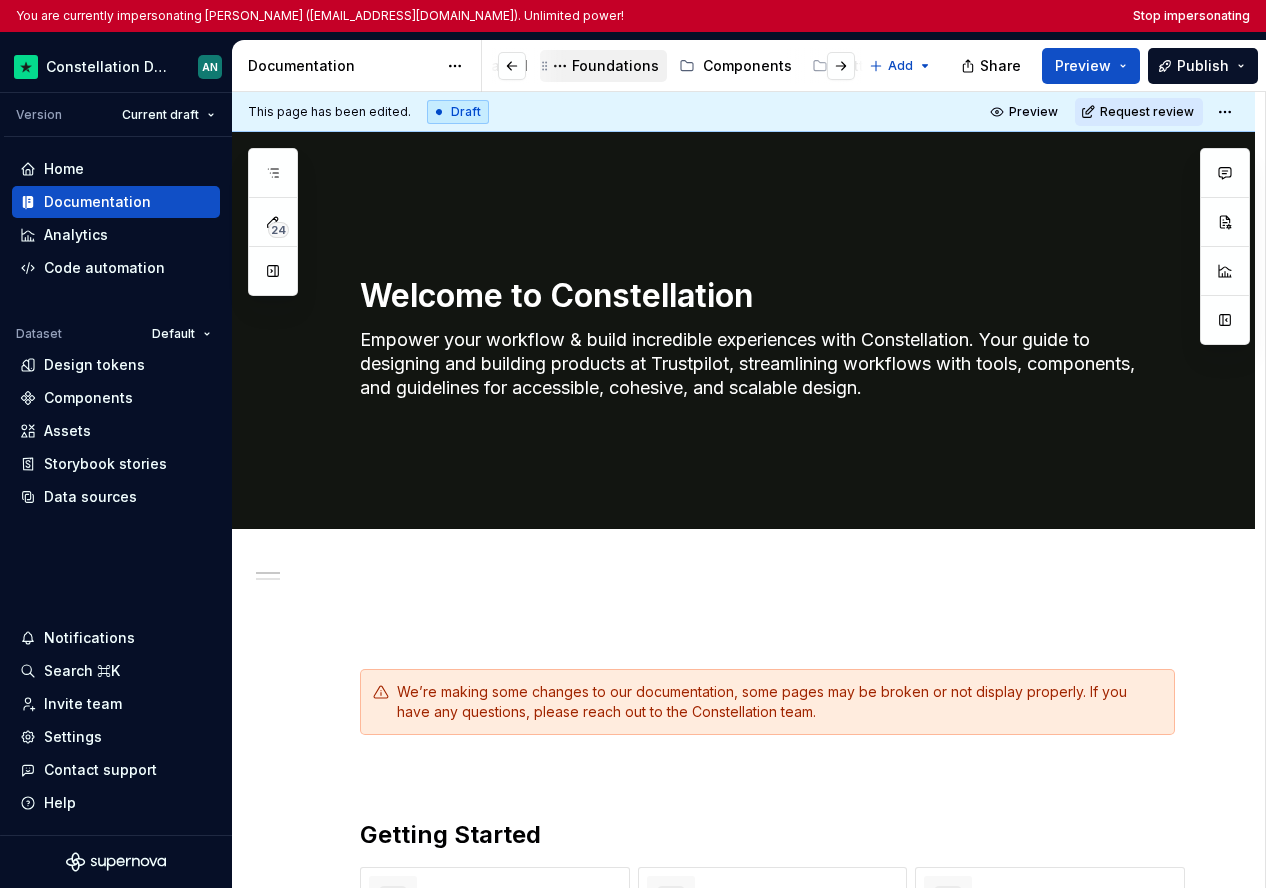 scroll, scrollTop: 0, scrollLeft: 294, axis: horizontal 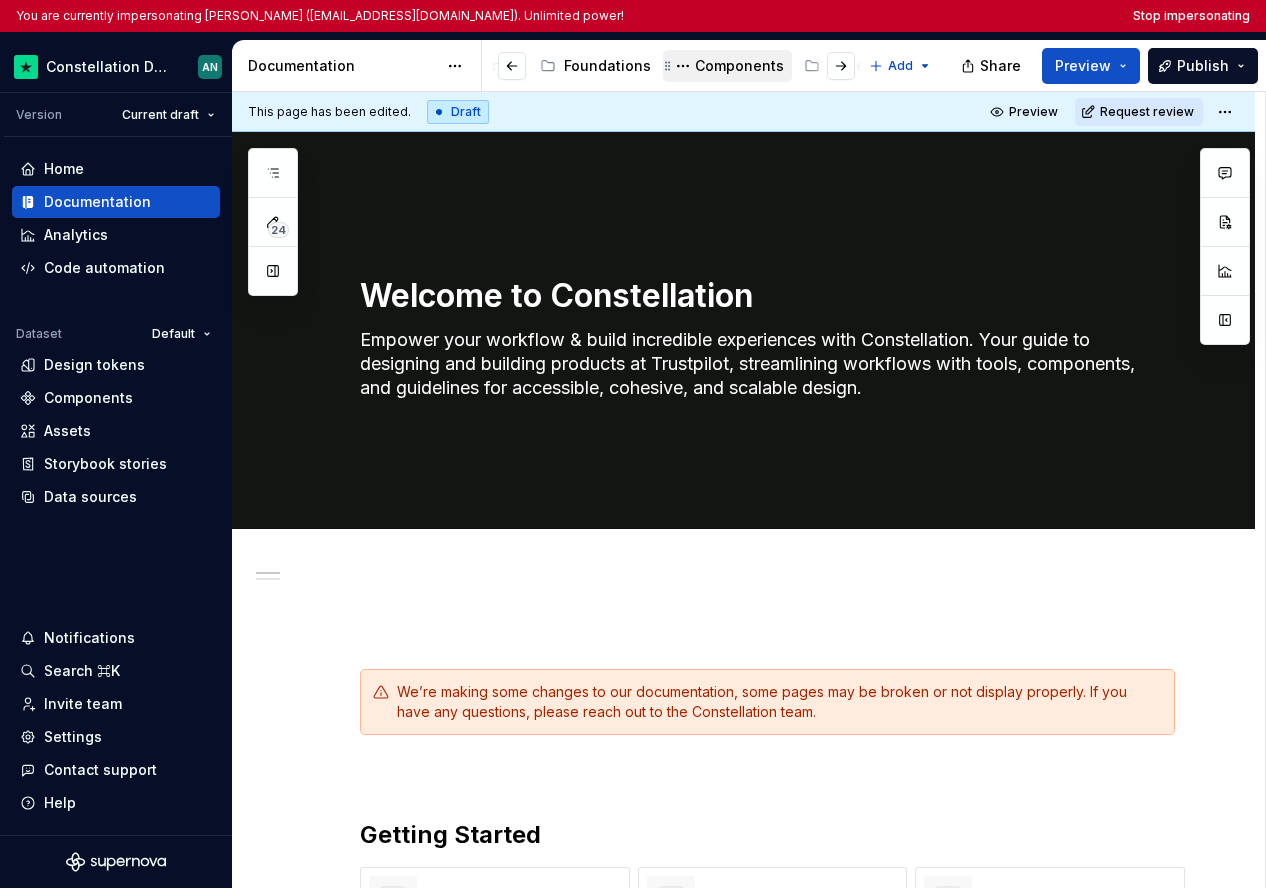click on "Components" at bounding box center [739, 66] 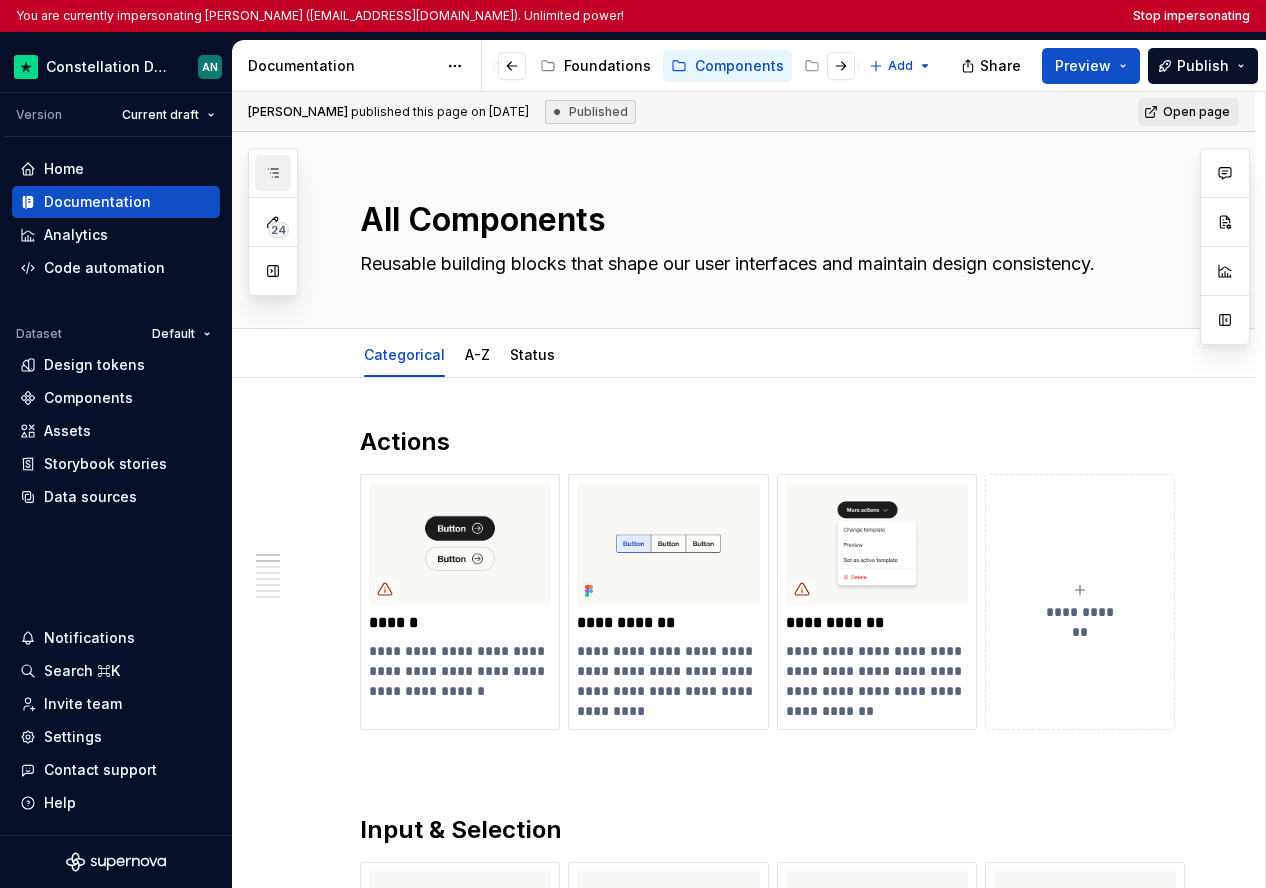 click at bounding box center [273, 173] 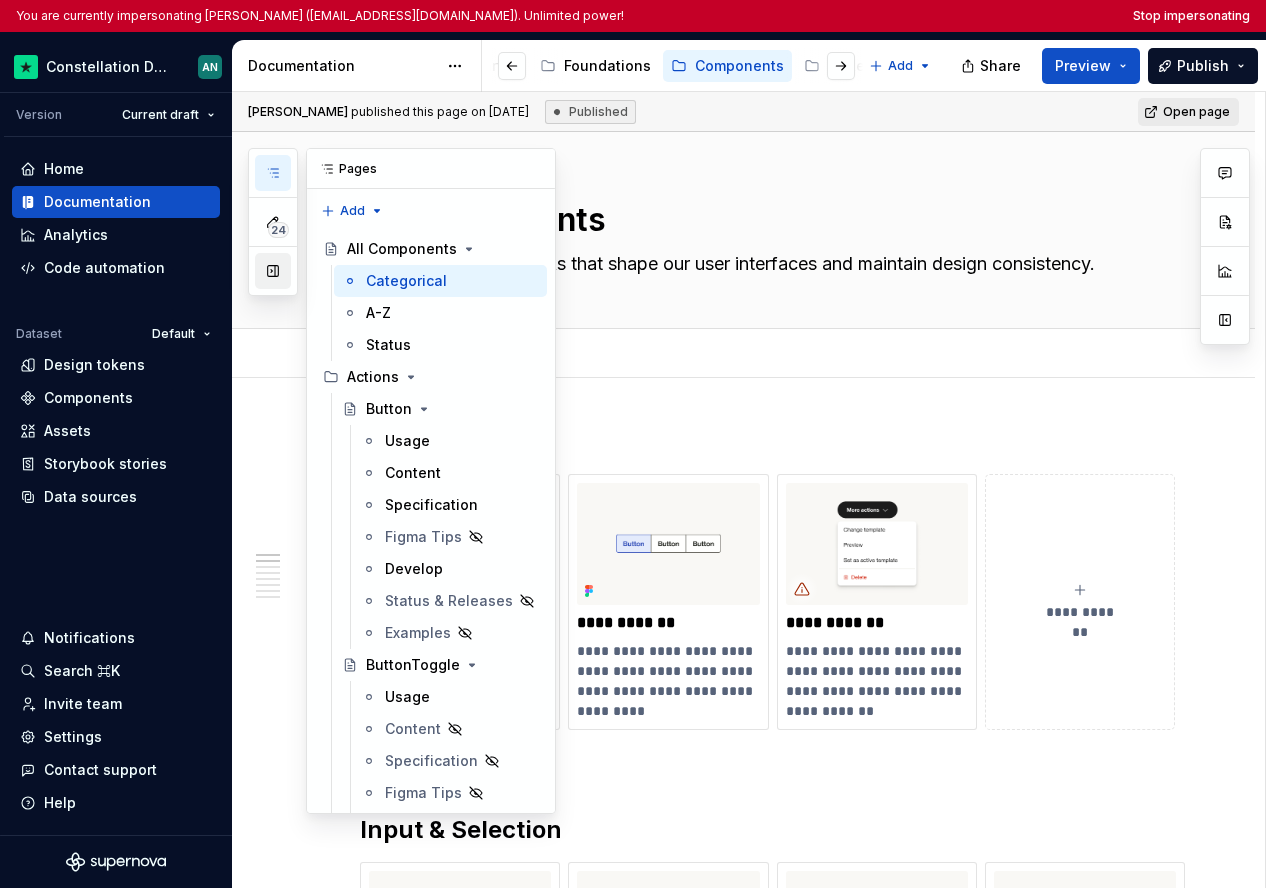 click at bounding box center (273, 271) 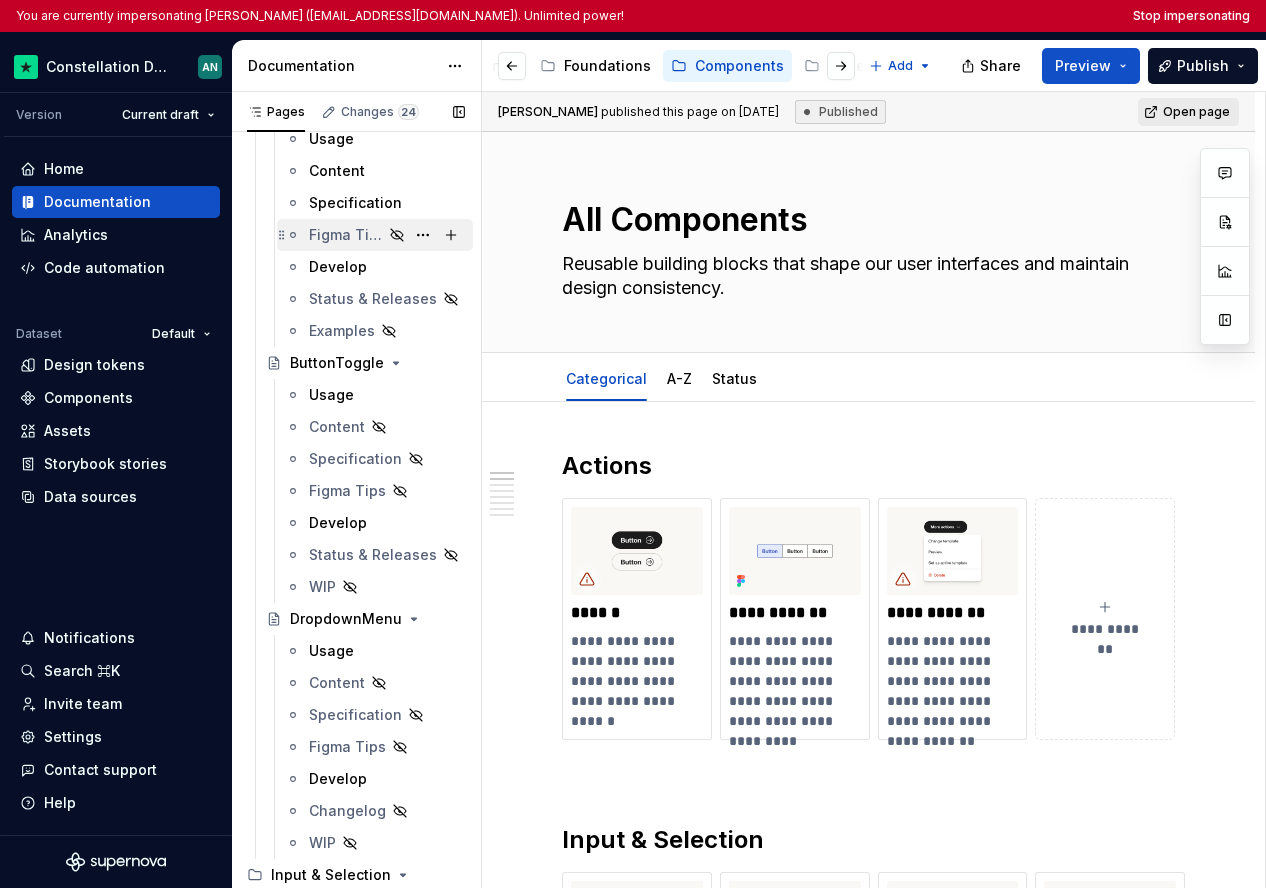 scroll, scrollTop: 251, scrollLeft: 0, axis: vertical 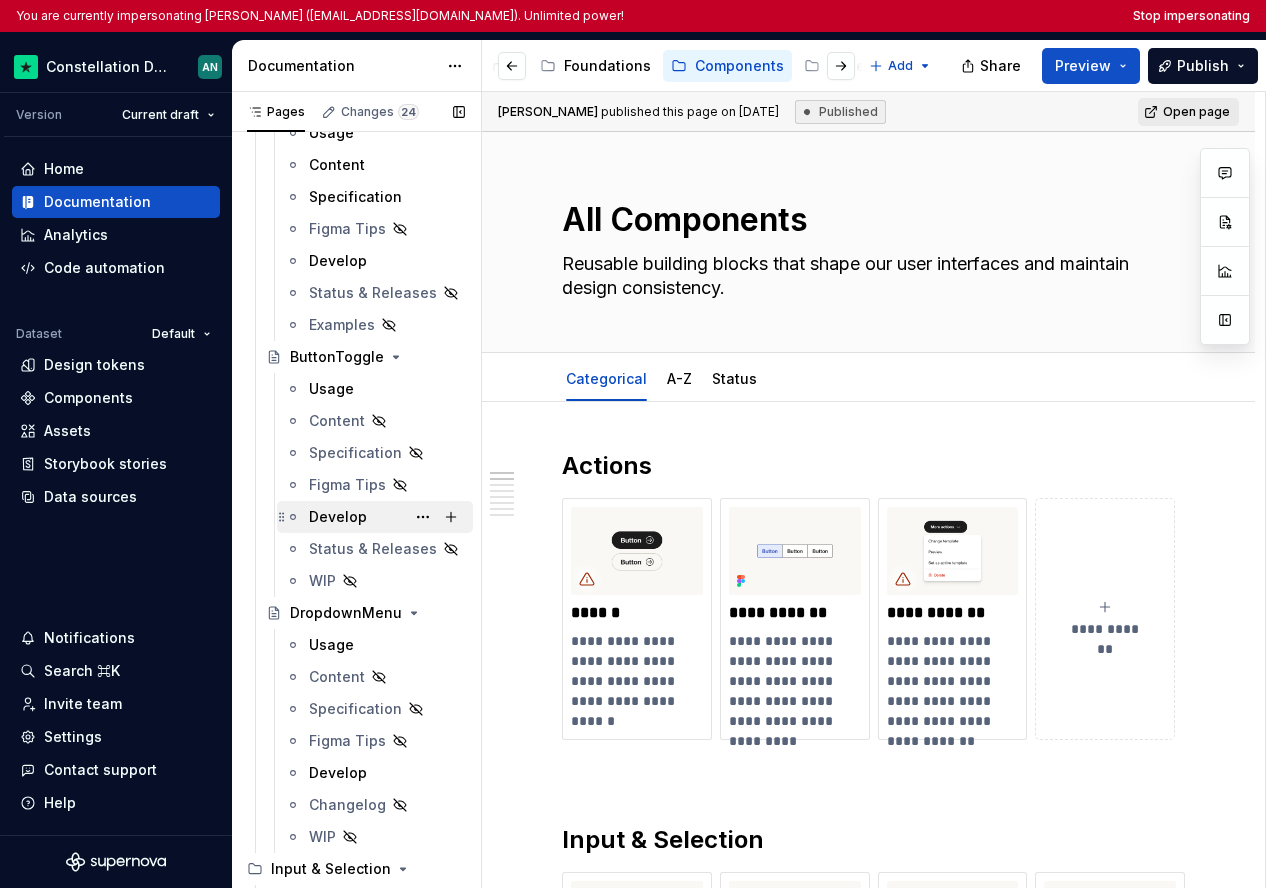 click on "Develop" at bounding box center [338, 517] 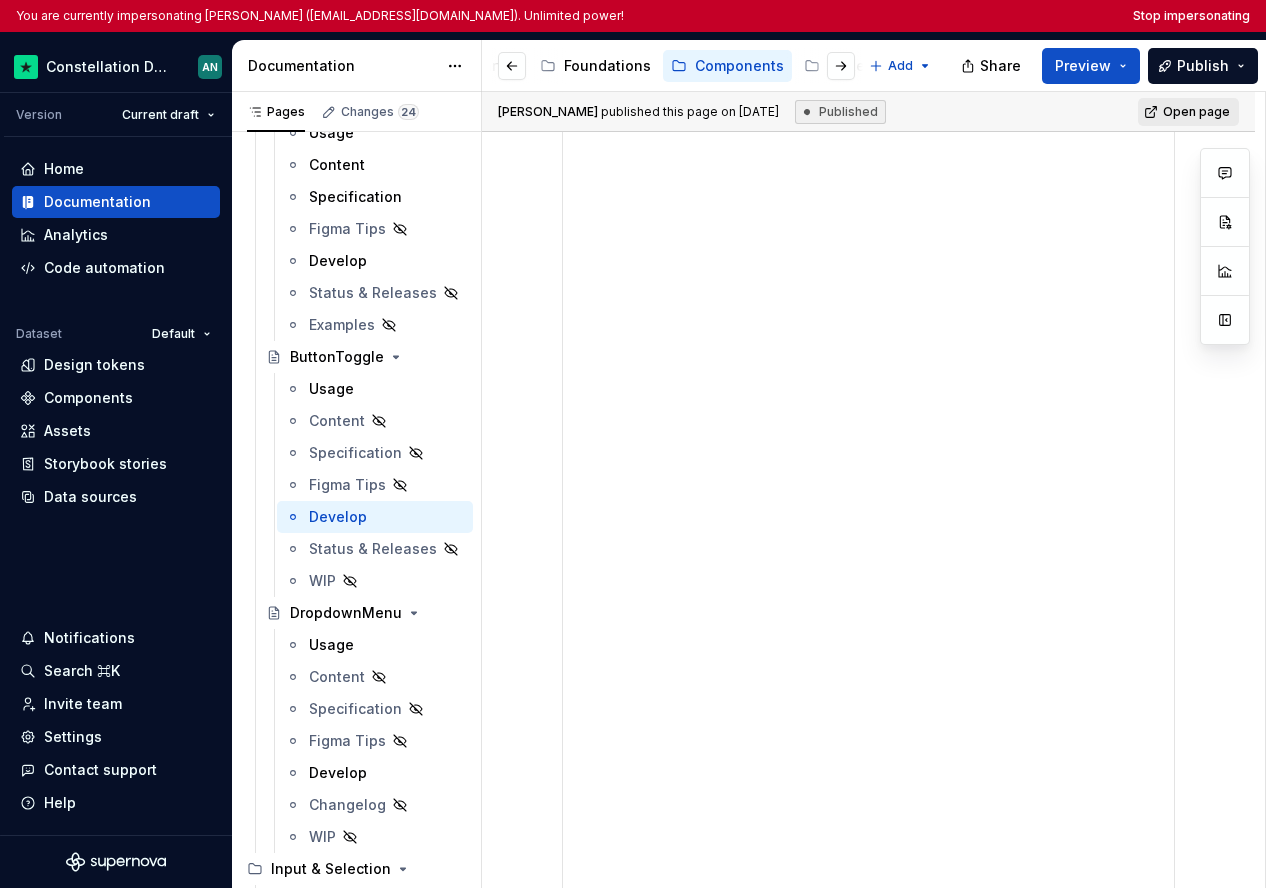 scroll, scrollTop: 391, scrollLeft: 0, axis: vertical 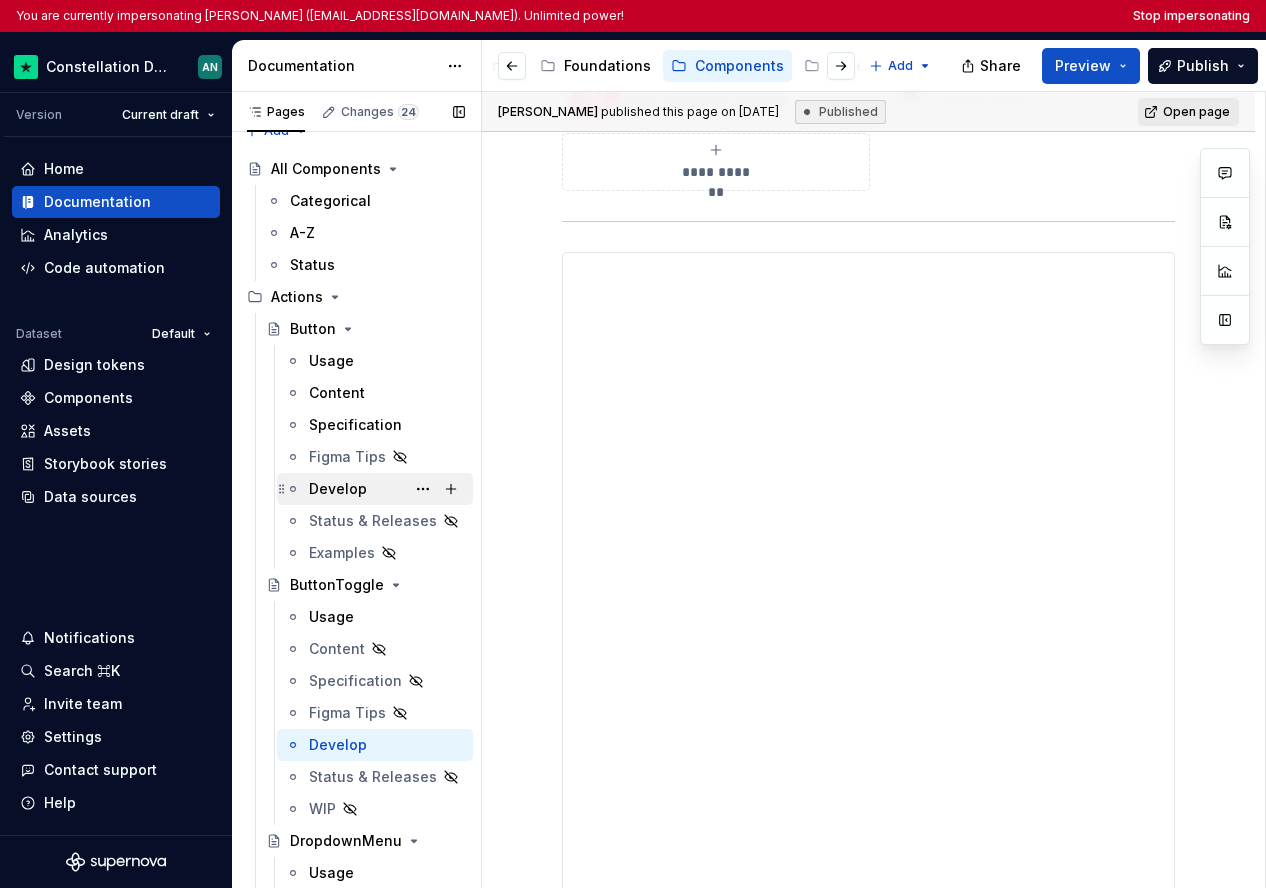 click on "Develop" at bounding box center [387, 489] 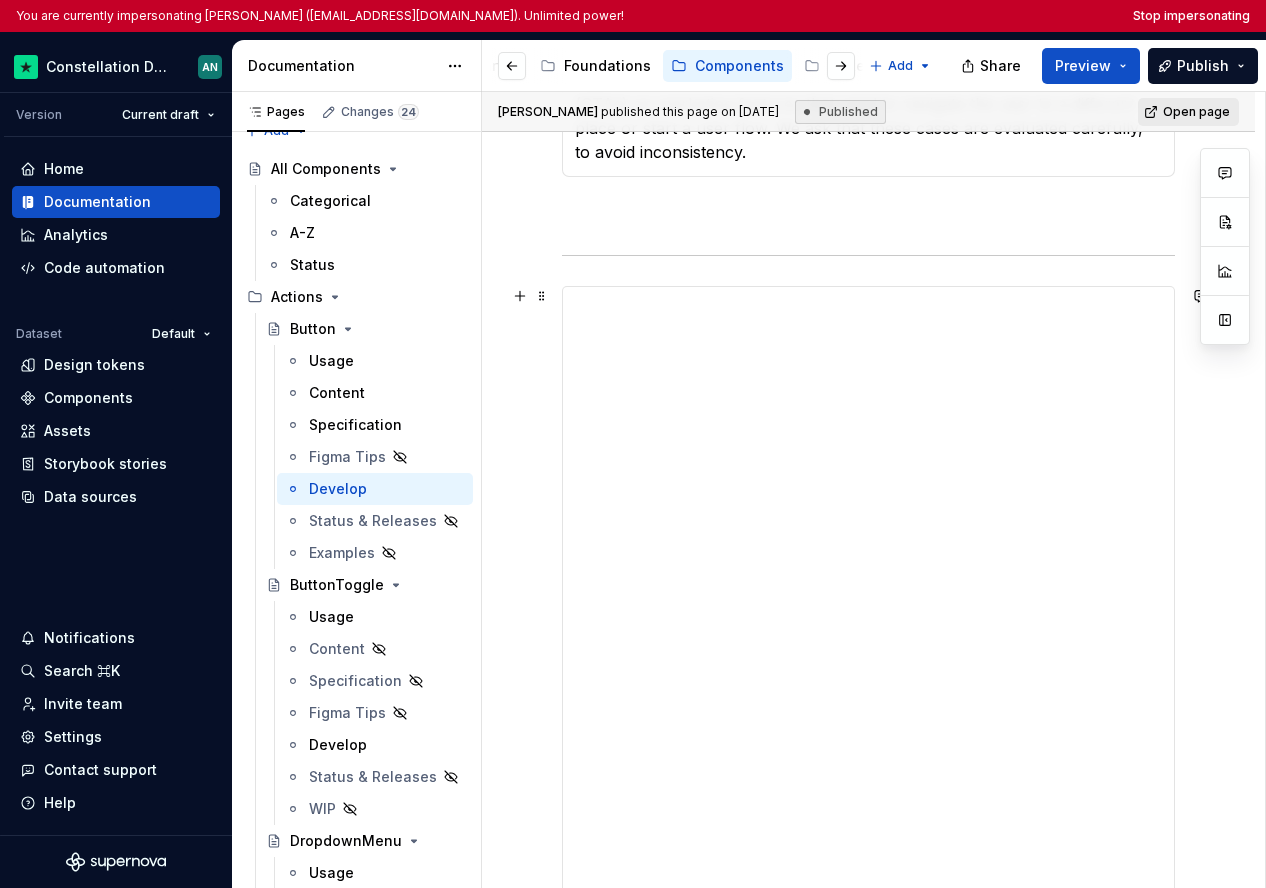 scroll, scrollTop: 839, scrollLeft: 0, axis: vertical 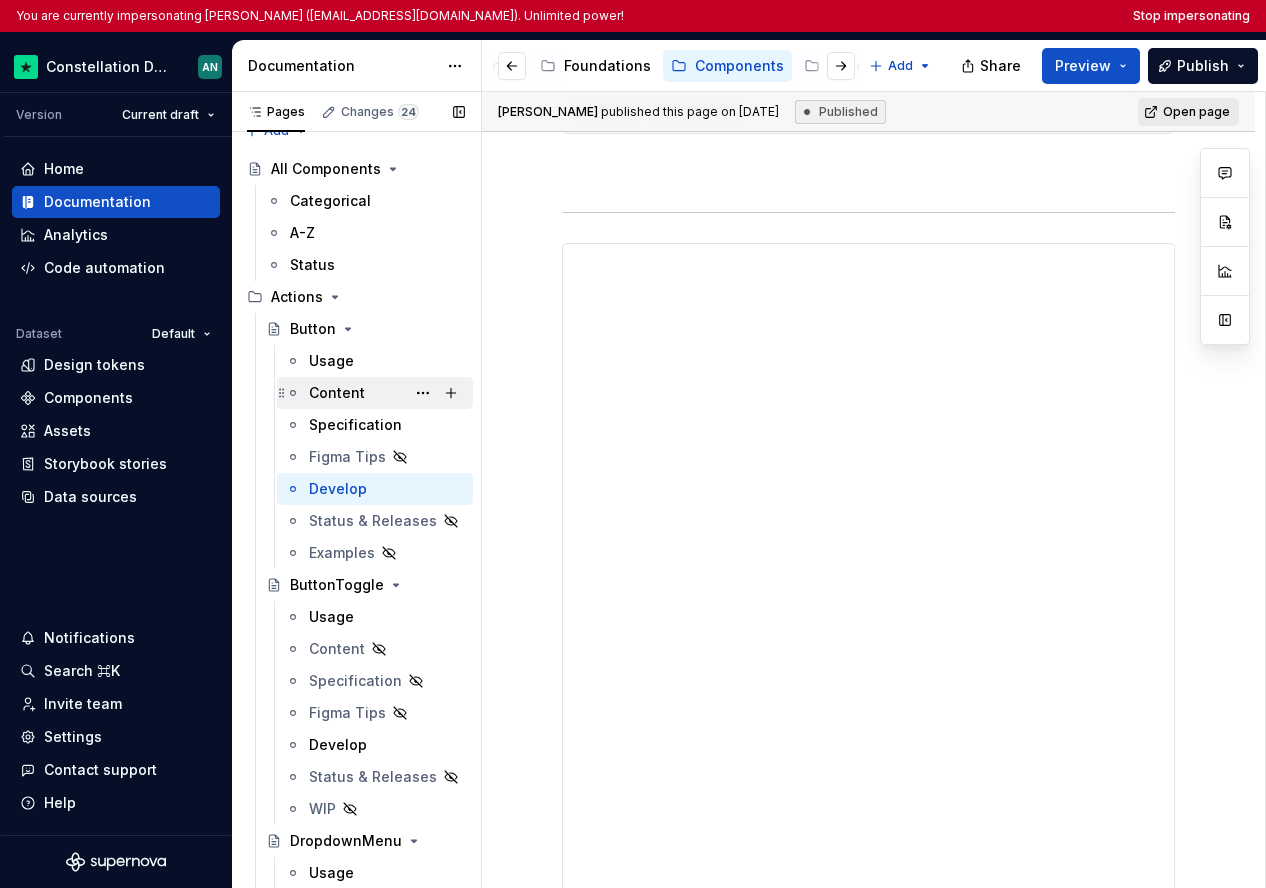 click on "Content" at bounding box center [337, 393] 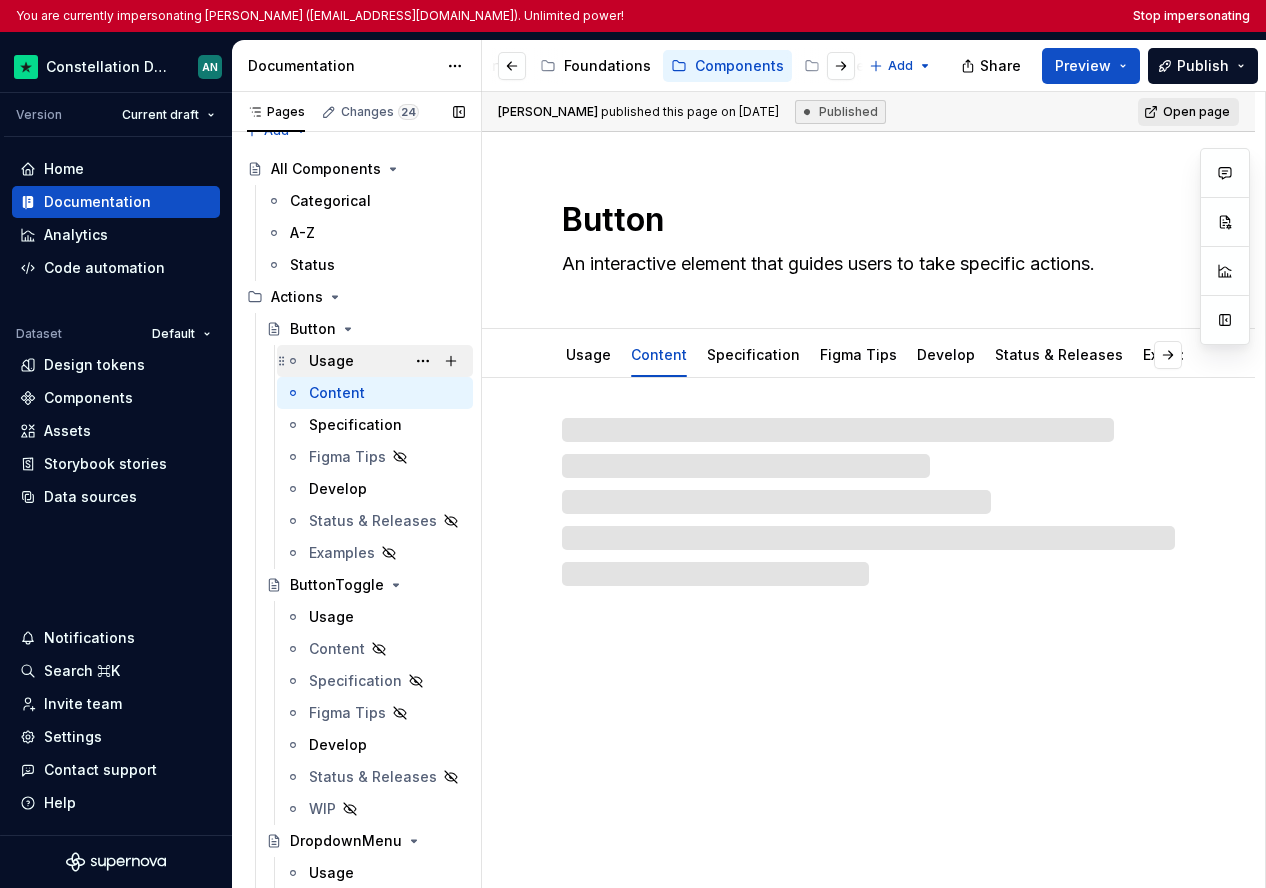 click on "Usage" at bounding box center (331, 361) 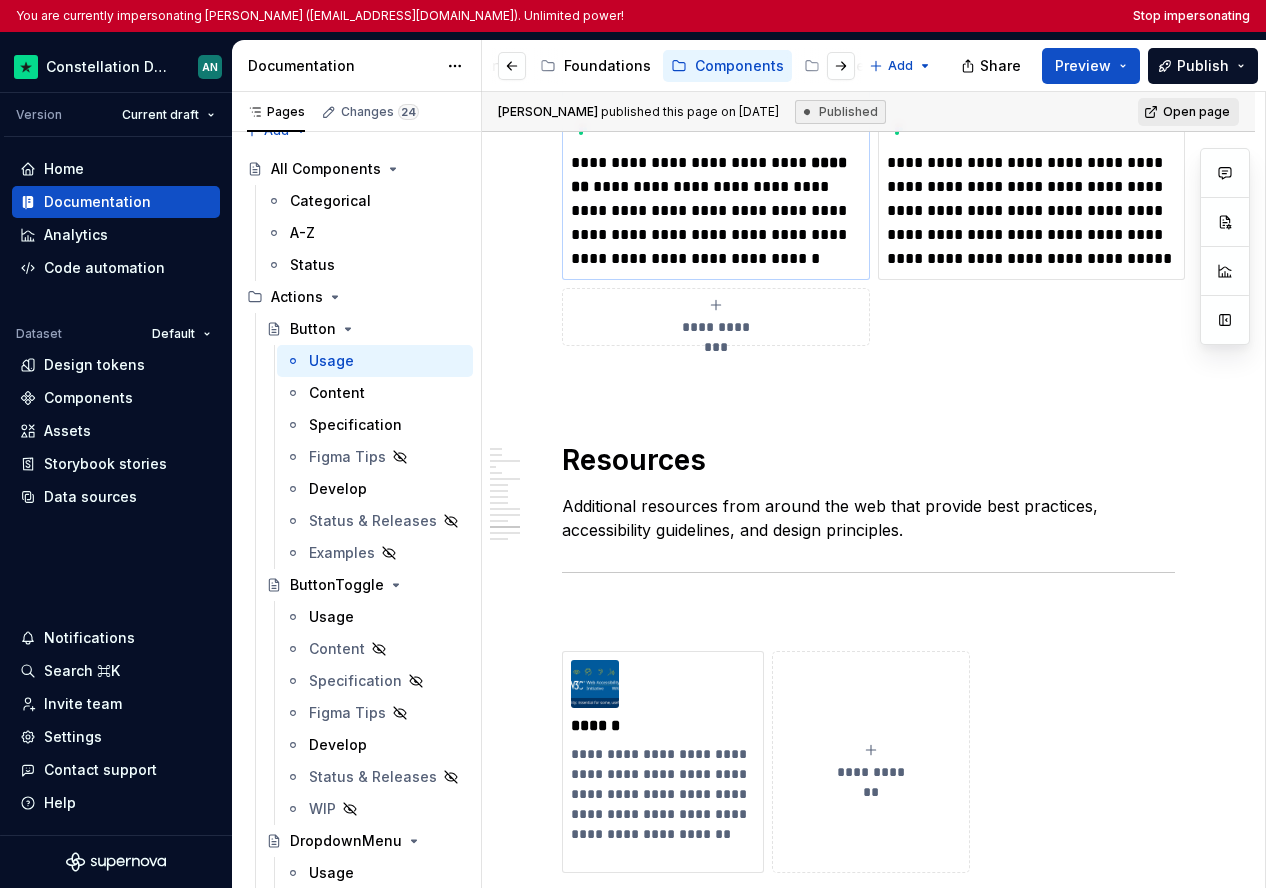 scroll, scrollTop: 7495, scrollLeft: 0, axis: vertical 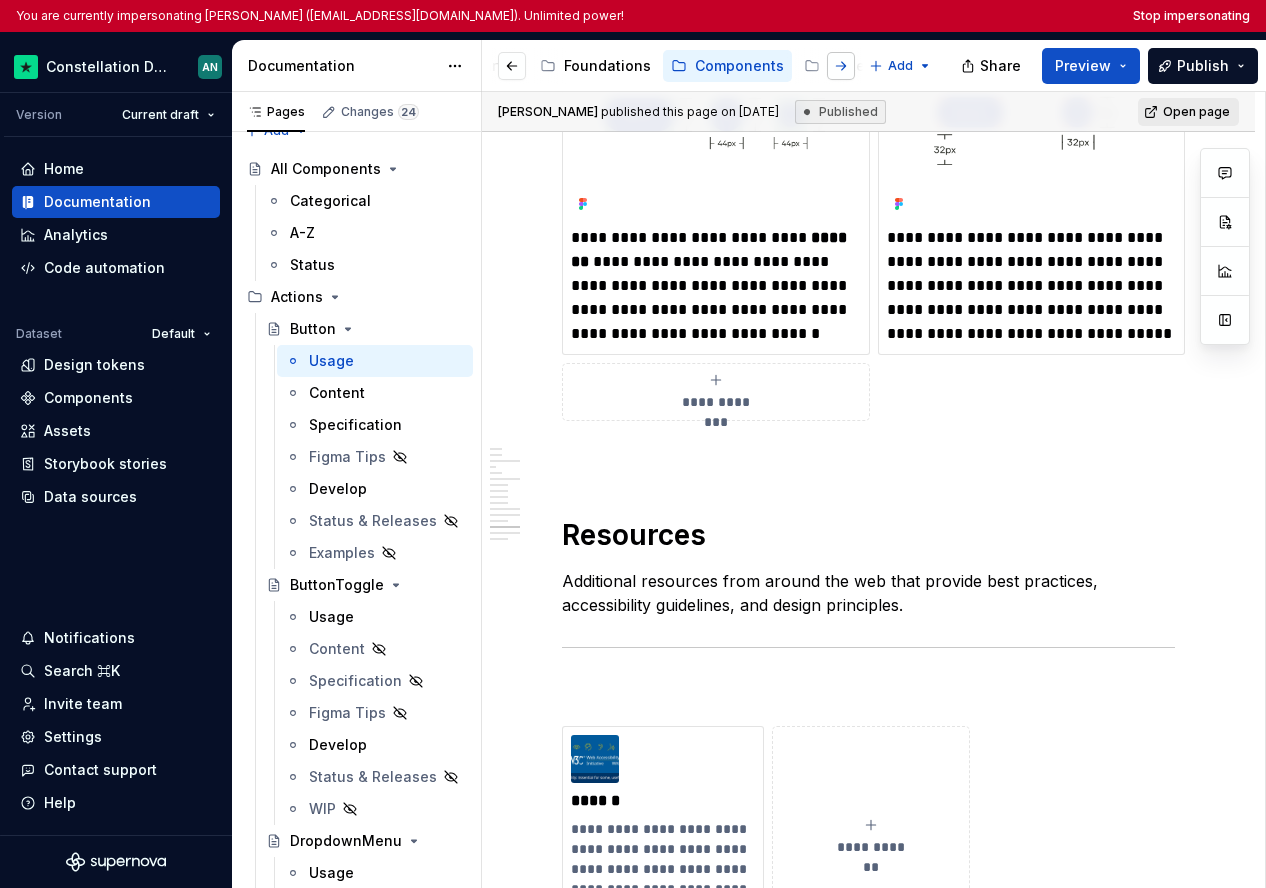 click at bounding box center [841, 66] 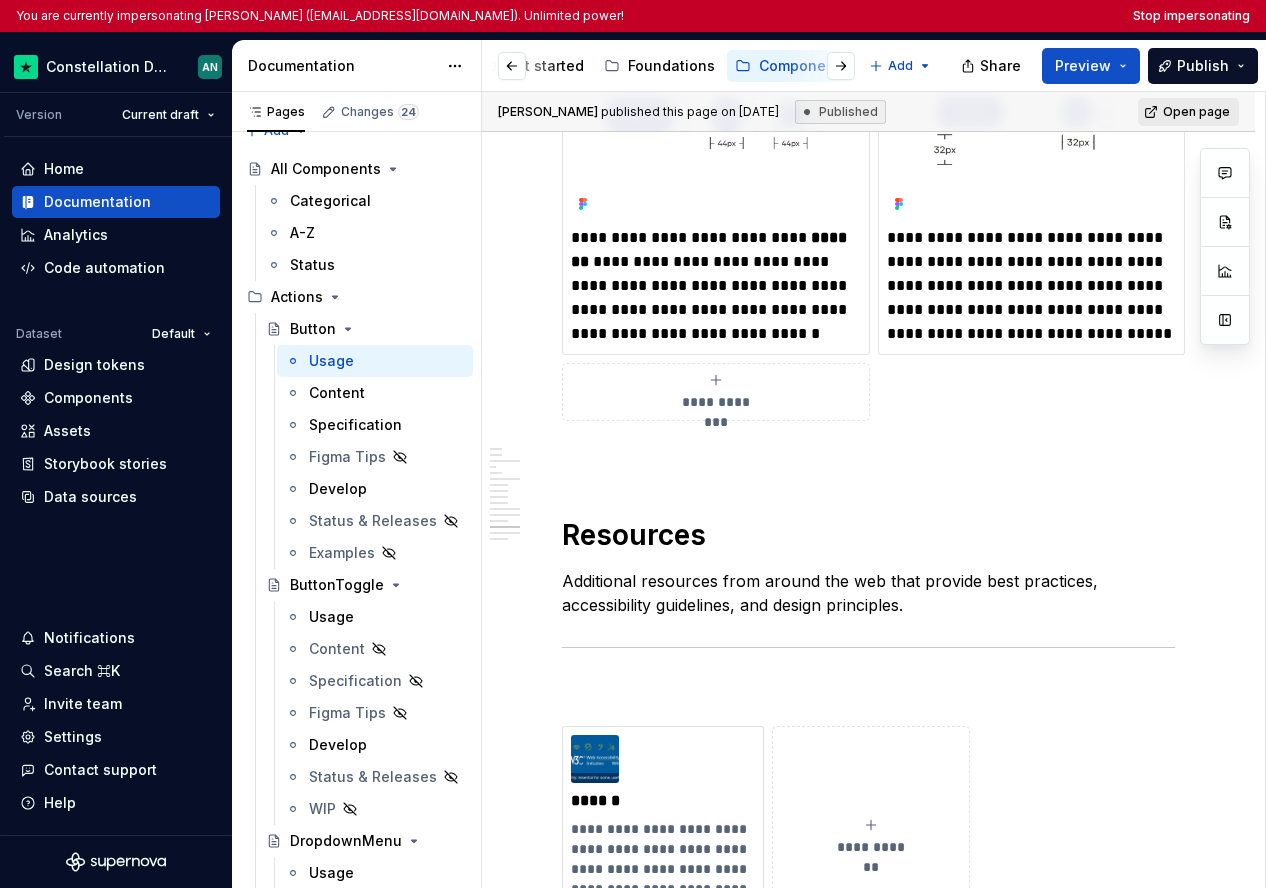 scroll, scrollTop: 0, scrollLeft: 179, axis: horizontal 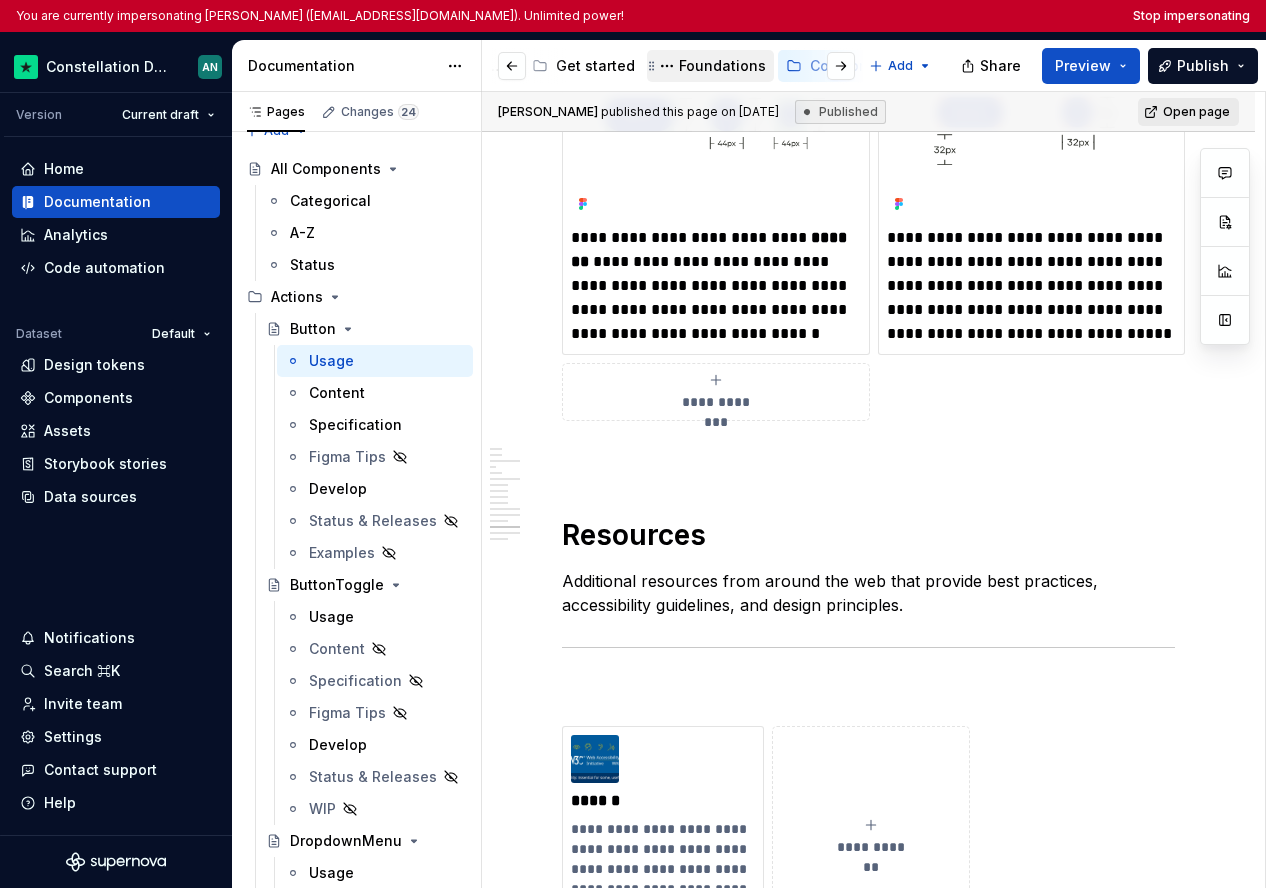 click on "Foundations" at bounding box center (722, 66) 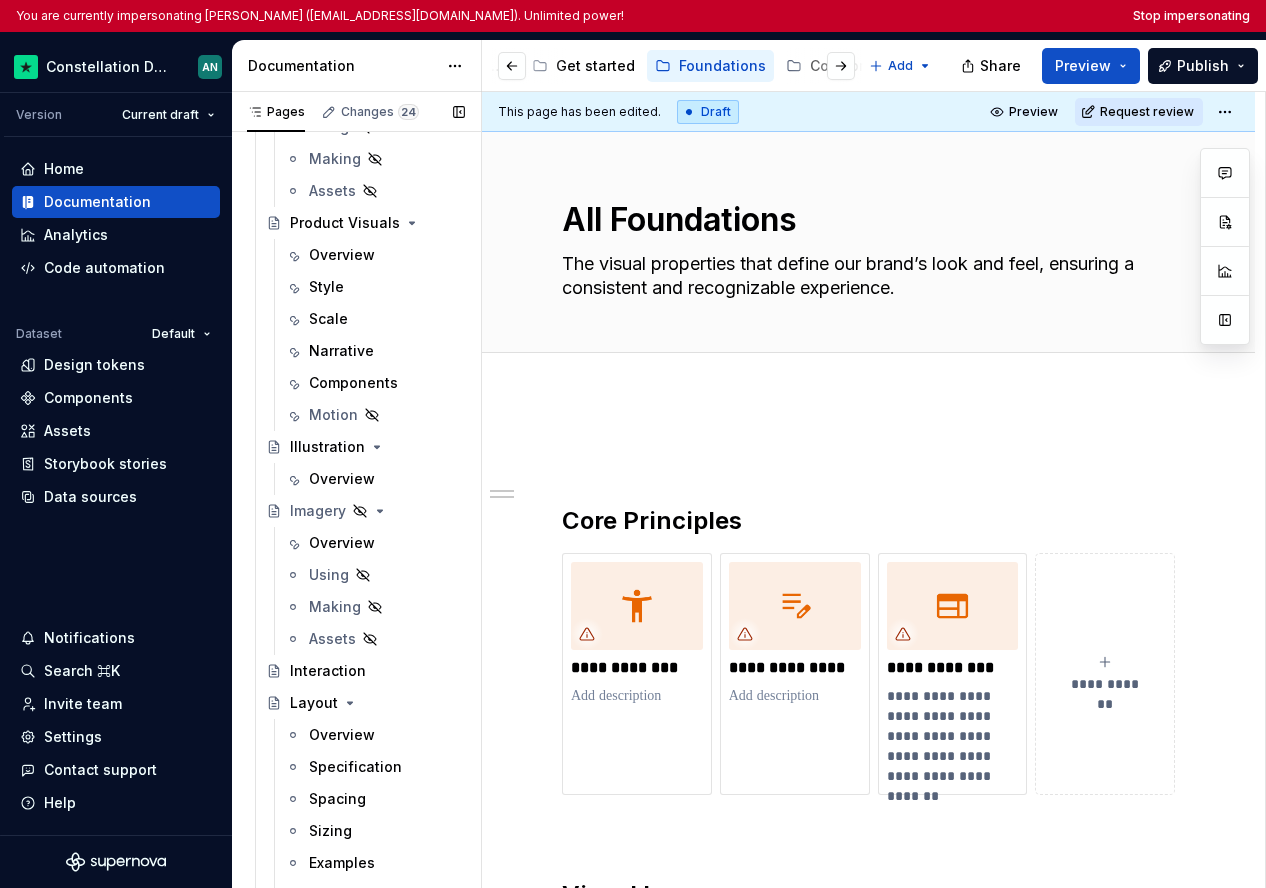 scroll, scrollTop: 2383, scrollLeft: 0, axis: vertical 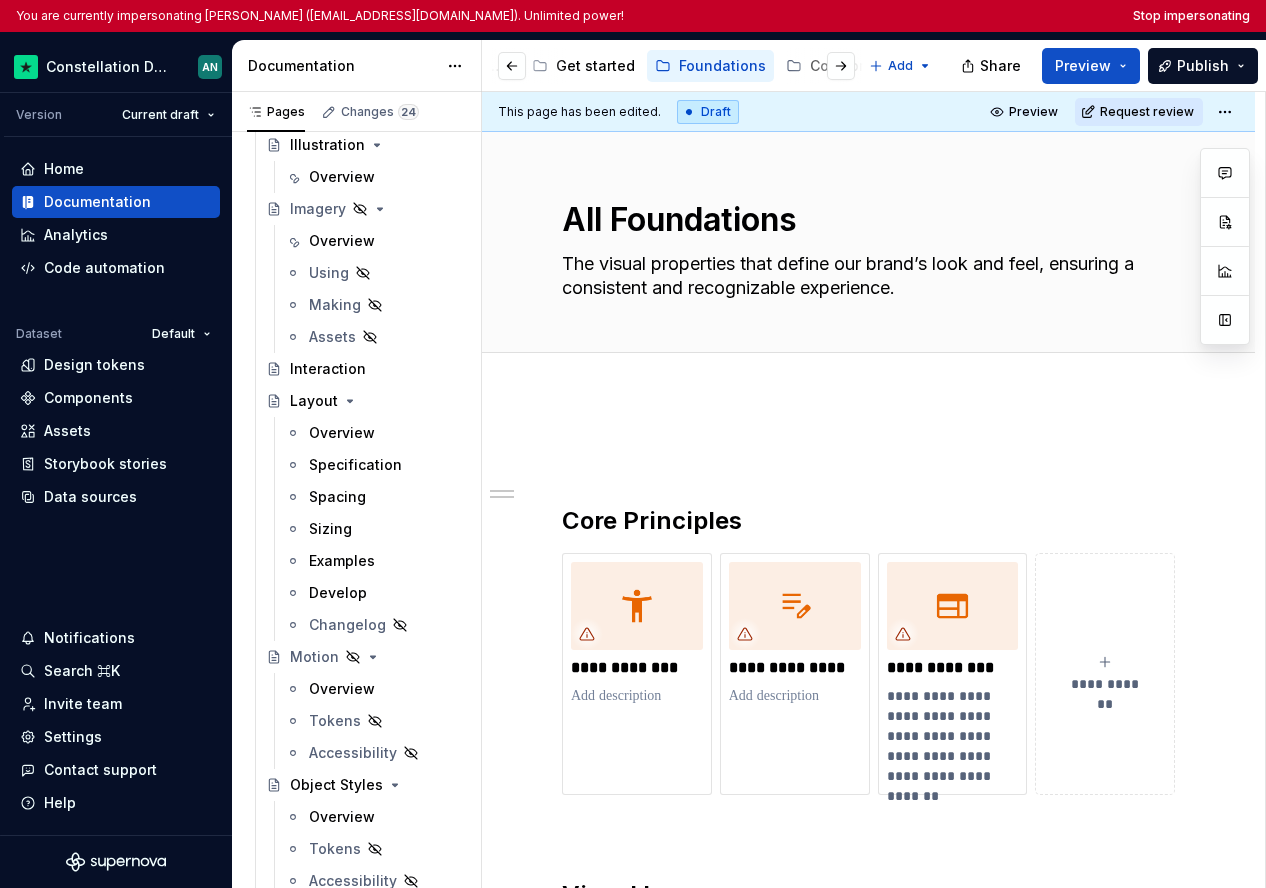 click at bounding box center (825, 66) 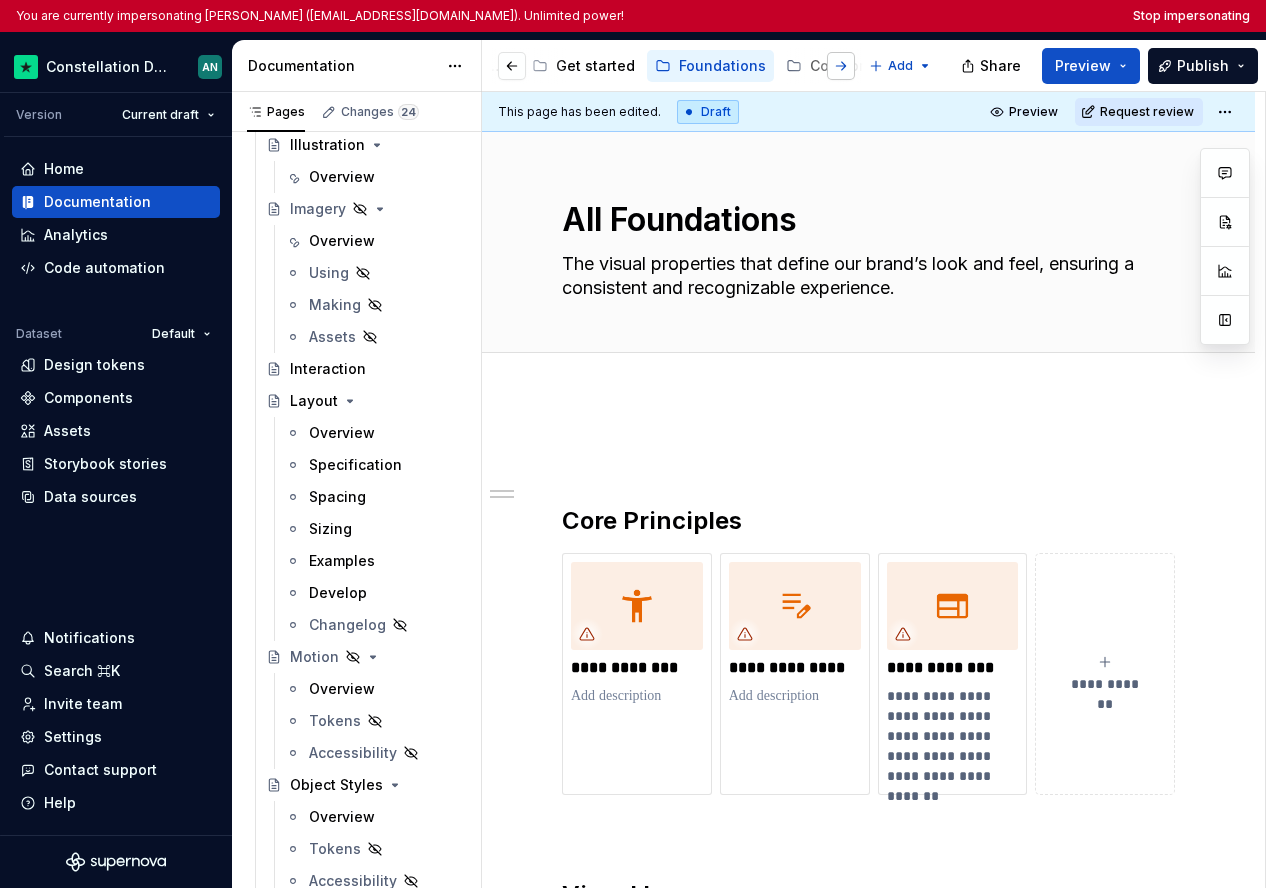 click at bounding box center (841, 66) 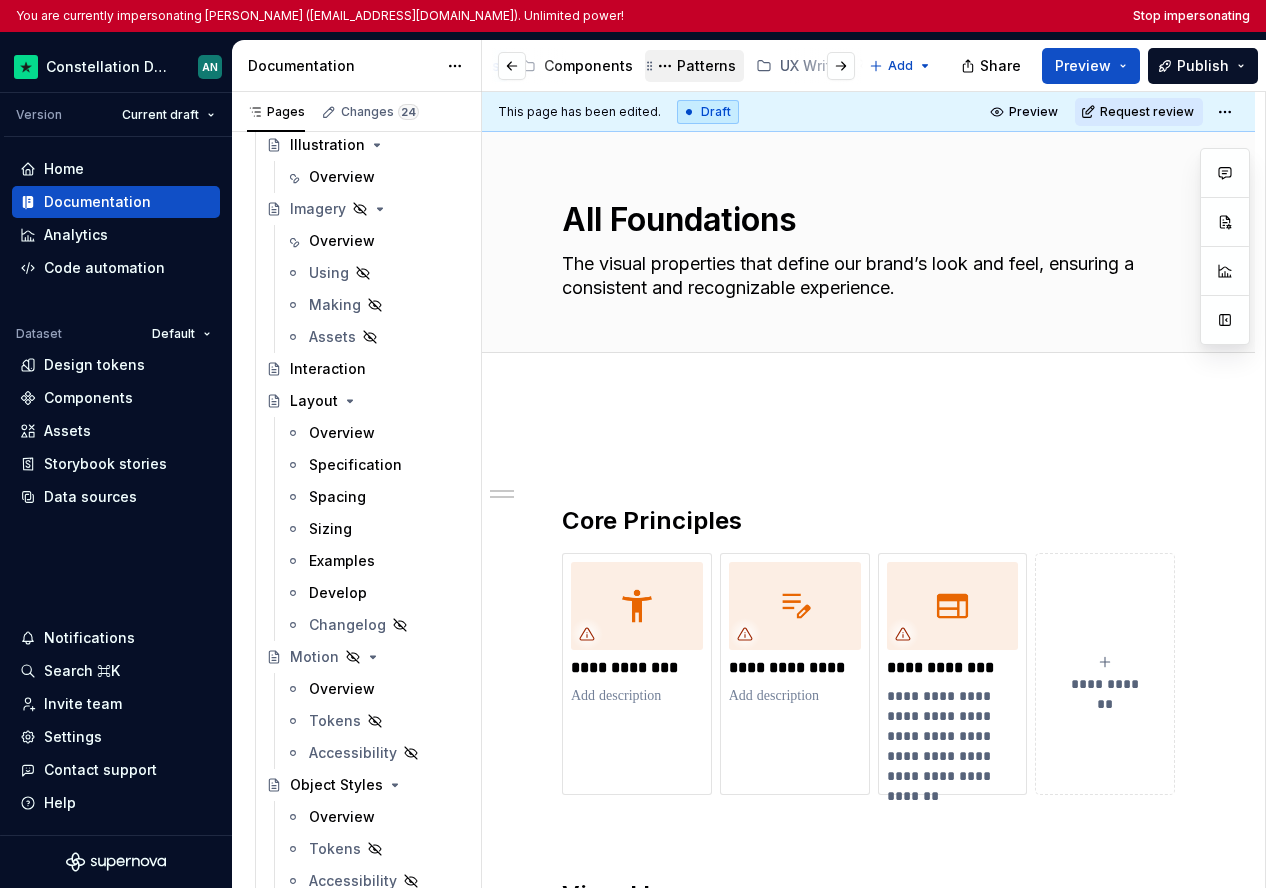 scroll, scrollTop: 0, scrollLeft: 413, axis: horizontal 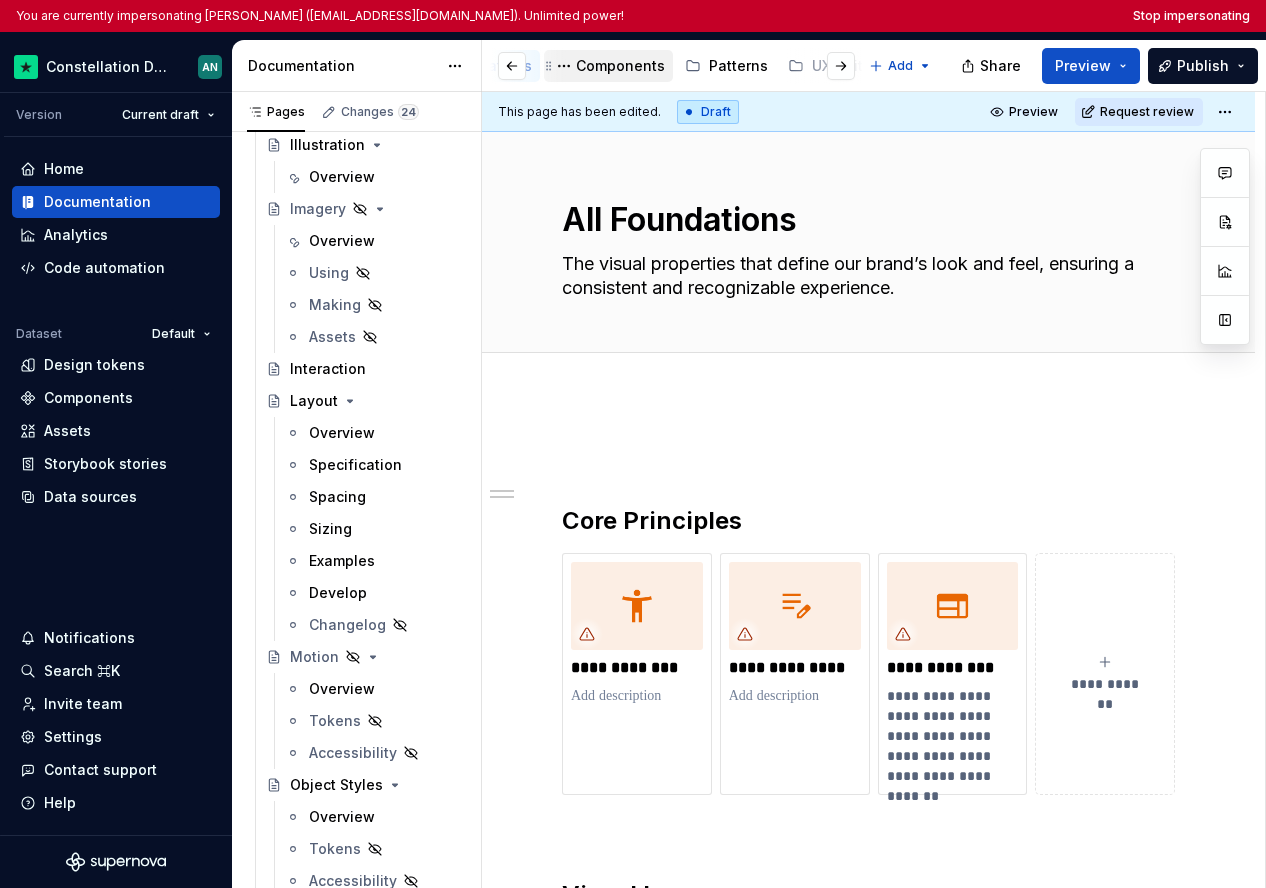 click on "Components" at bounding box center [620, 66] 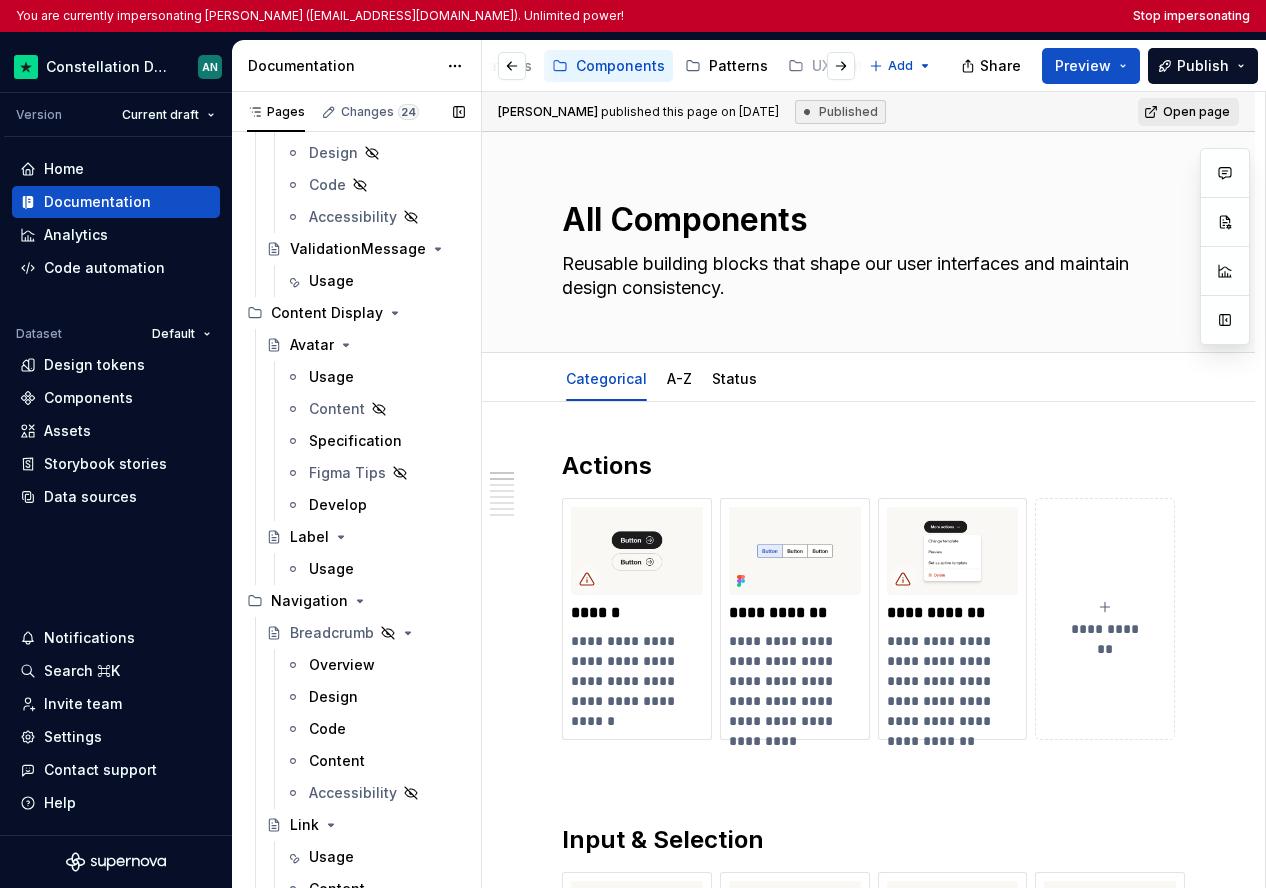 scroll, scrollTop: 3462, scrollLeft: 0, axis: vertical 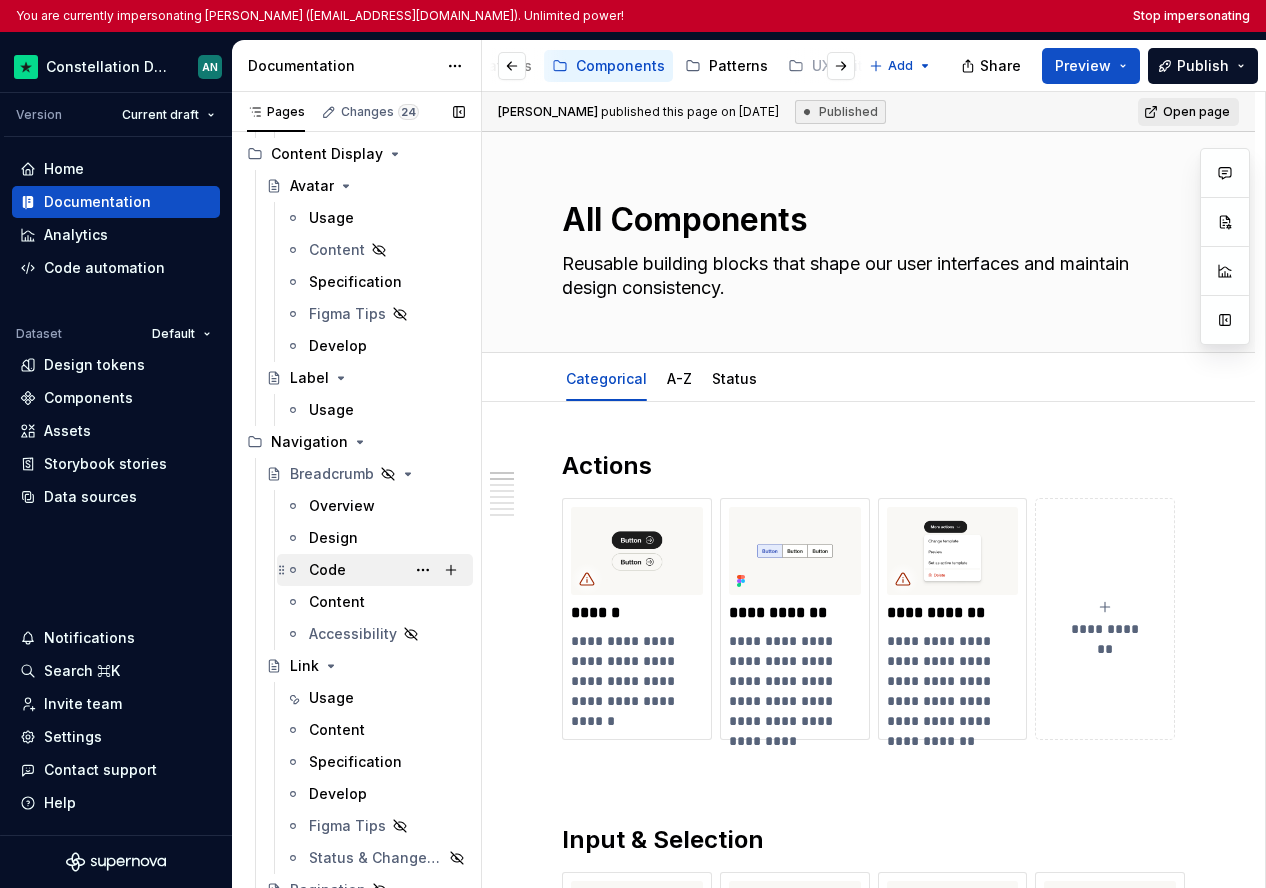 click on "Code" at bounding box center [387, 570] 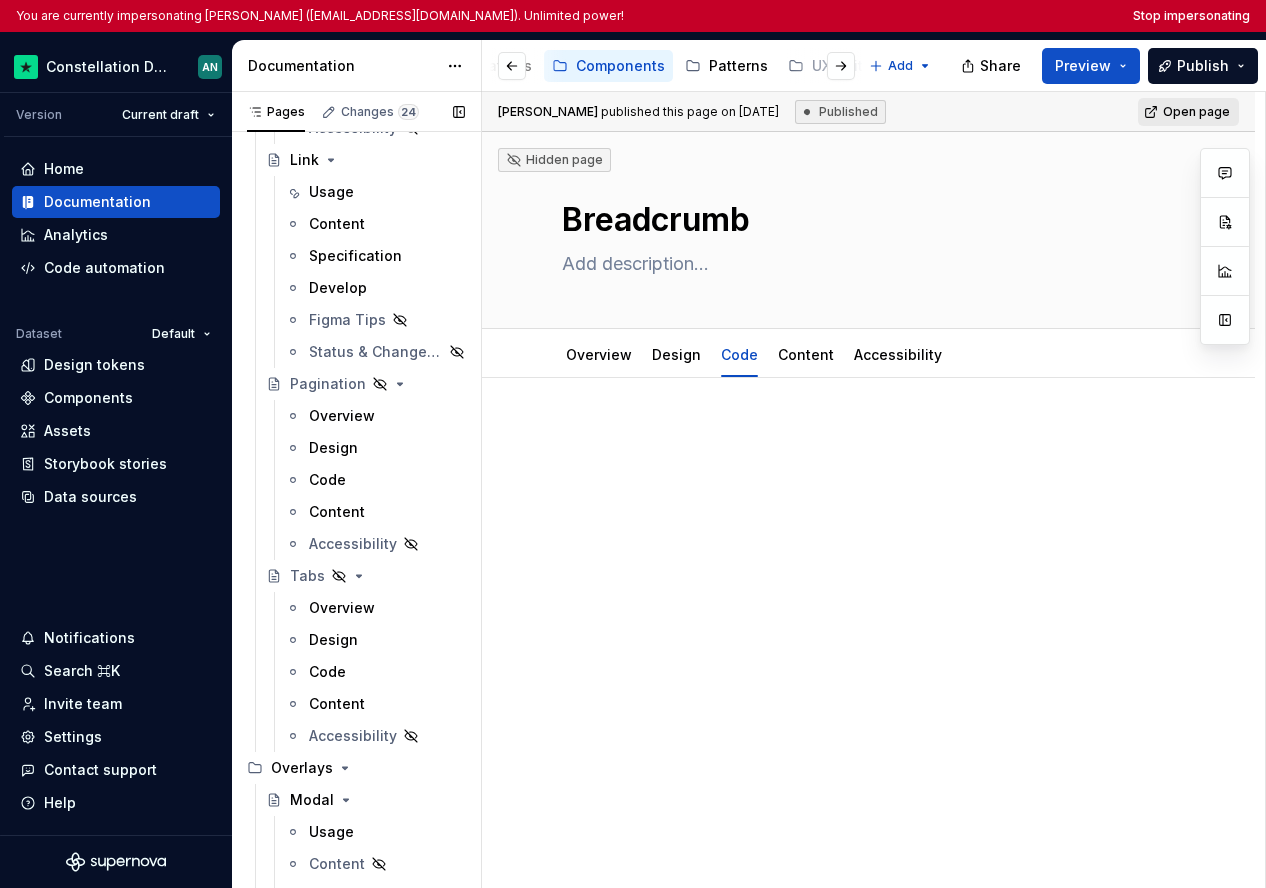 scroll, scrollTop: 3990, scrollLeft: 0, axis: vertical 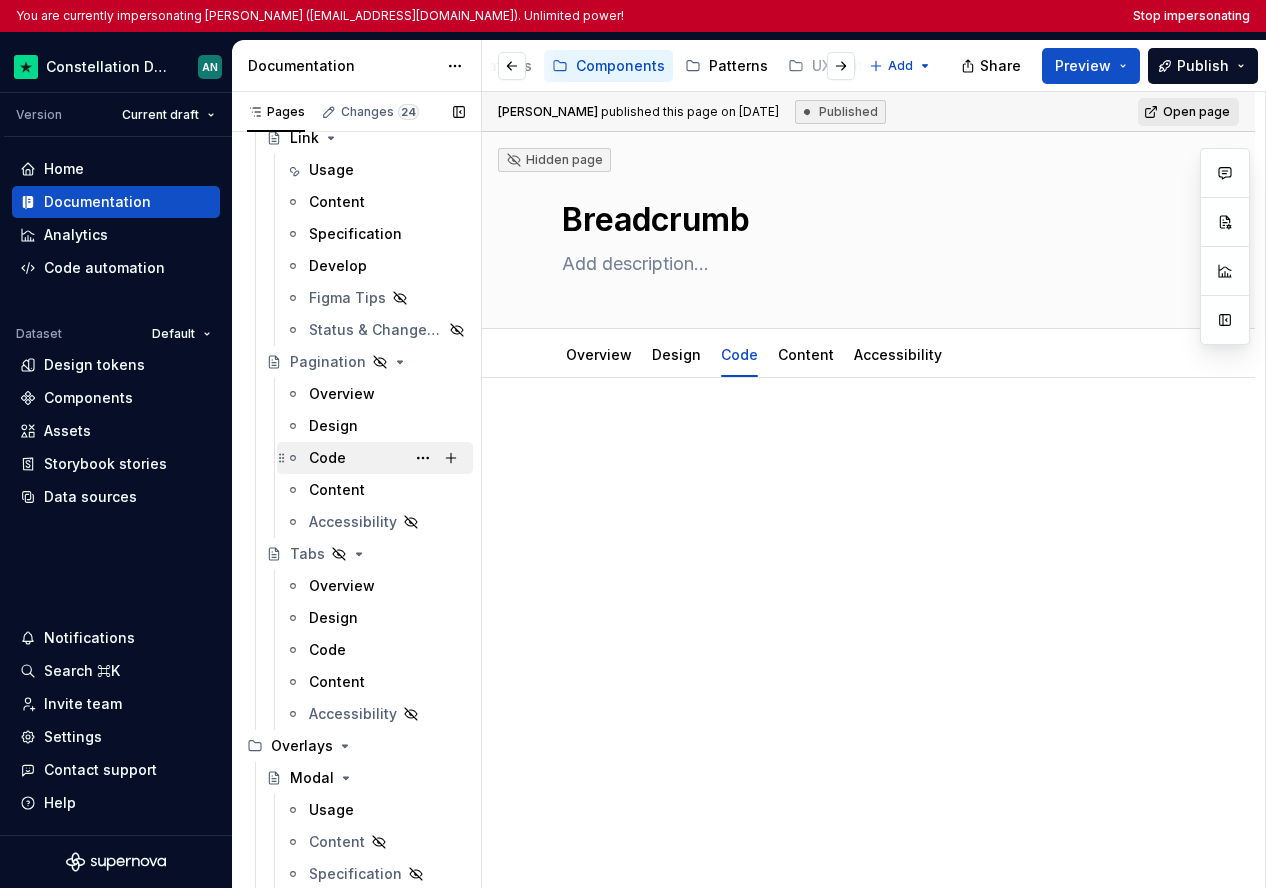 click on "Code" at bounding box center (387, 458) 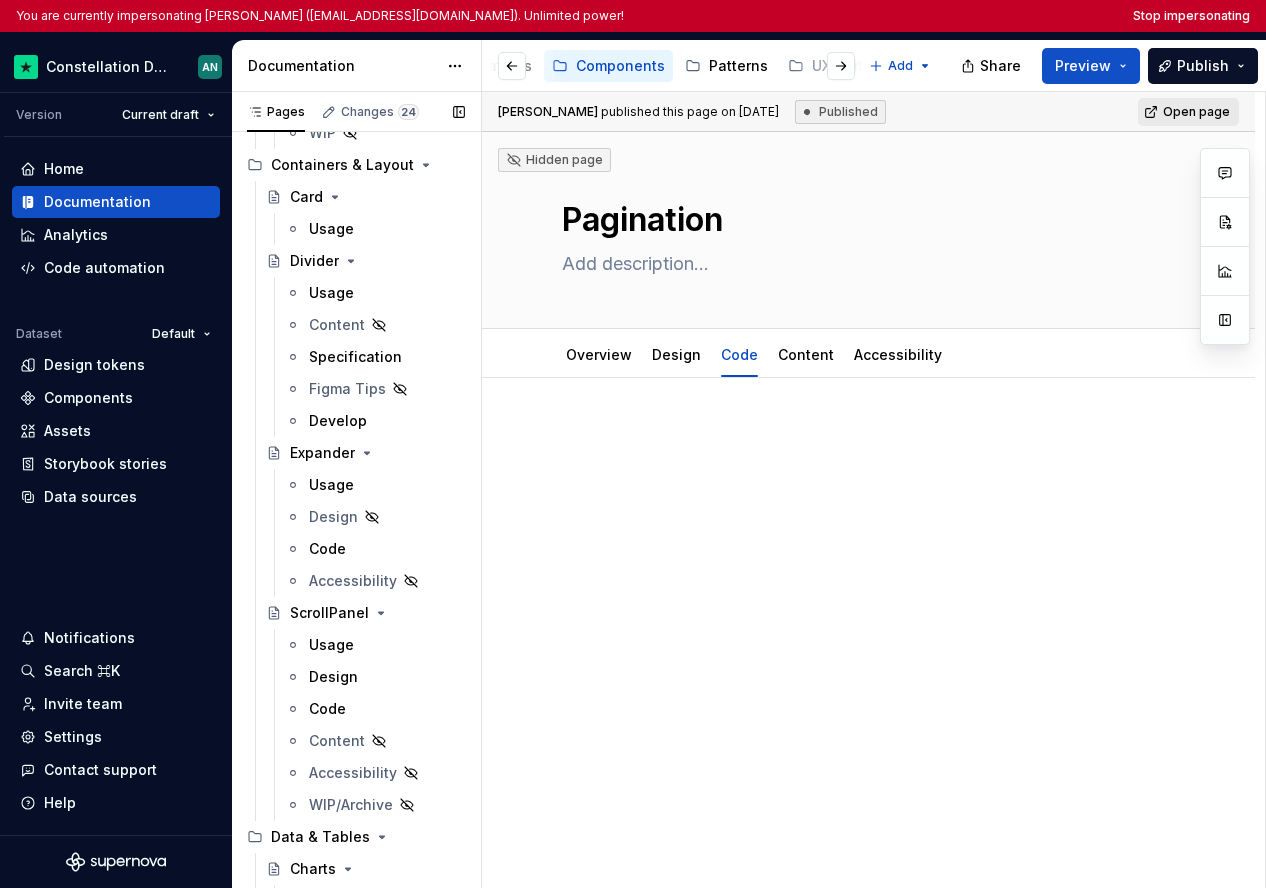 scroll, scrollTop: 5214, scrollLeft: 0, axis: vertical 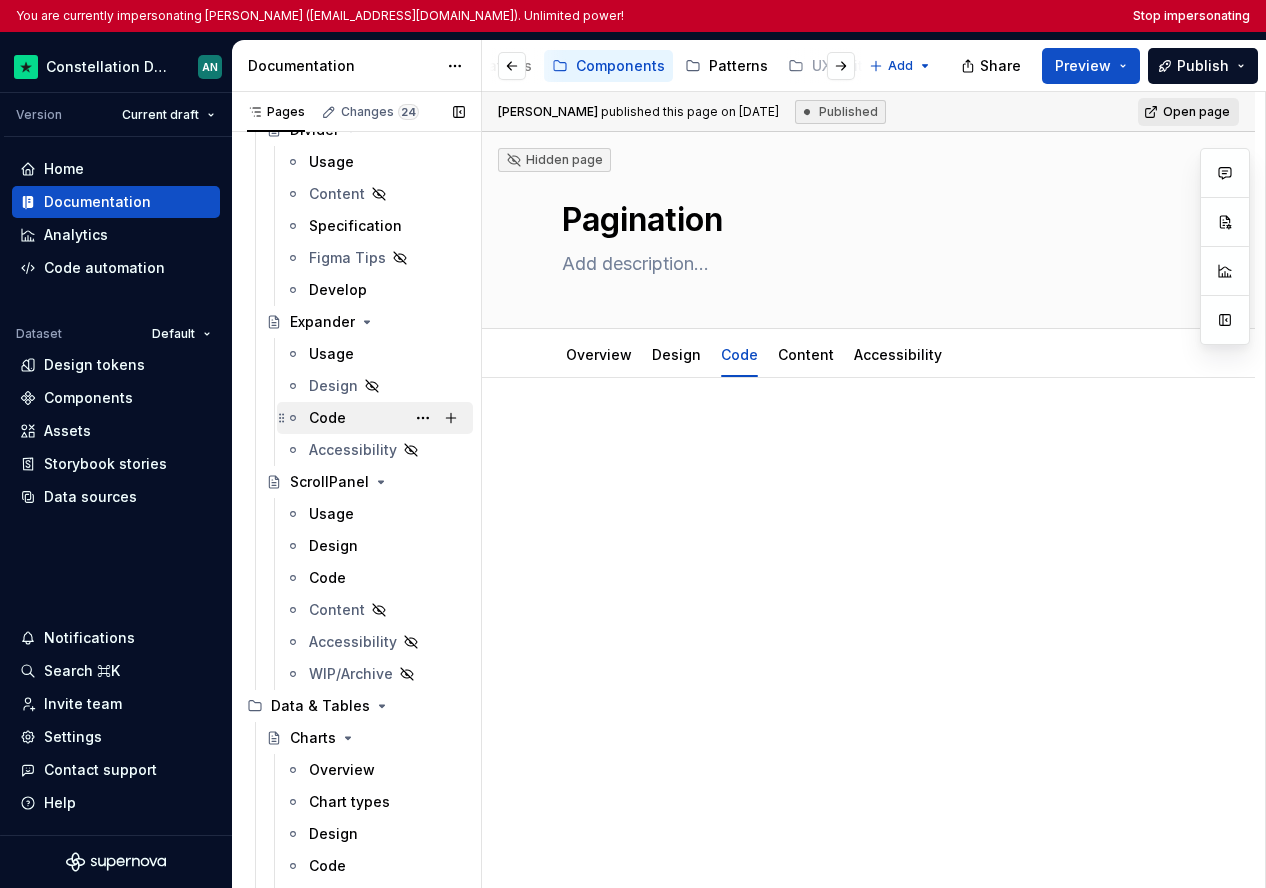 click on "Code" at bounding box center [387, 418] 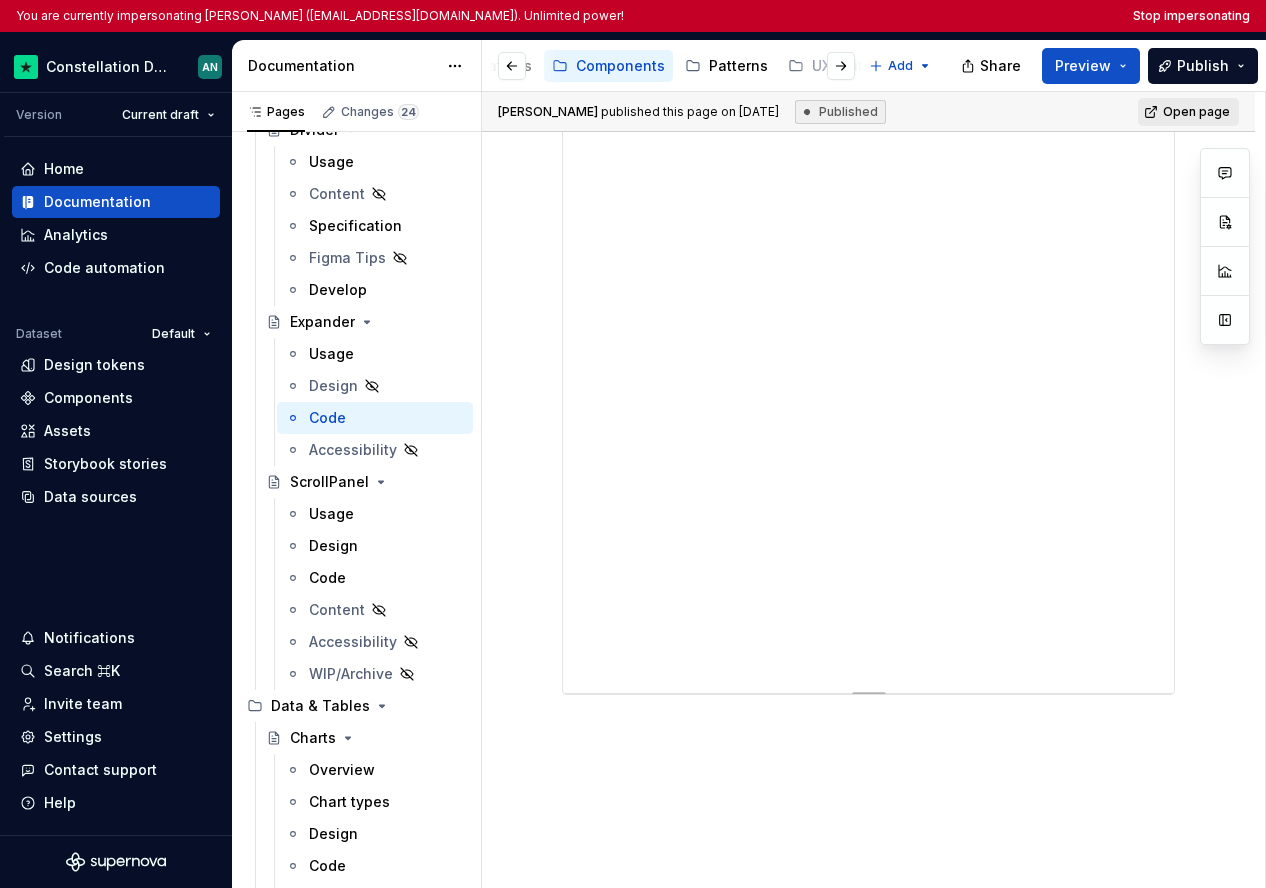 scroll, scrollTop: 485, scrollLeft: 0, axis: vertical 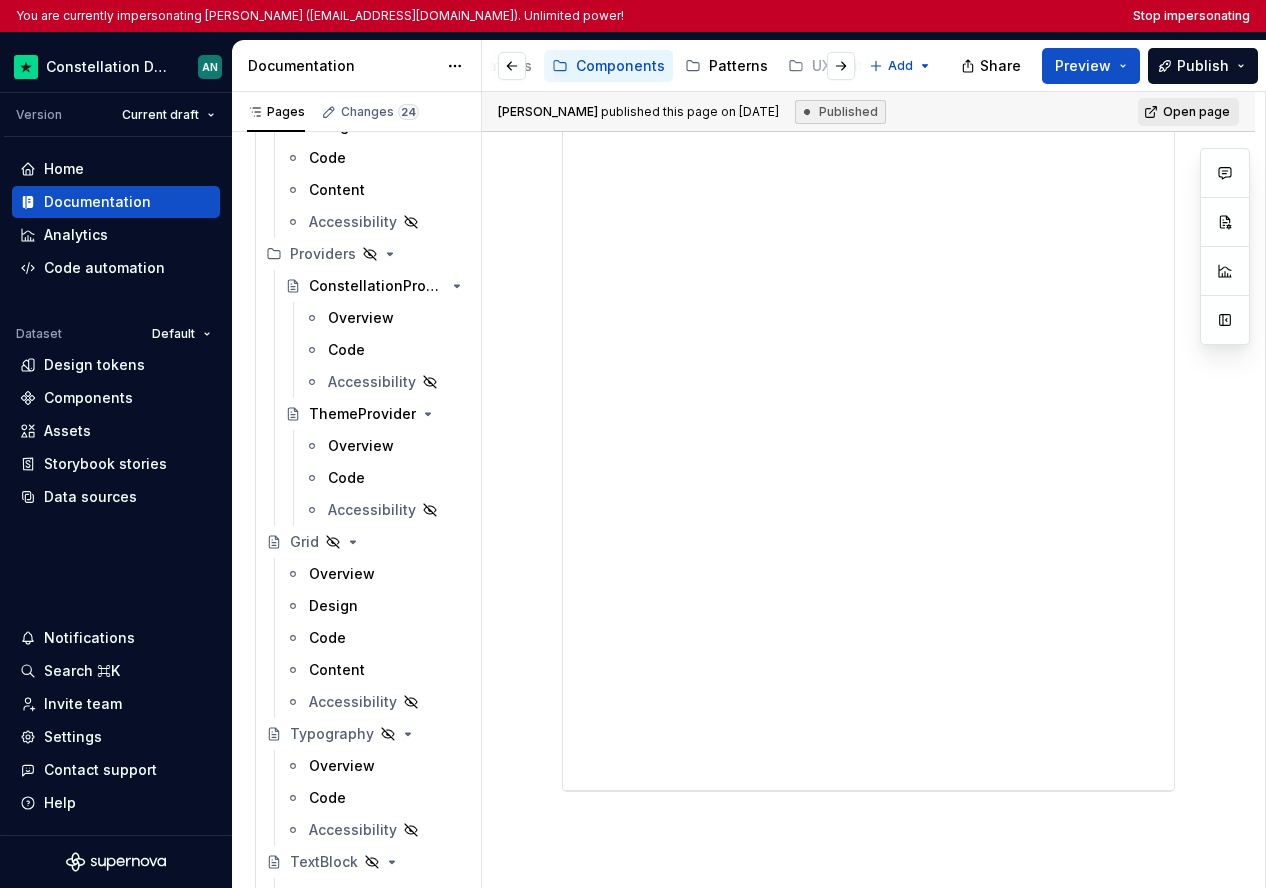 type on "*" 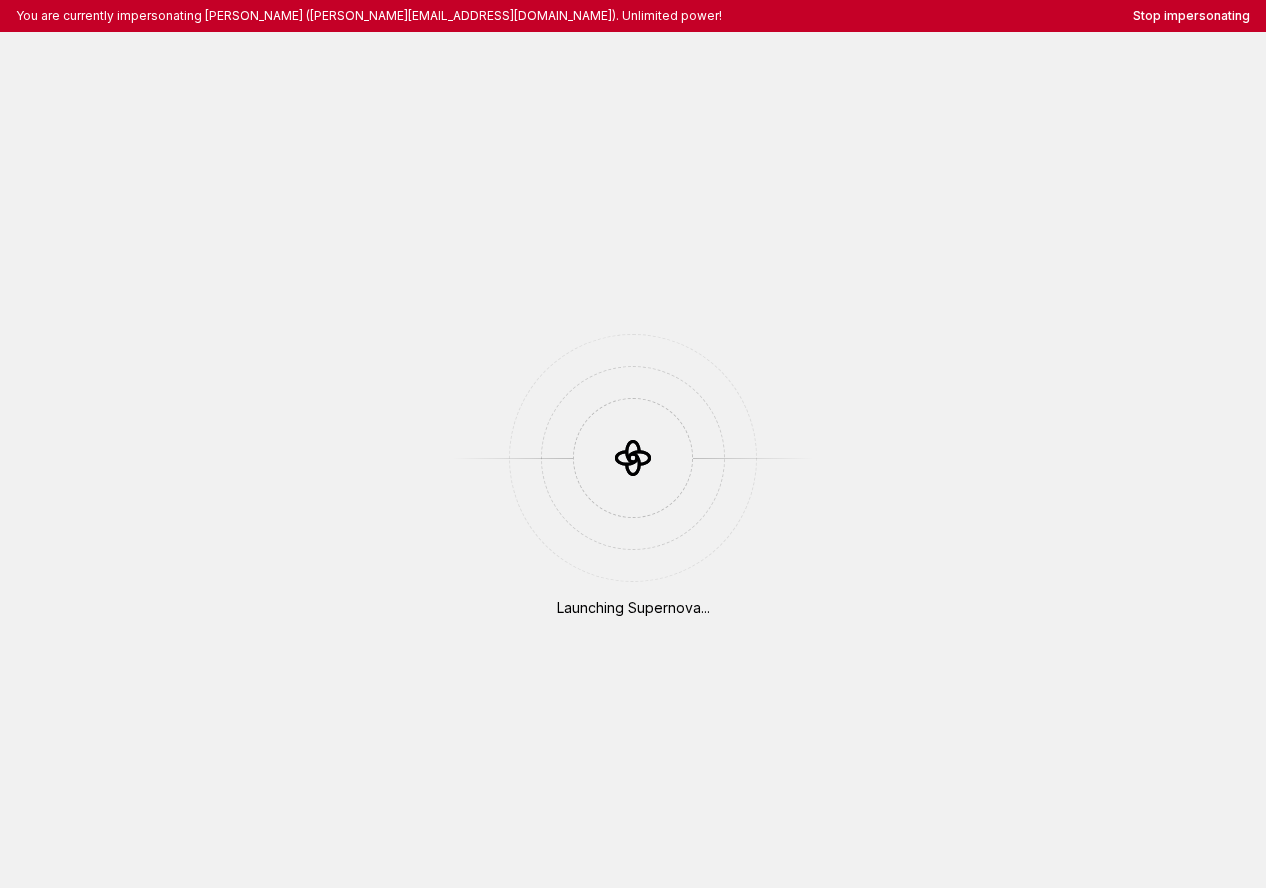 scroll, scrollTop: 0, scrollLeft: 0, axis: both 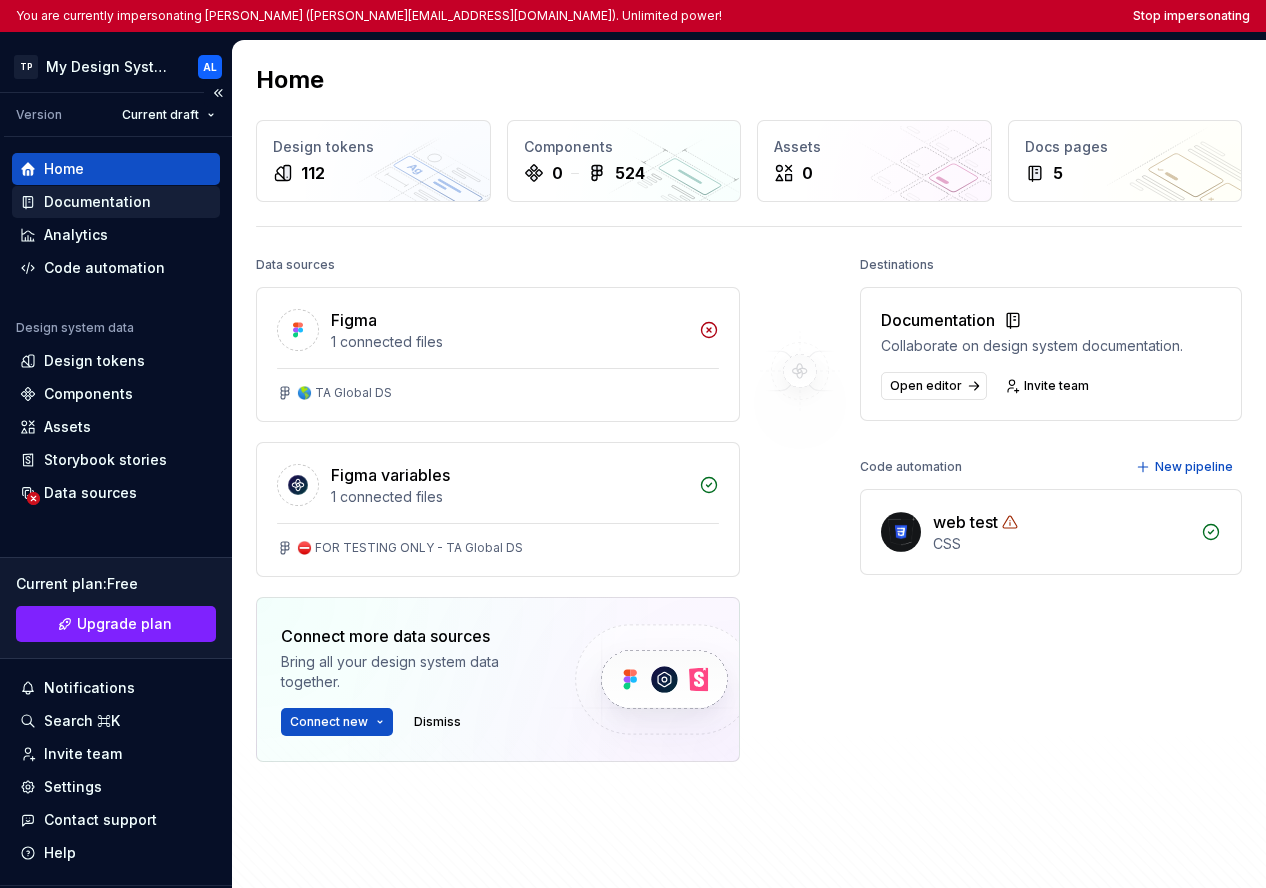 click on "Documentation" at bounding box center (97, 202) 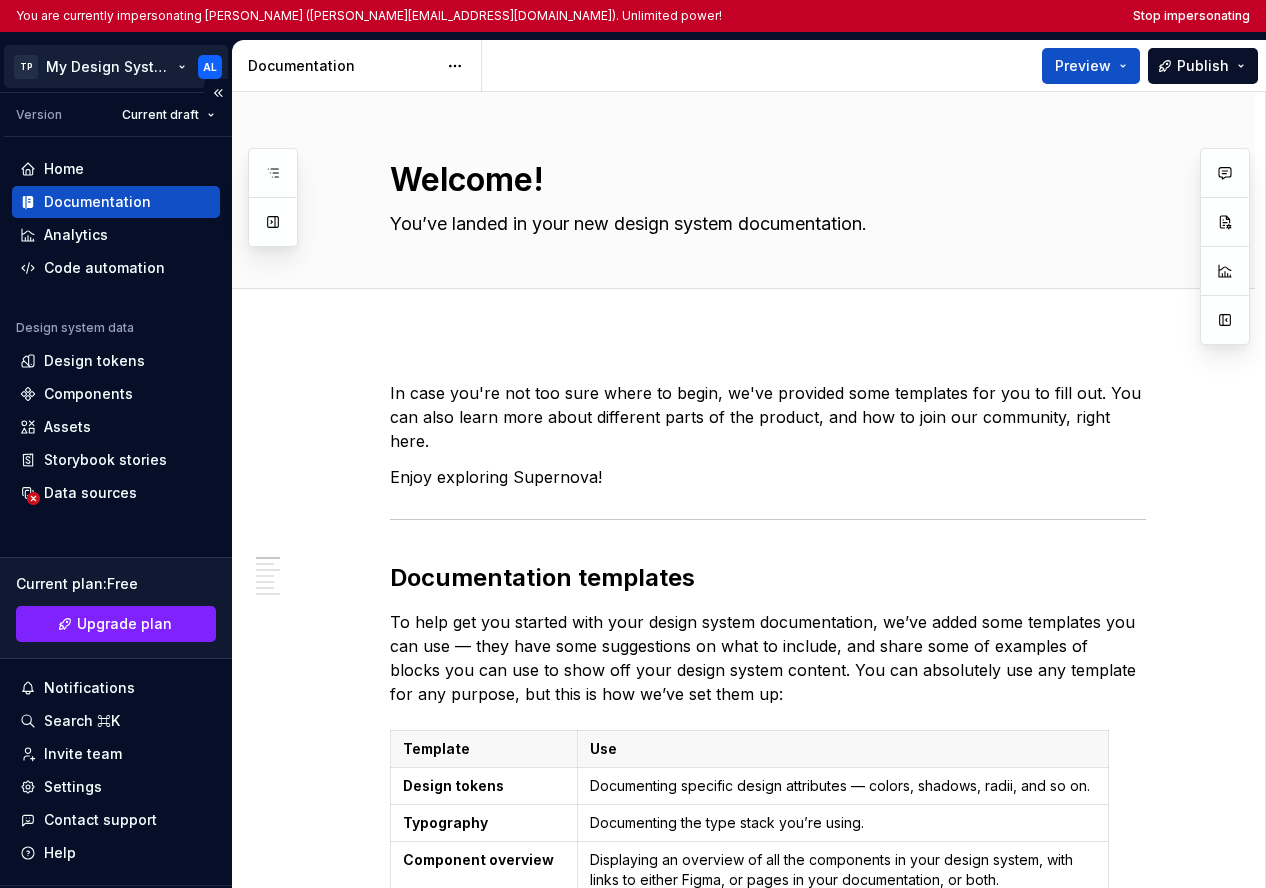 click on "You are currently impersonating [PERSON_NAME] ([PERSON_NAME][EMAIL_ADDRESS][DOMAIN_NAME]). Unlimited power! Stop impersonating TP My Design System AL Version Current draft Home Documentation Analytics Code automation Design system data Design tokens Components Assets Storybook stories Data sources Current plan :  Free Upgrade plan Notifications Search ⌘K Invite team Settings Contact support Help Documentation Preview Publish Pages Add
Accessibility guide for tree Page tree.
Navigate the tree with the arrow keys. Common tree hotkeys apply. Further keybindings are available:
enter to execute primary action on focused item
f2 to start renaming the focused item
escape to abort renaming an item
control+d to start dragging selected items
Welcome! Foundations Design tokens Typography Components Changes No changes yet When a page is edited, it will appear in this section. Upgrade to Enterprise to turn on approval workflow Learn more Contact us Welcome! Edit header ." at bounding box center (633, 444) 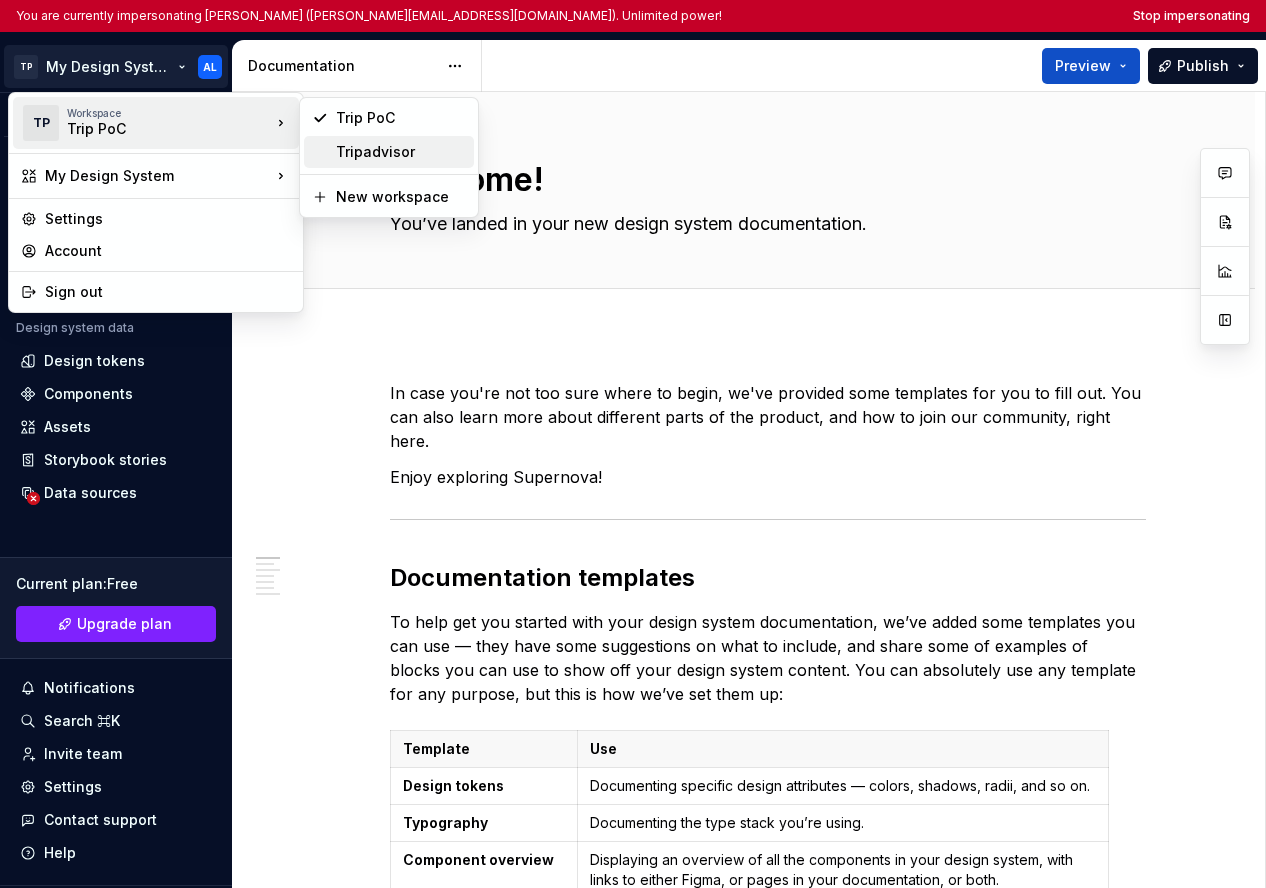 click on "Tripadvisor" at bounding box center (401, 152) 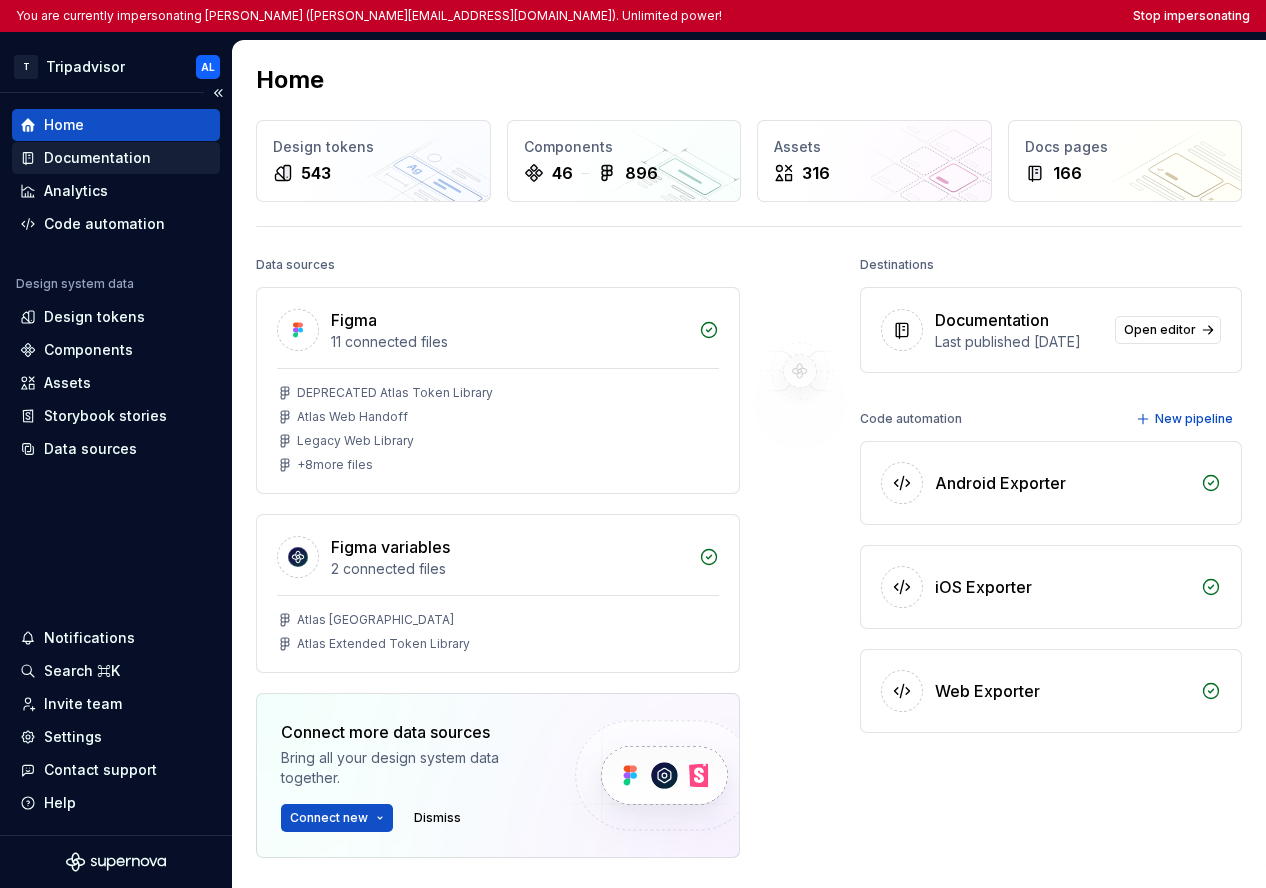 click on "Documentation" at bounding box center (97, 158) 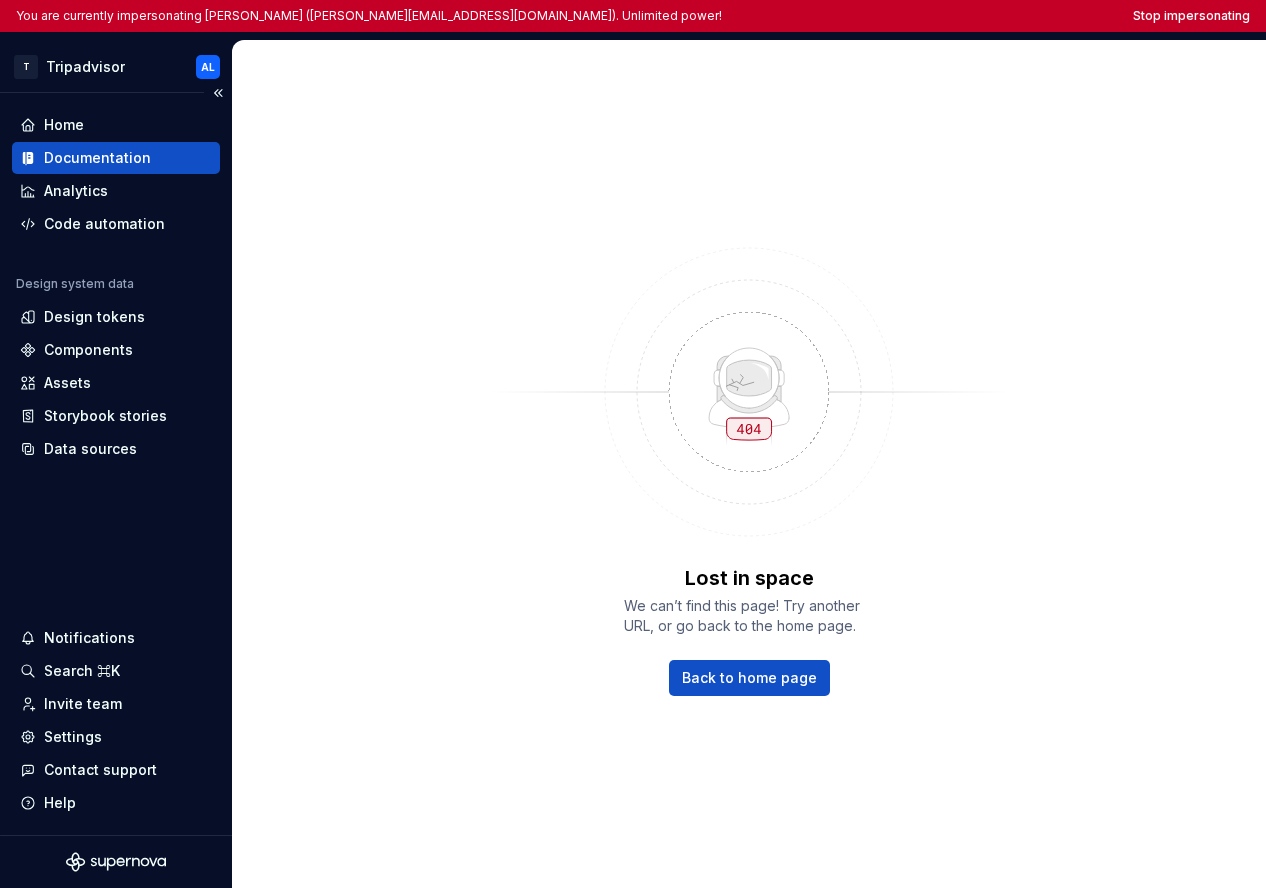click on "Documentation" at bounding box center [116, 158] 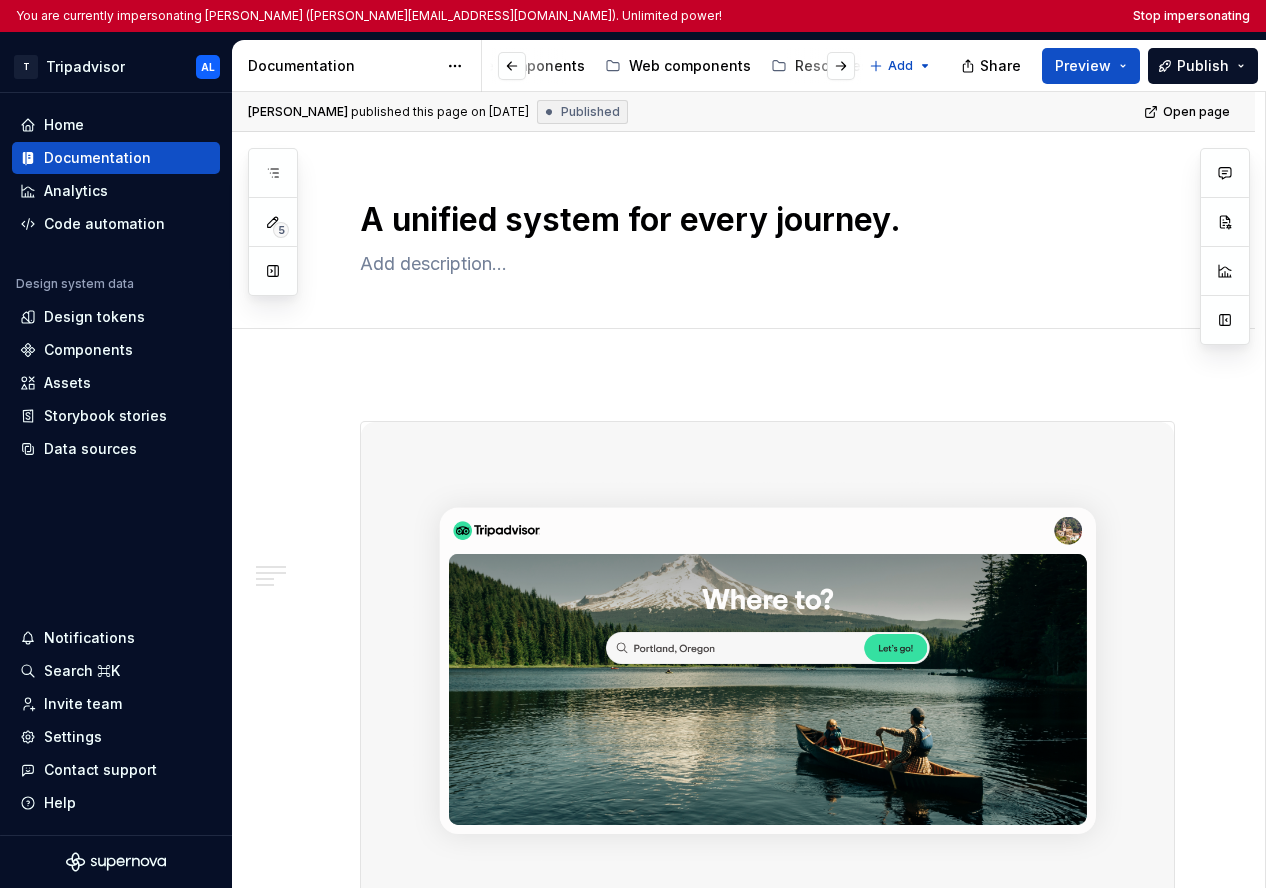 scroll, scrollTop: 0, scrollLeft: 548, axis: horizontal 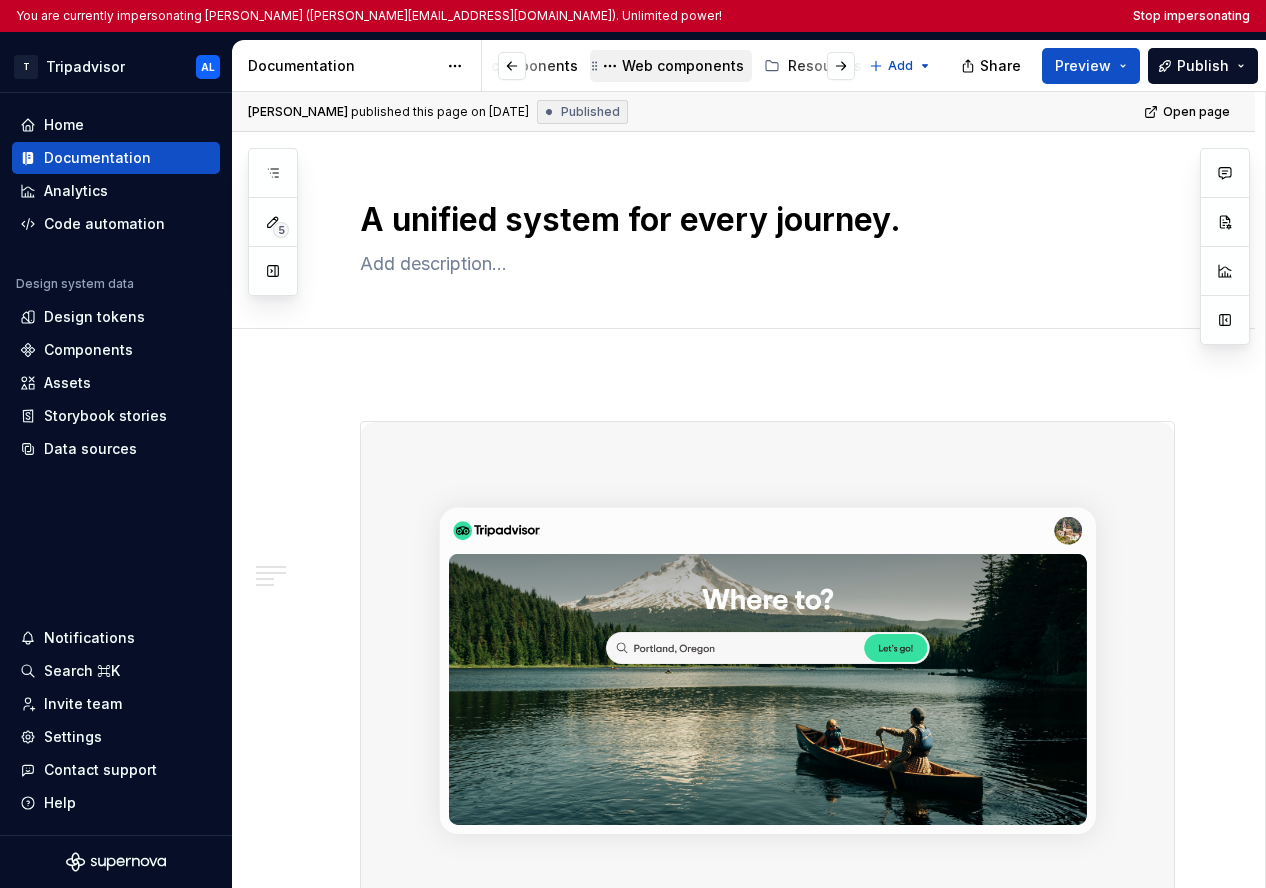 click on "Web components" at bounding box center (683, 66) 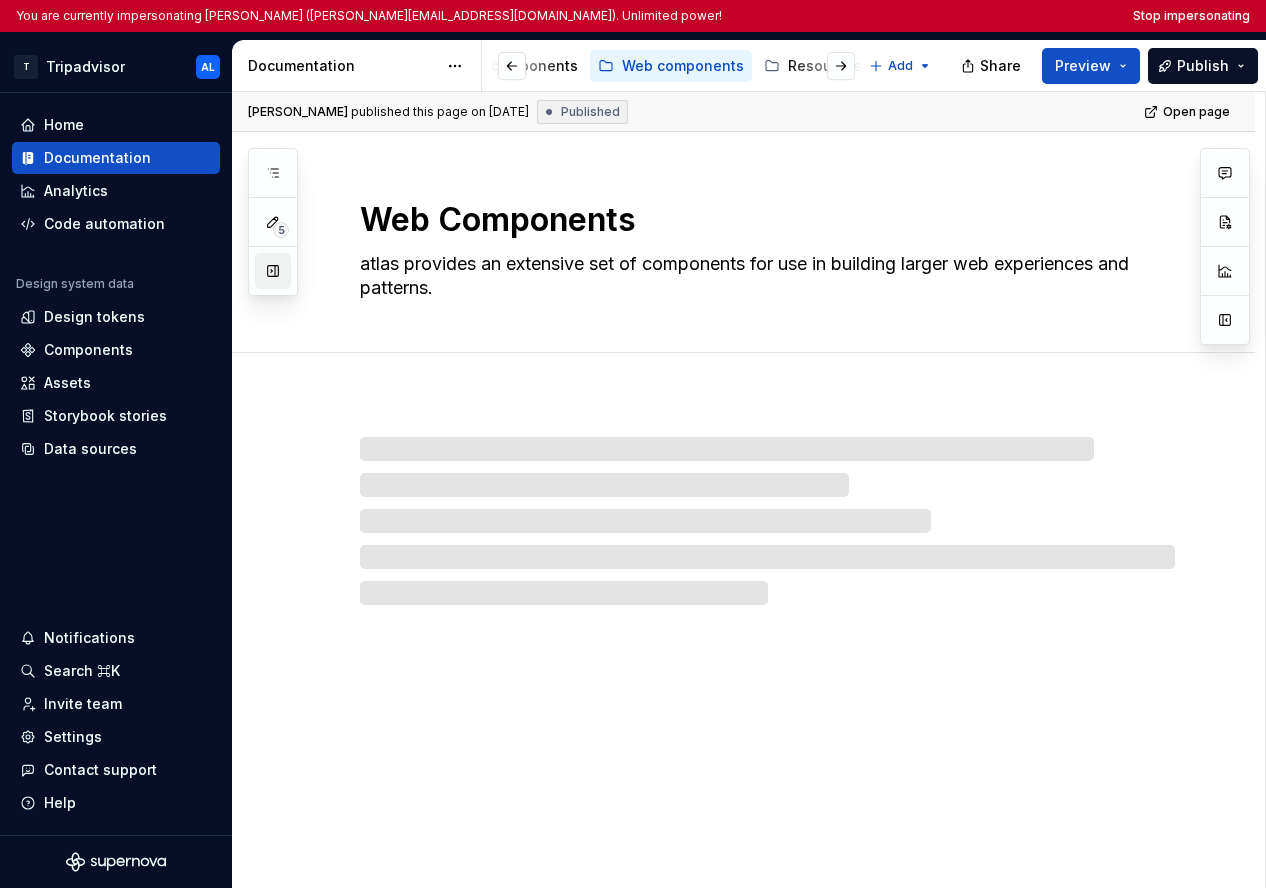 click at bounding box center (273, 271) 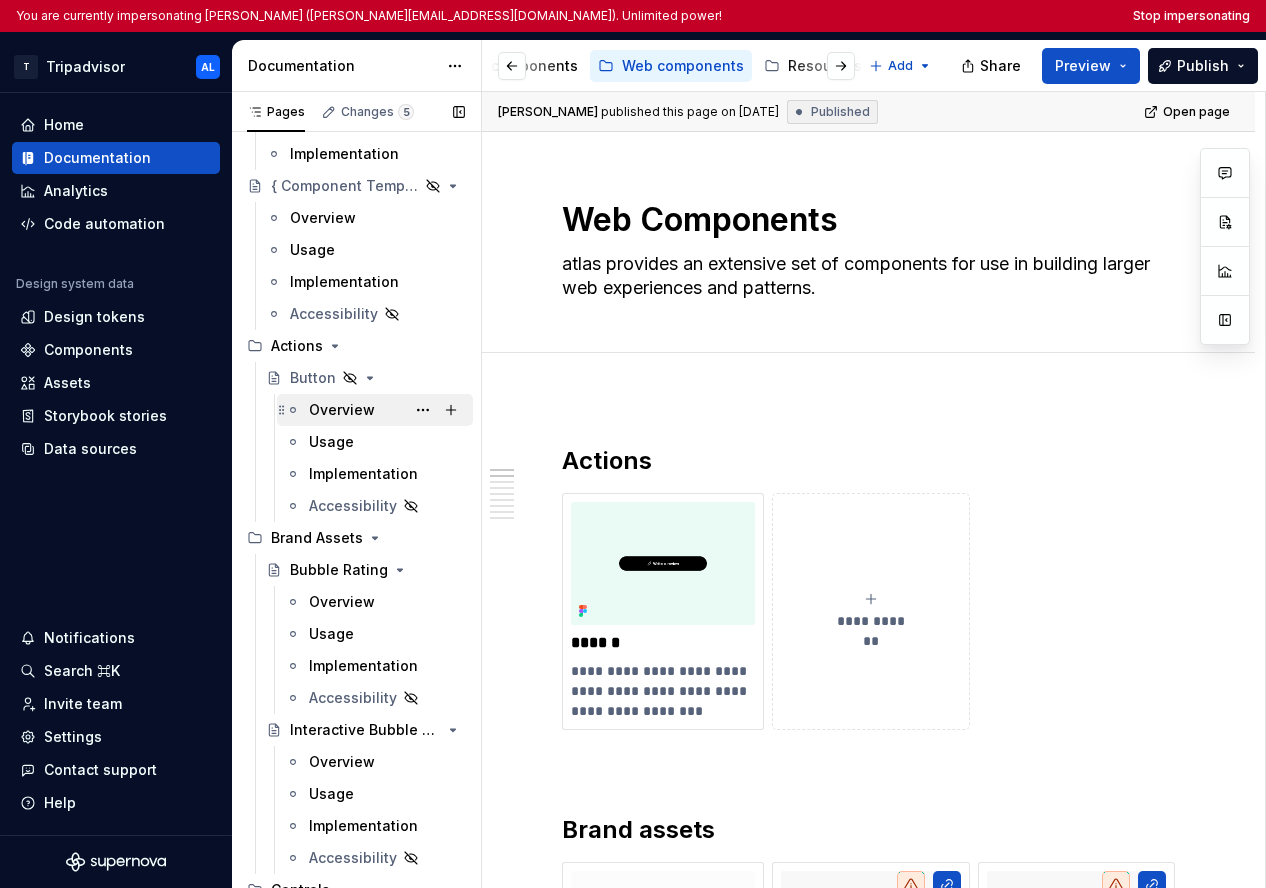 scroll, scrollTop: 248, scrollLeft: 0, axis: vertical 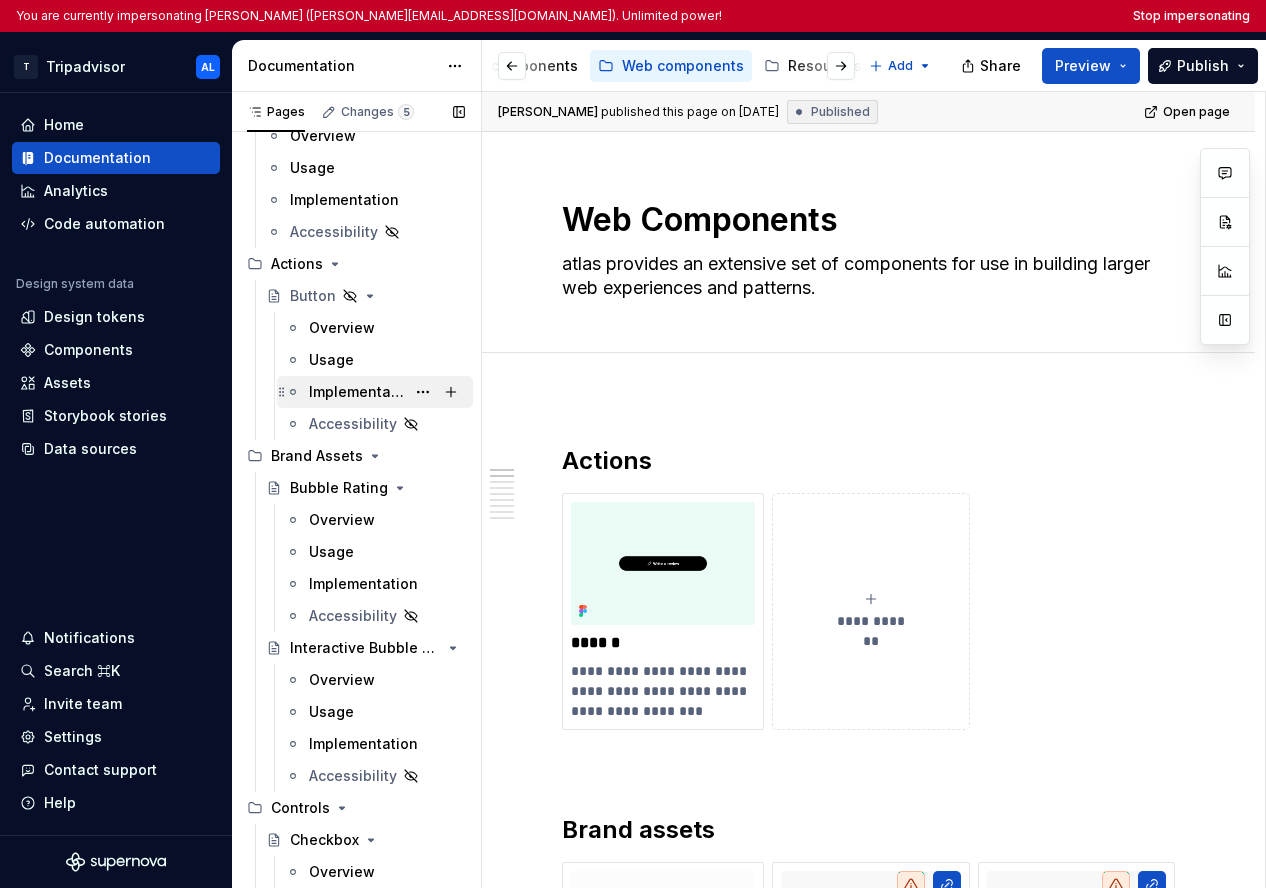 click on "Implementation" at bounding box center [357, 392] 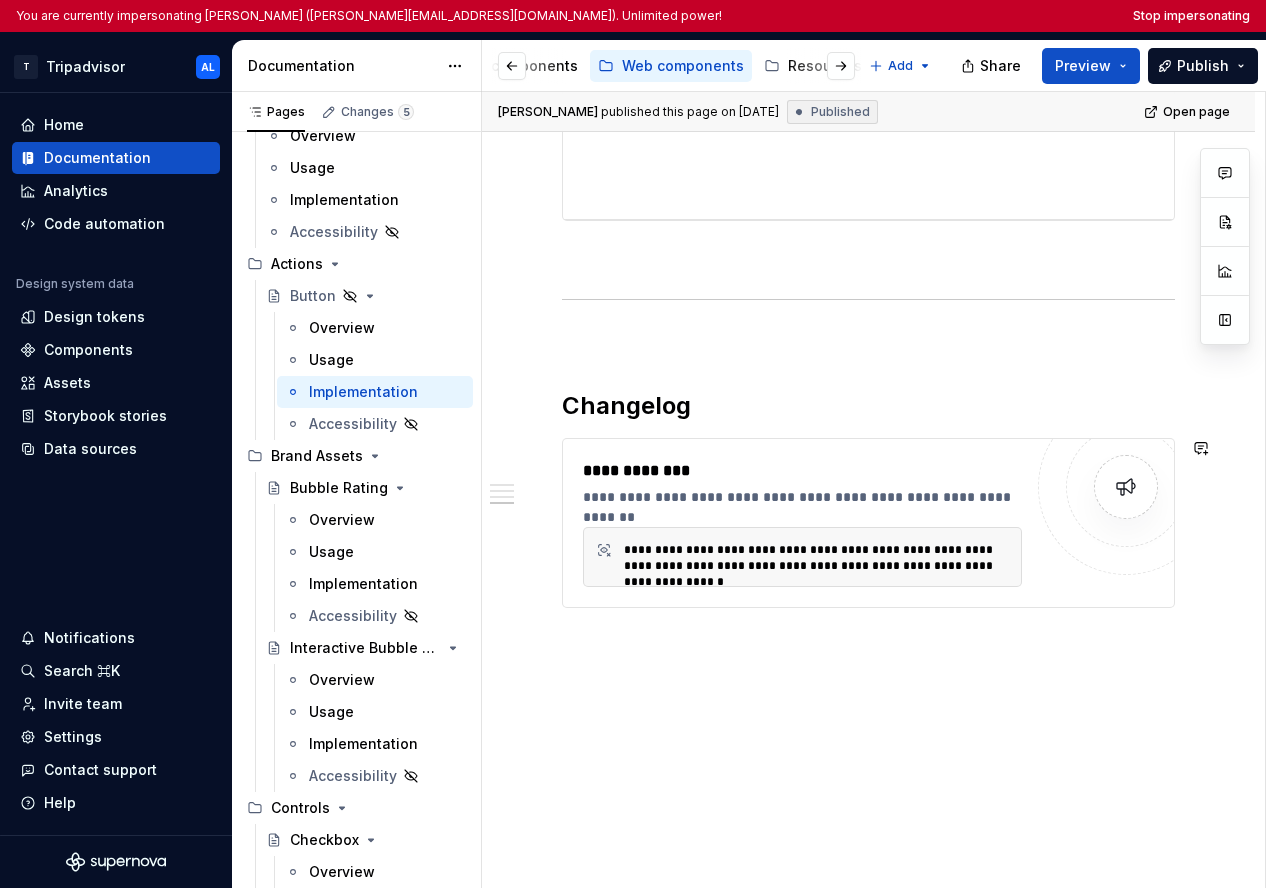 scroll, scrollTop: 2443, scrollLeft: 0, axis: vertical 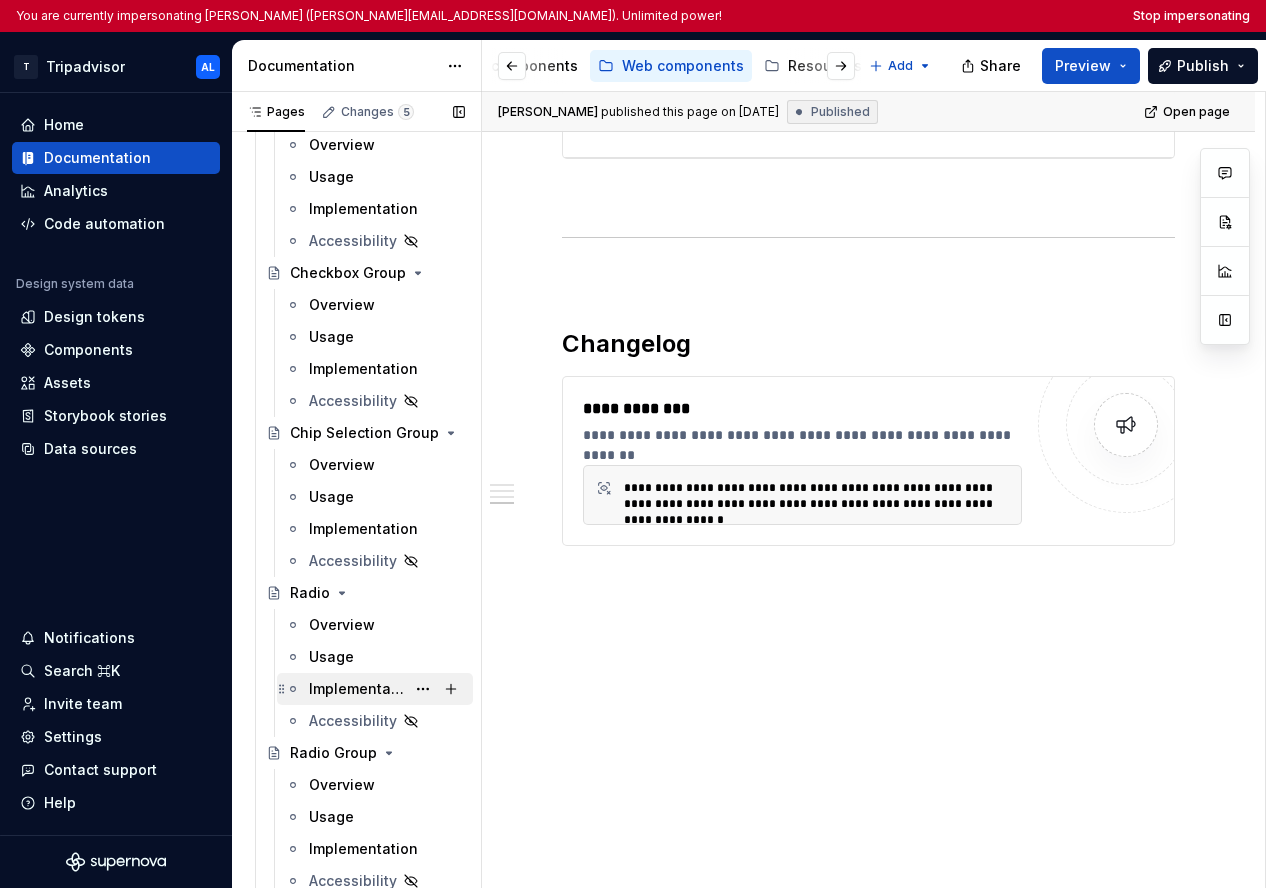 click on "Implementation" at bounding box center (357, 689) 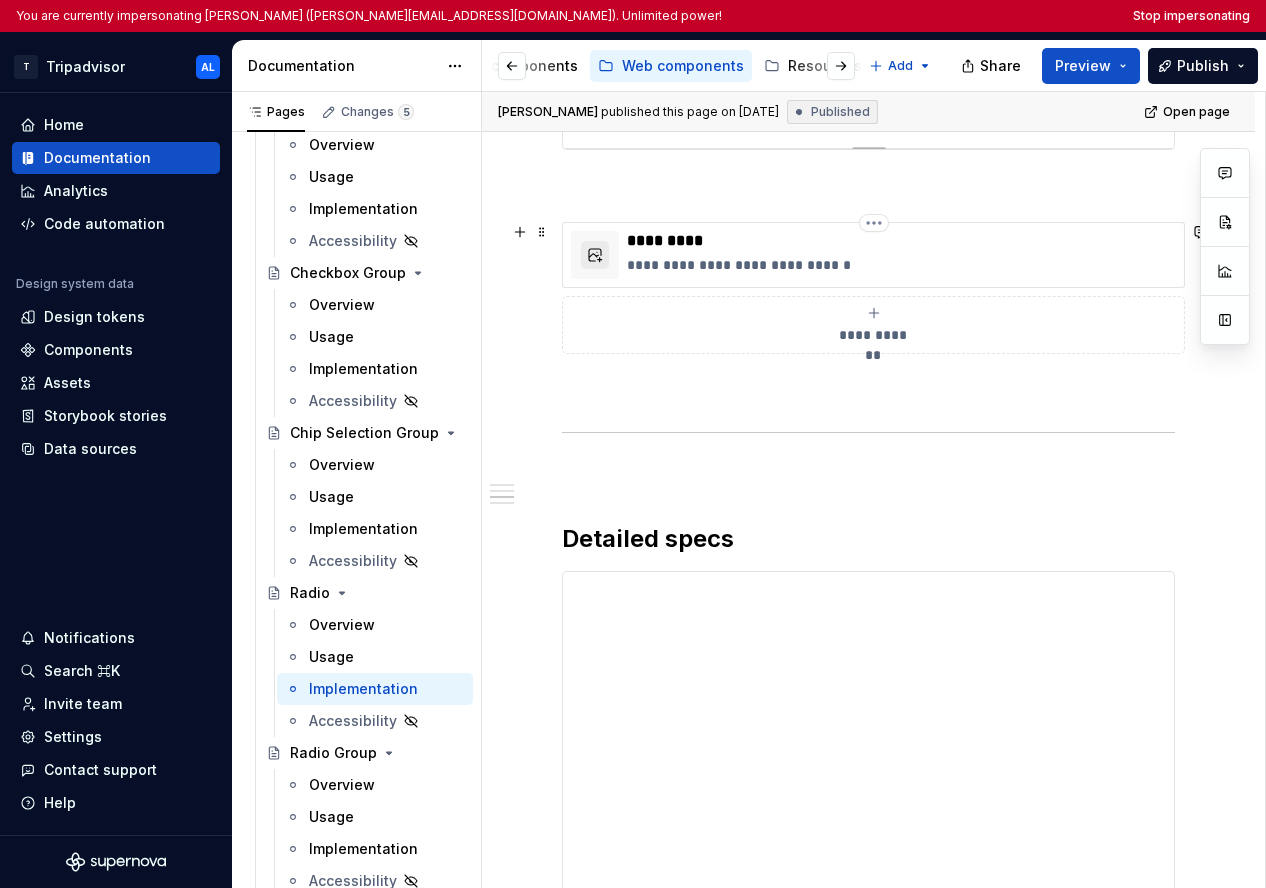 scroll, scrollTop: 1280, scrollLeft: 0, axis: vertical 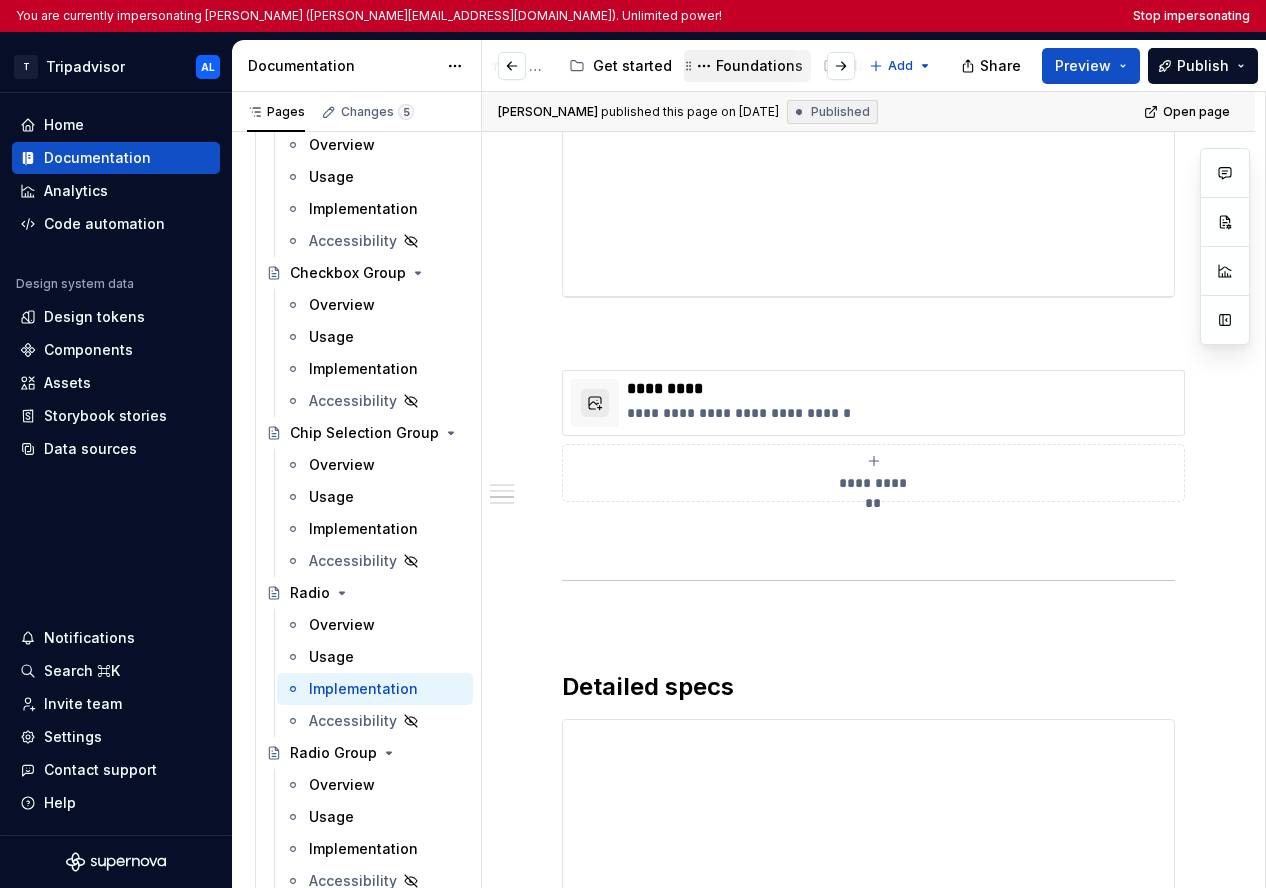 click on "Foundations" at bounding box center [759, 66] 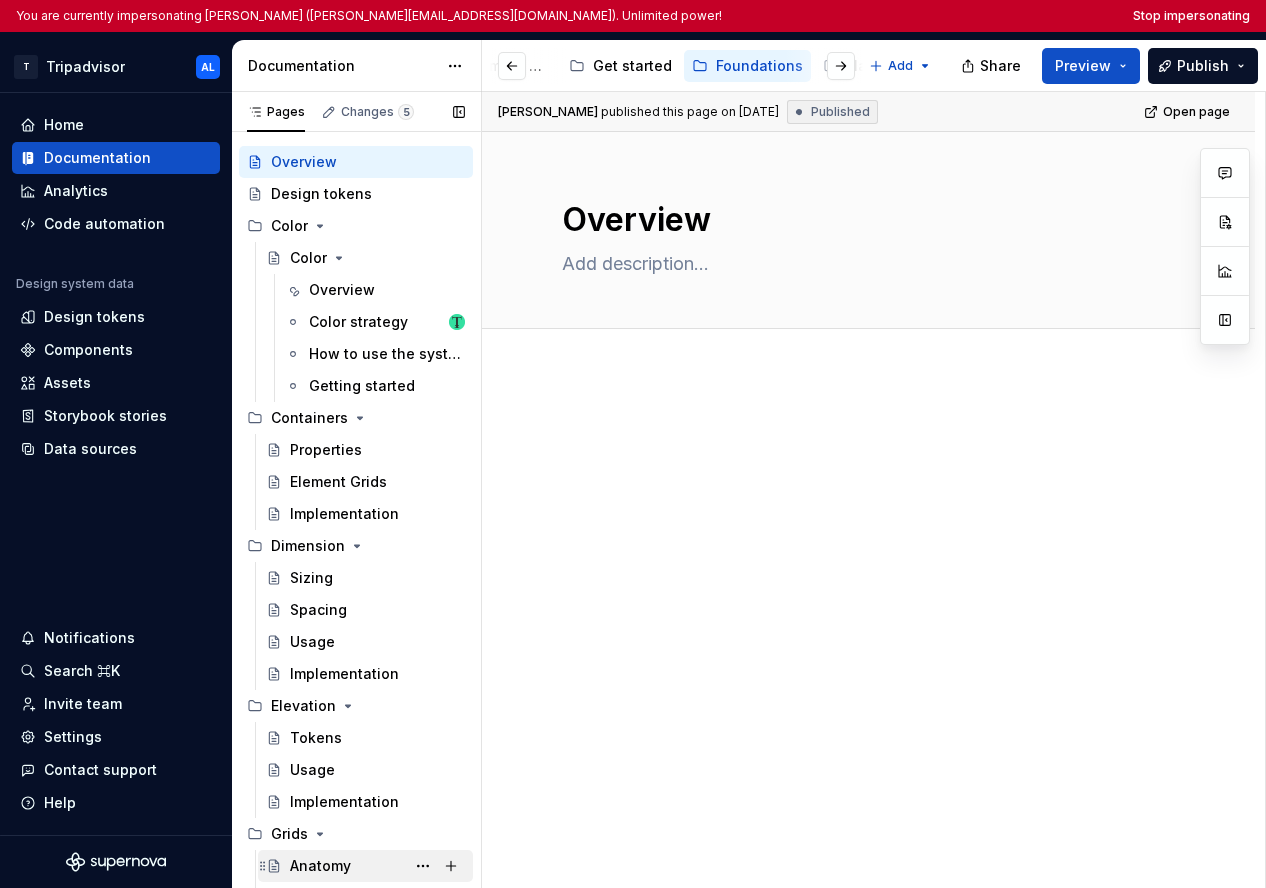 scroll, scrollTop: 0, scrollLeft: 0, axis: both 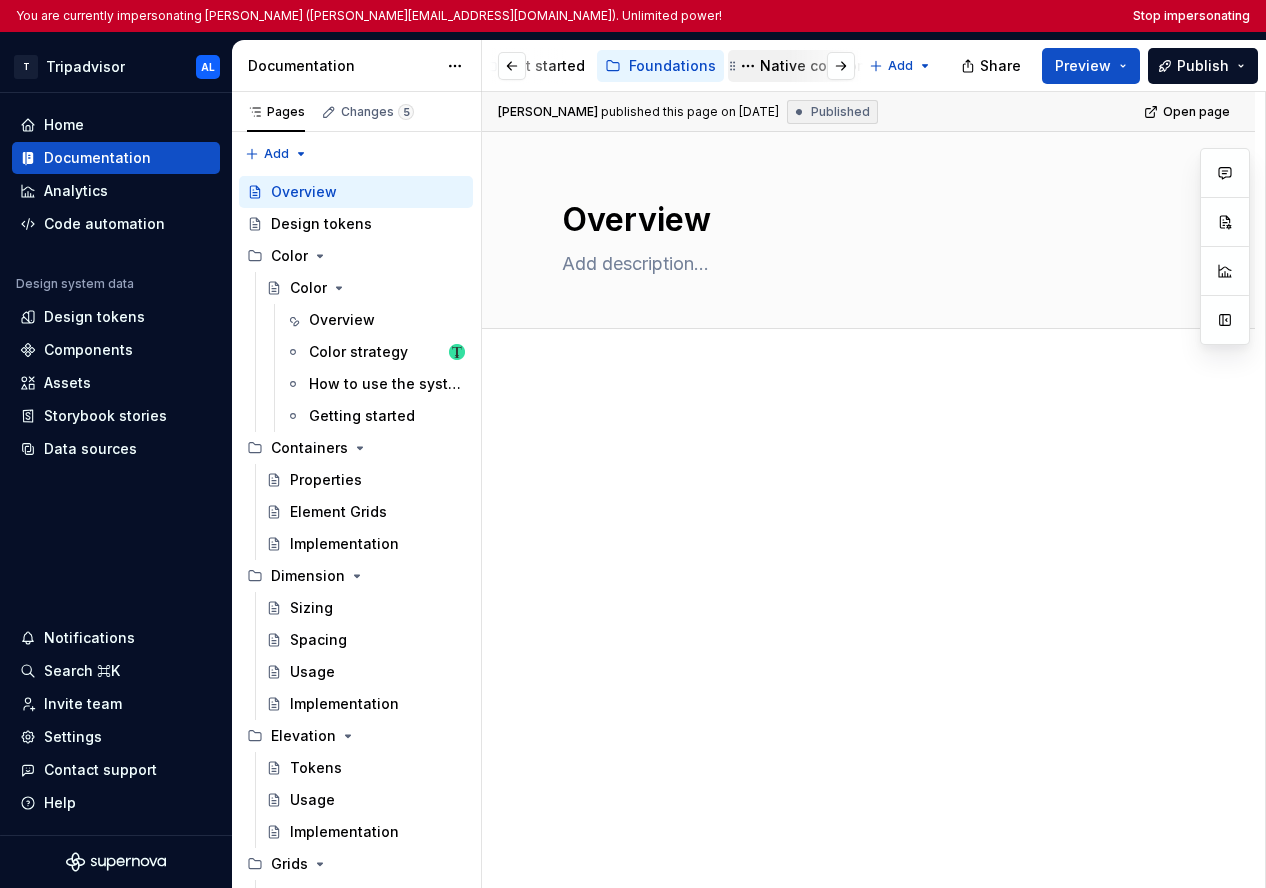 click on "Native components" at bounding box center (828, 66) 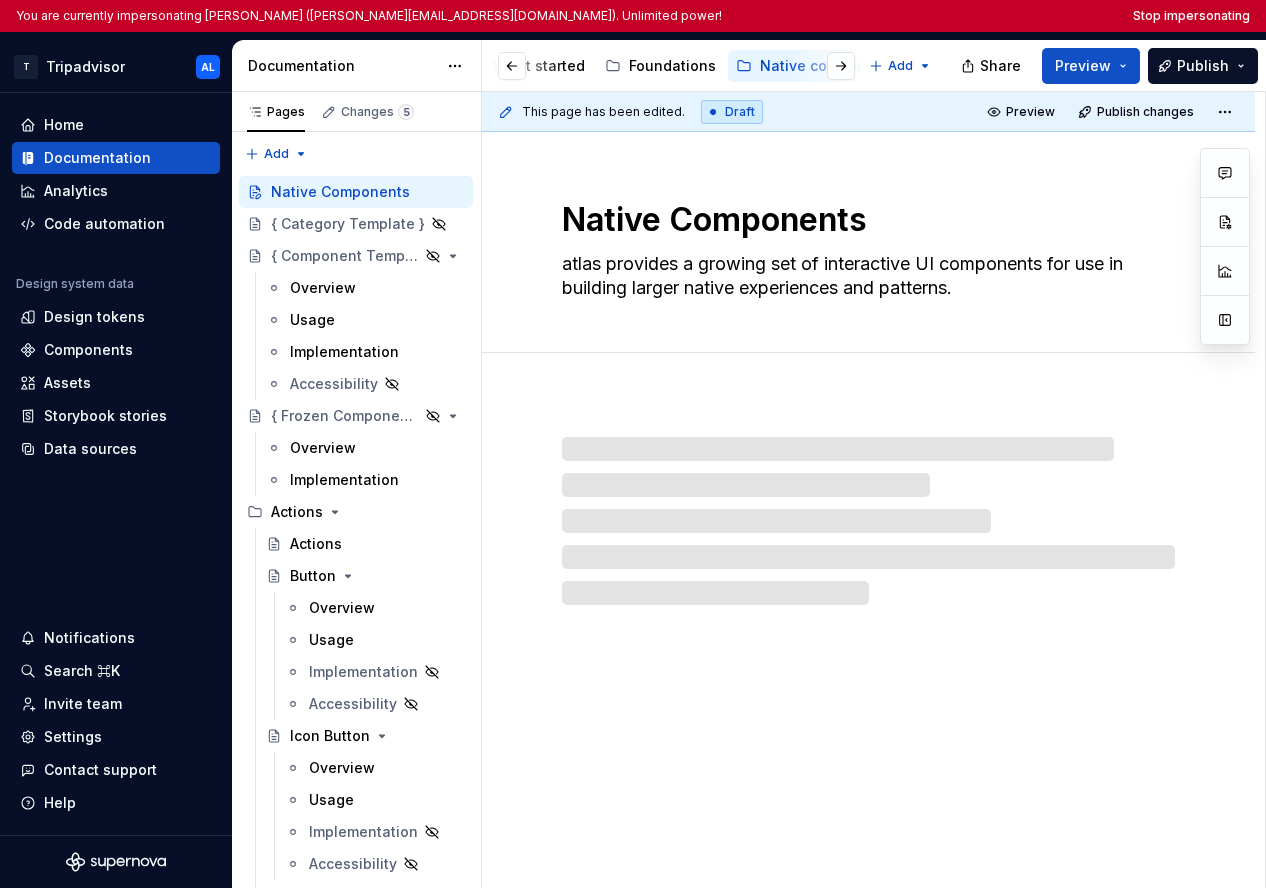 click on "You are currently impersonating [PERSON_NAME] ([PERSON_NAME][EMAIL_ADDRESS][DOMAIN_NAME]). Unlimited power! Stop impersonating T Tripadvisor AL Home Documentation Analytics Code automation Design system data Design tokens Components Assets Storybook stories Data sources Notifications Search ⌘K Invite team Settings Contact support Help Documentation
Accessibility guide for tree Page tree.
Navigate the tree with the arrow keys. Common tree hotkeys apply. Further keybindings are available:
enter to execute primary action on focused item
f2 to start renaming the focused item
escape to abort renaming an item
control+d to start dragging selected items
A unified system for every journey. Get started Foundations Native components Web components Resources & tools What's new [DRAFT] DO-NOT-DELETE [PERSON_NAME] test - DS viewer Add Share Preview Publish Pages Changes 5 Add
Accessibility guide for tree Page tree.
Usage" at bounding box center [633, 444] 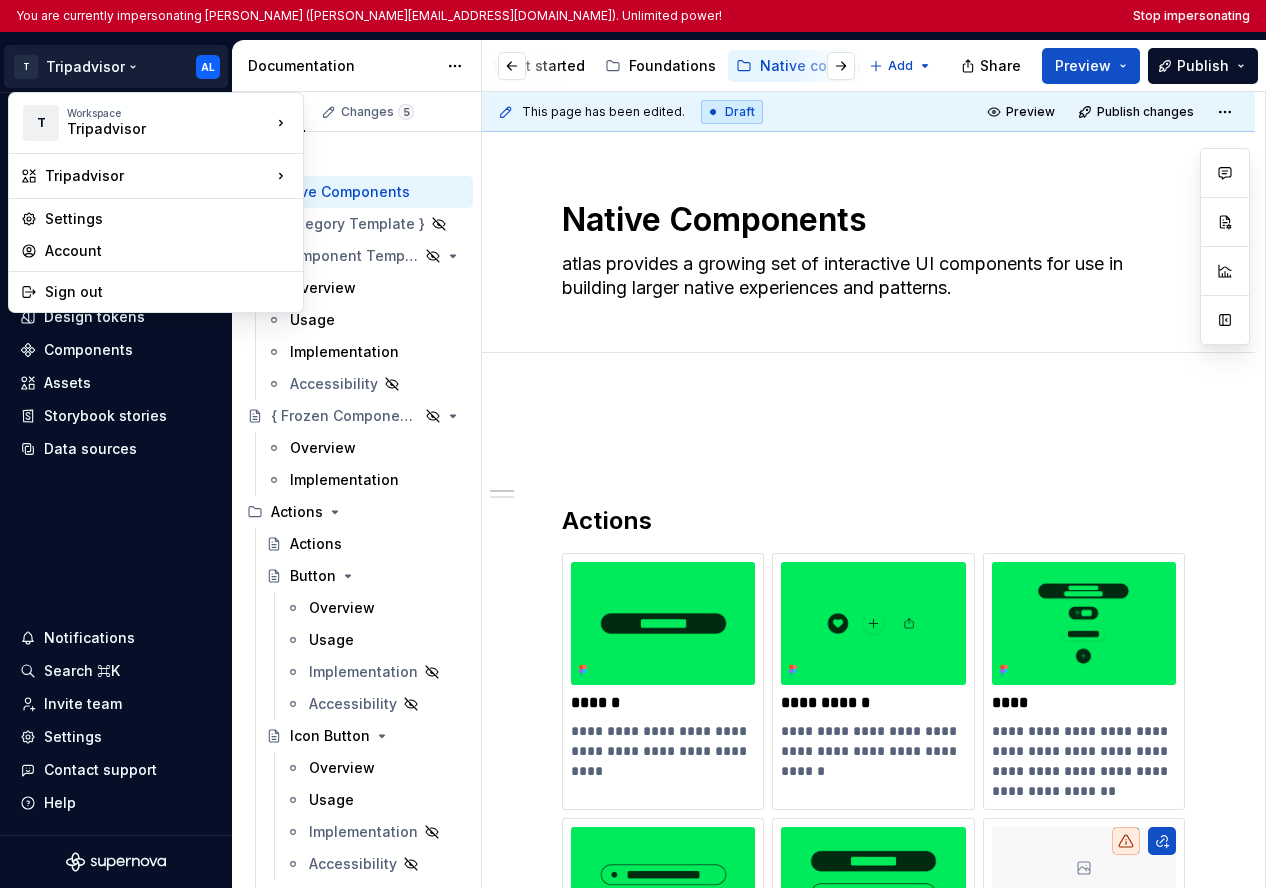 click on "You are currently impersonating [PERSON_NAME] ([PERSON_NAME][EMAIL_ADDRESS][DOMAIN_NAME]). Unlimited power! Stop impersonating T Tripadvisor AL Home Documentation Analytics Code automation Design system data Design tokens Components Assets Storybook stories Data sources Notifications Search ⌘K Invite team Settings Contact support Help Documentation
Accessibility guide for tree Page tree.
Navigate the tree with the arrow keys. Common tree hotkeys apply. Further keybindings are available:
enter to execute primary action on focused item
f2 to start renaming the focused item
escape to abort renaming an item
control+d to start dragging selected items
A unified system for every journey. Get started Foundations Native components Web components Resources & tools What's new [DRAFT] DO-NOT-DELETE [PERSON_NAME] test - DS viewer Add Share Preview Publish Pages Changes 5 Add
Accessibility guide for tree Page tree.
Usage" at bounding box center (633, 444) 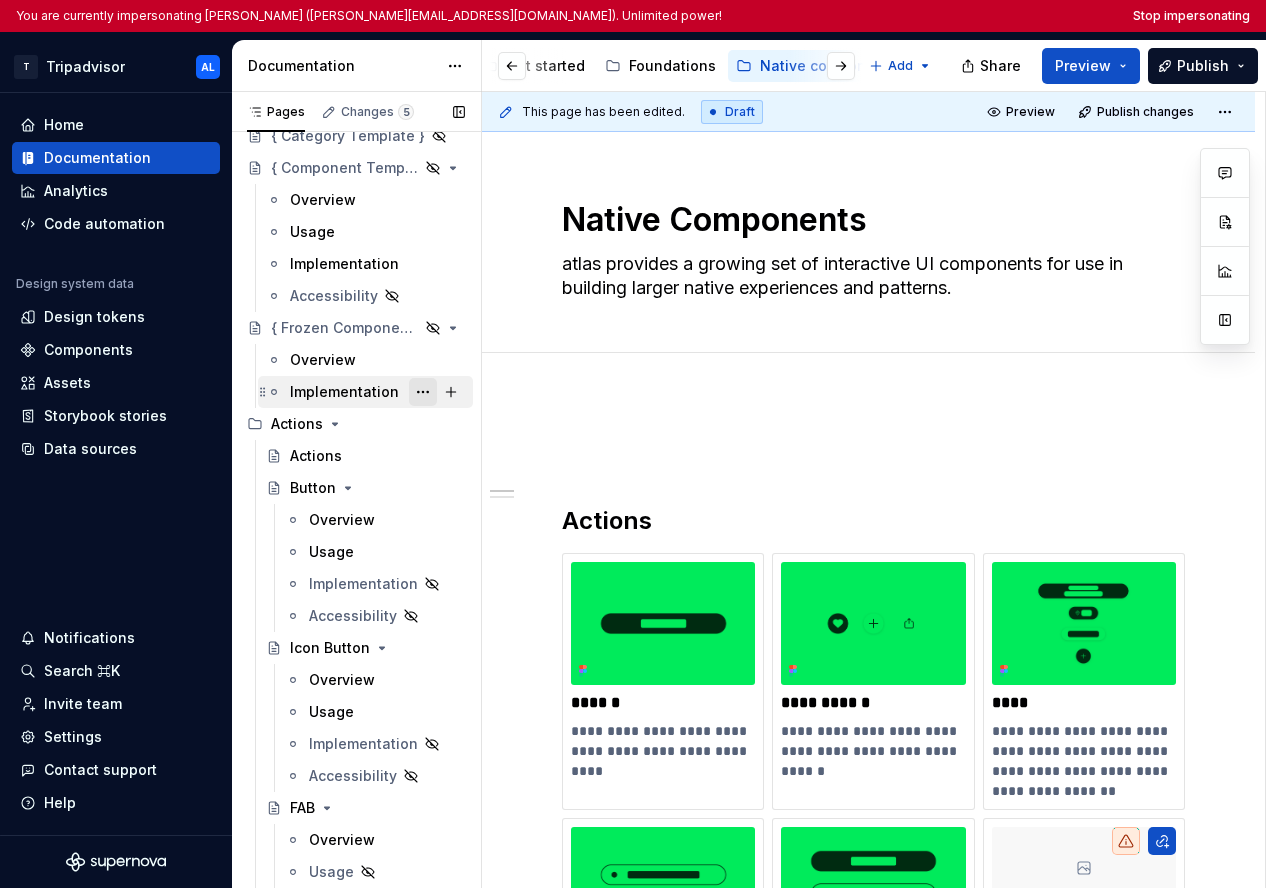scroll, scrollTop: 92, scrollLeft: 0, axis: vertical 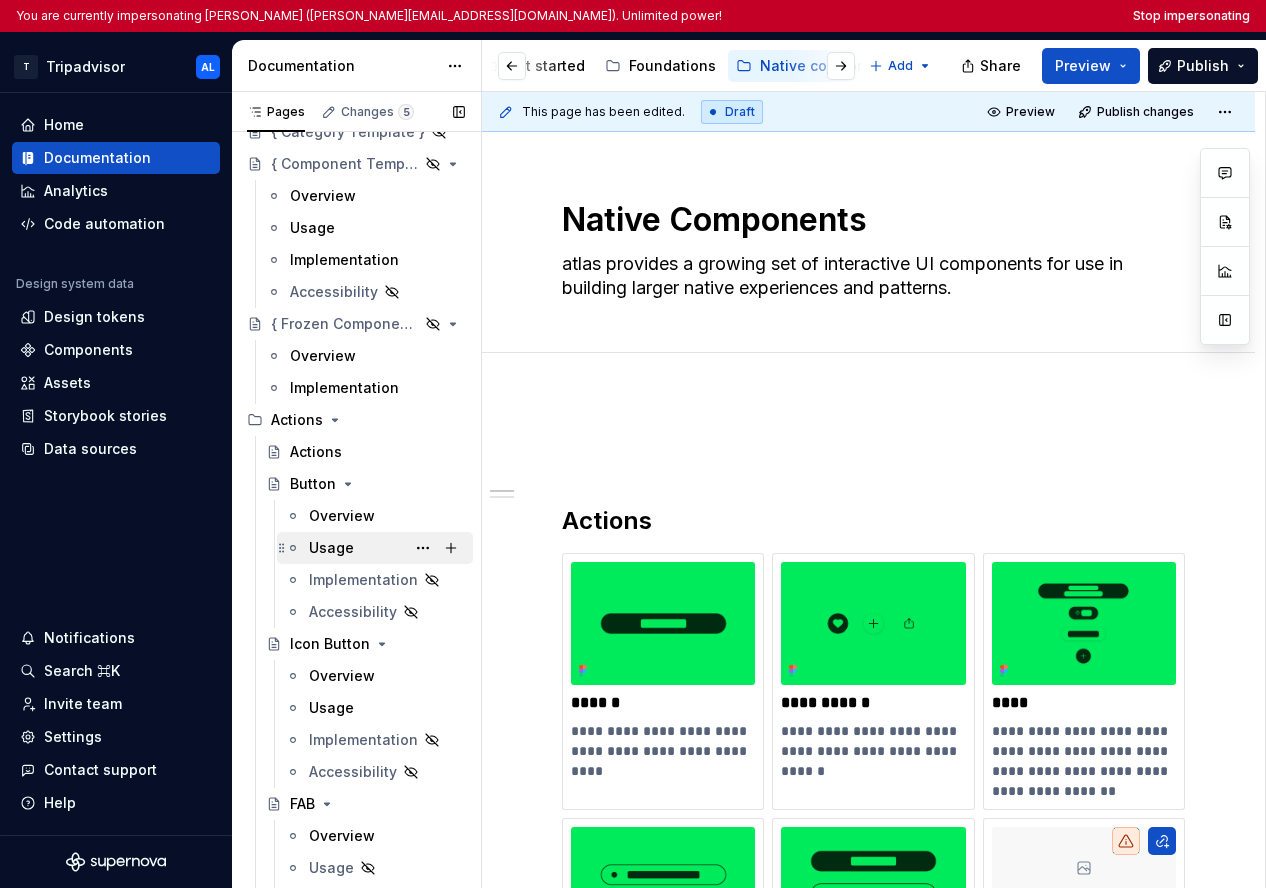 click on "Usage" at bounding box center (387, 548) 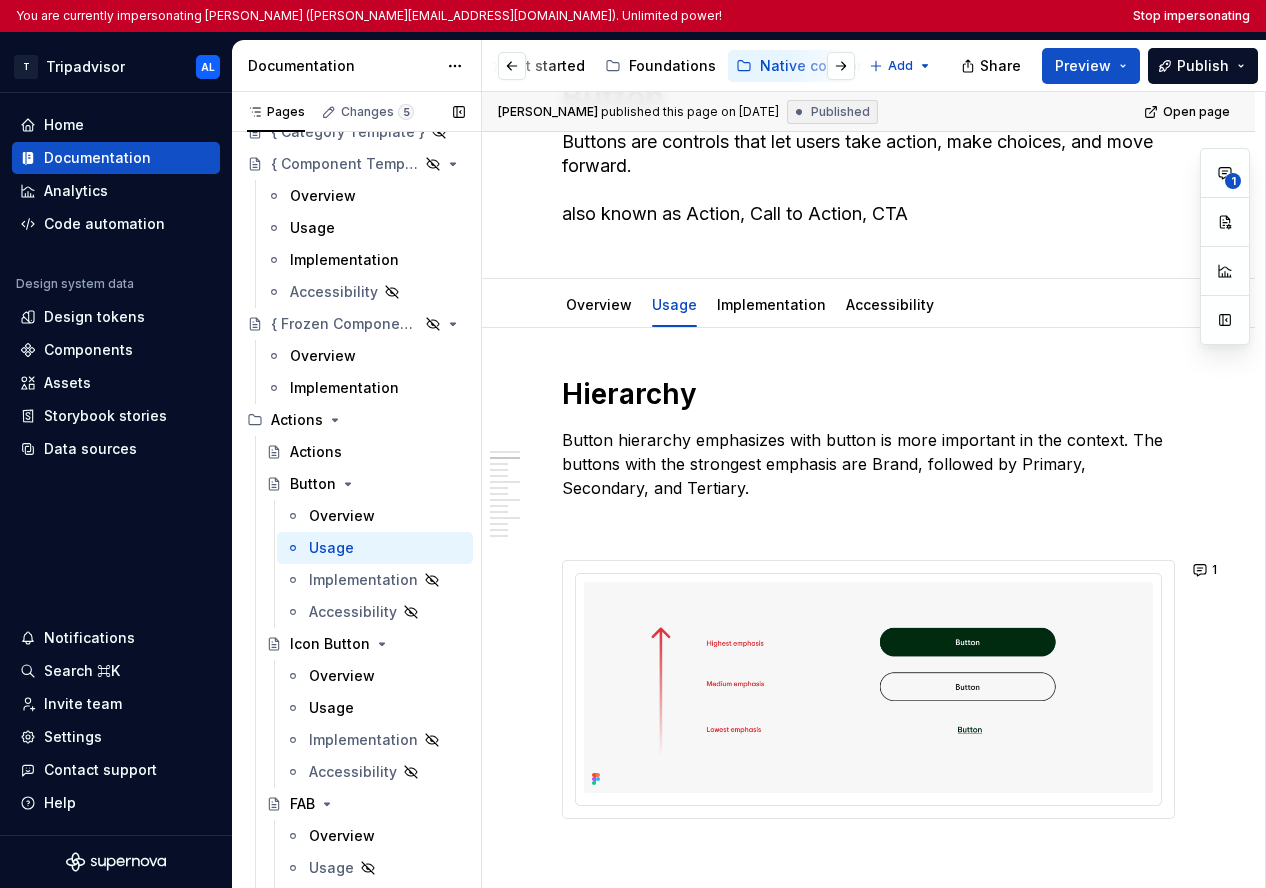 scroll, scrollTop: 15, scrollLeft: 0, axis: vertical 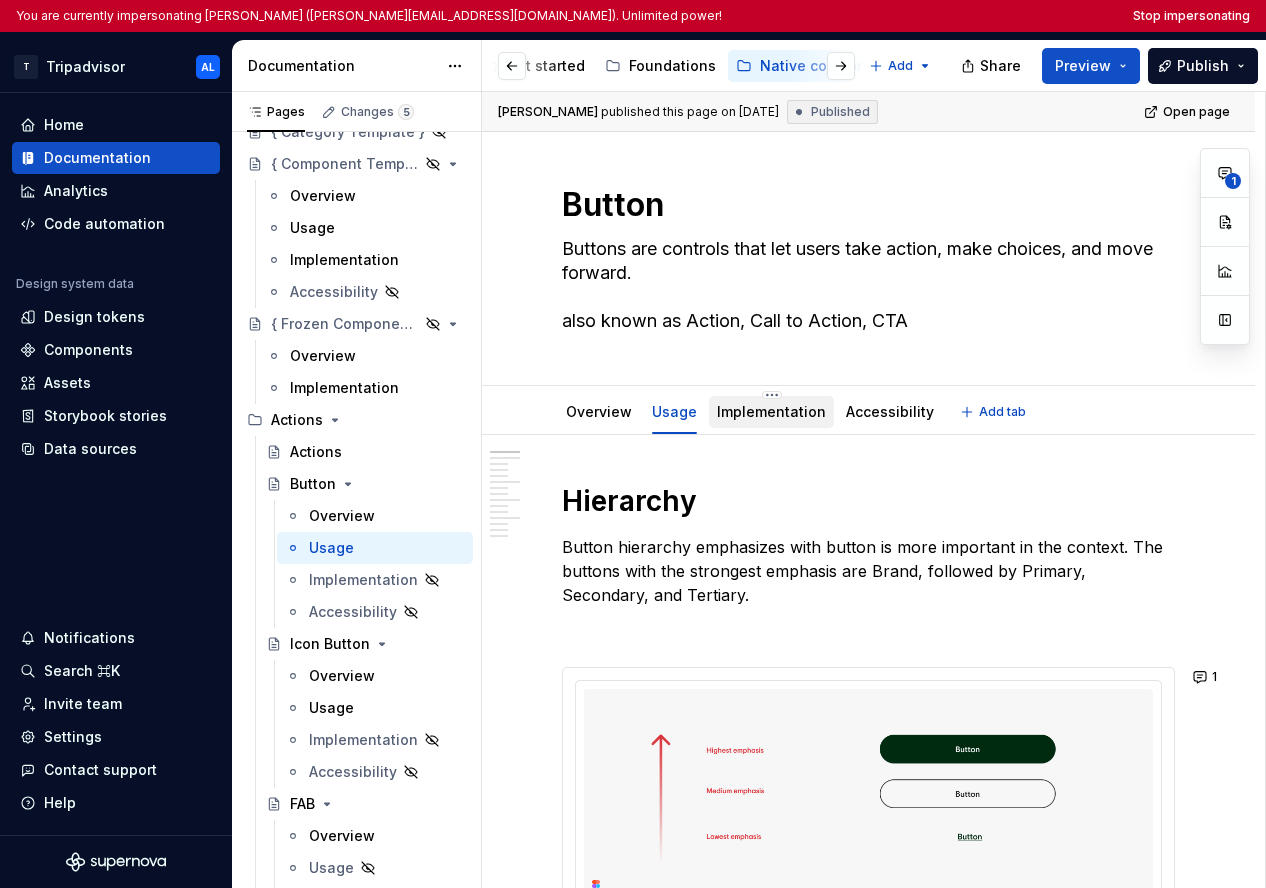 click on "Implementation" at bounding box center [771, 411] 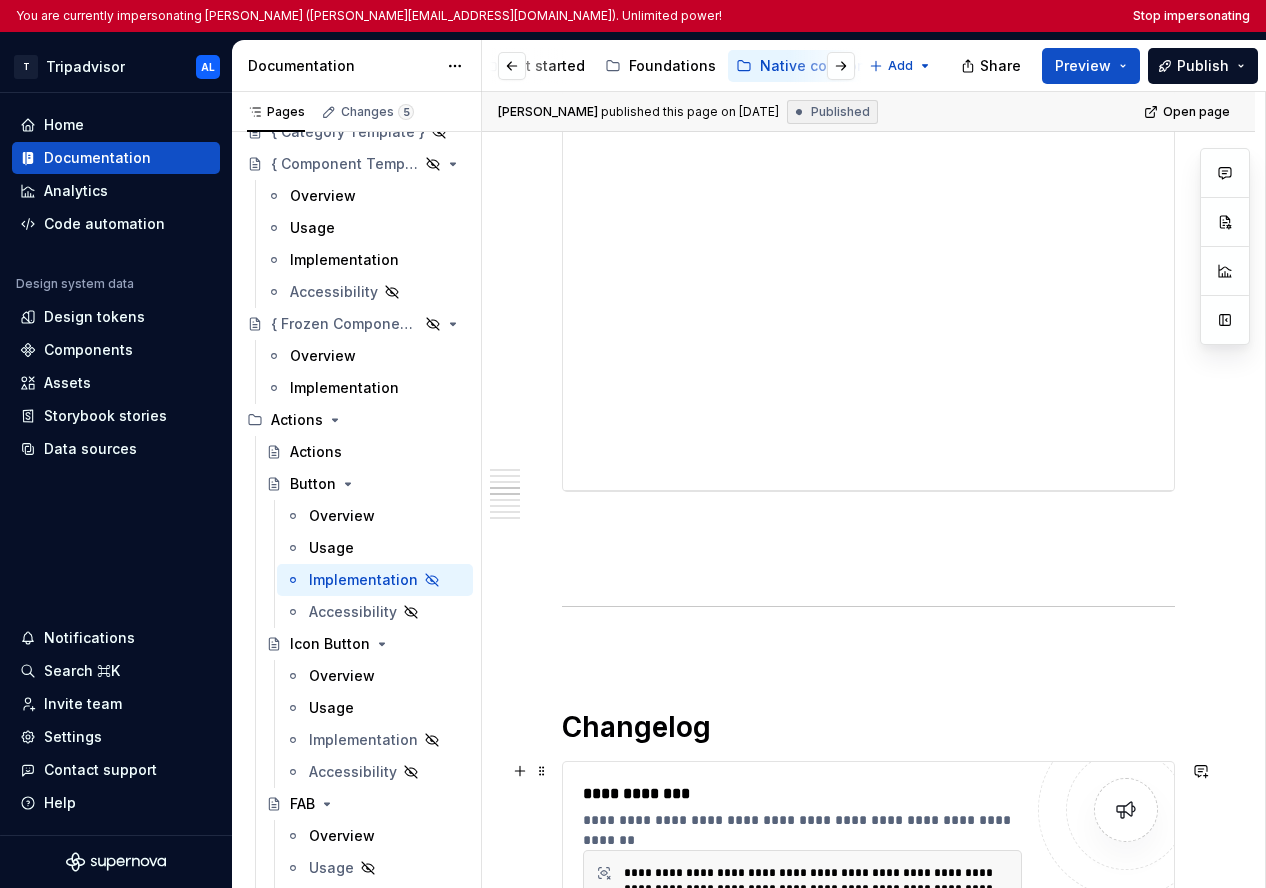 scroll, scrollTop: 926, scrollLeft: 0, axis: vertical 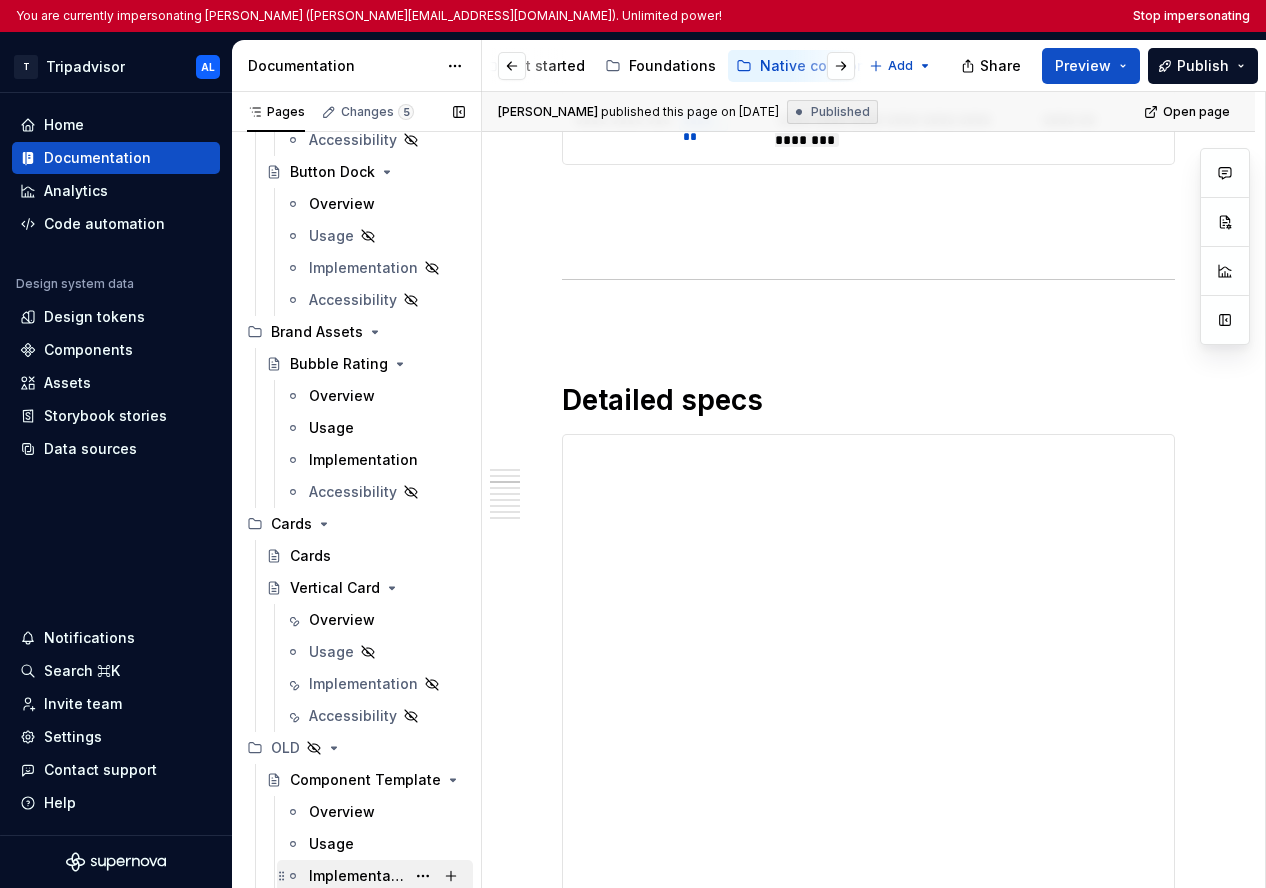 click on "Implementation" at bounding box center [357, 876] 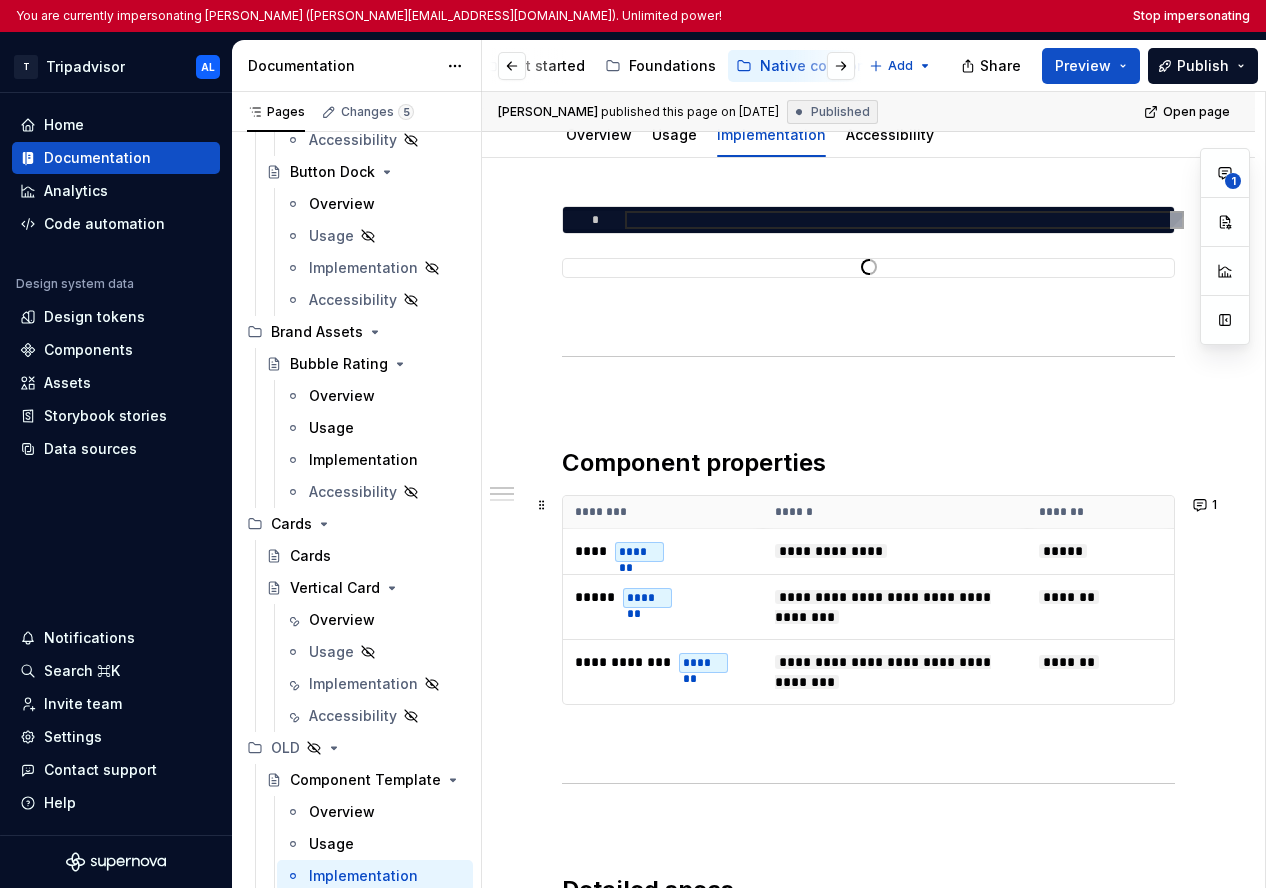 scroll, scrollTop: 255, scrollLeft: 0, axis: vertical 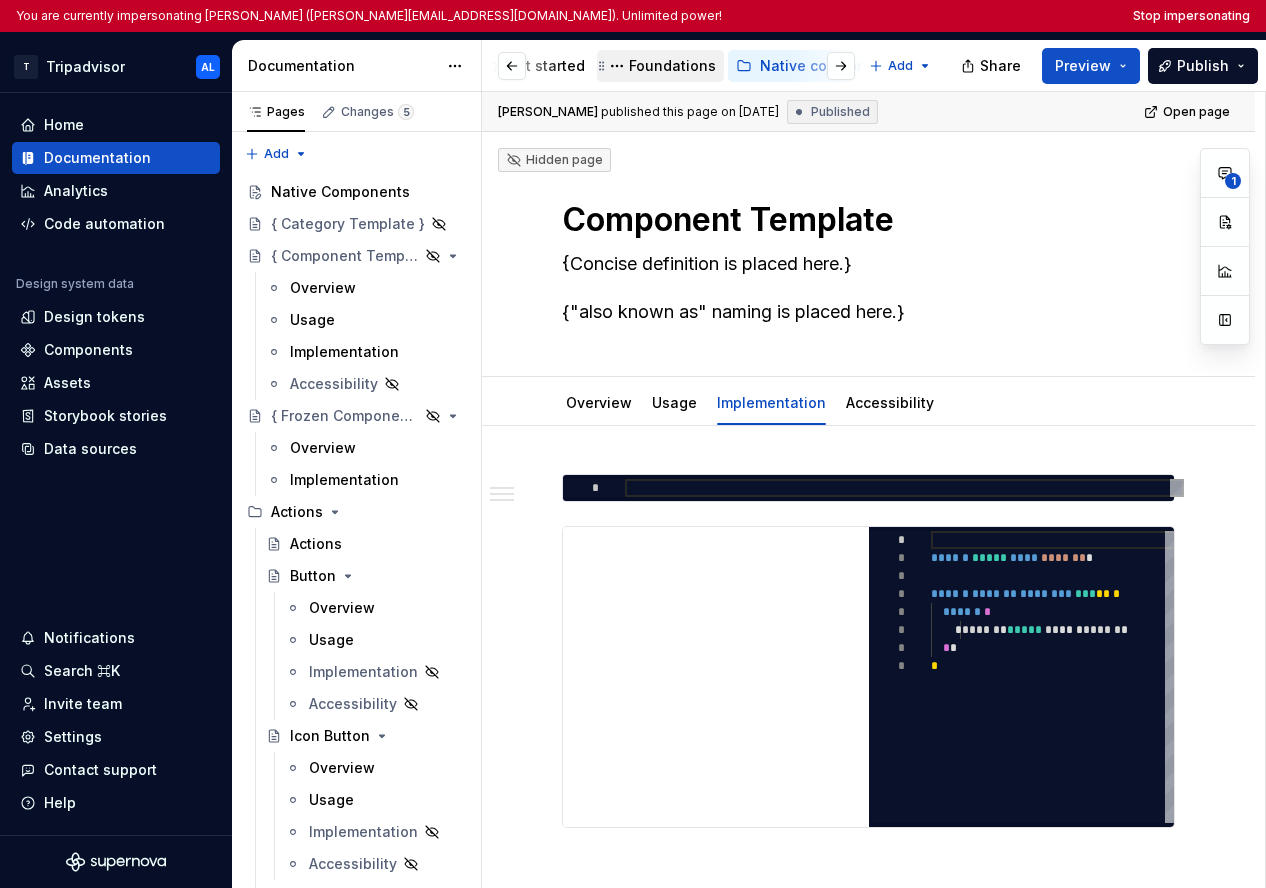 click on "Foundations" at bounding box center [672, 66] 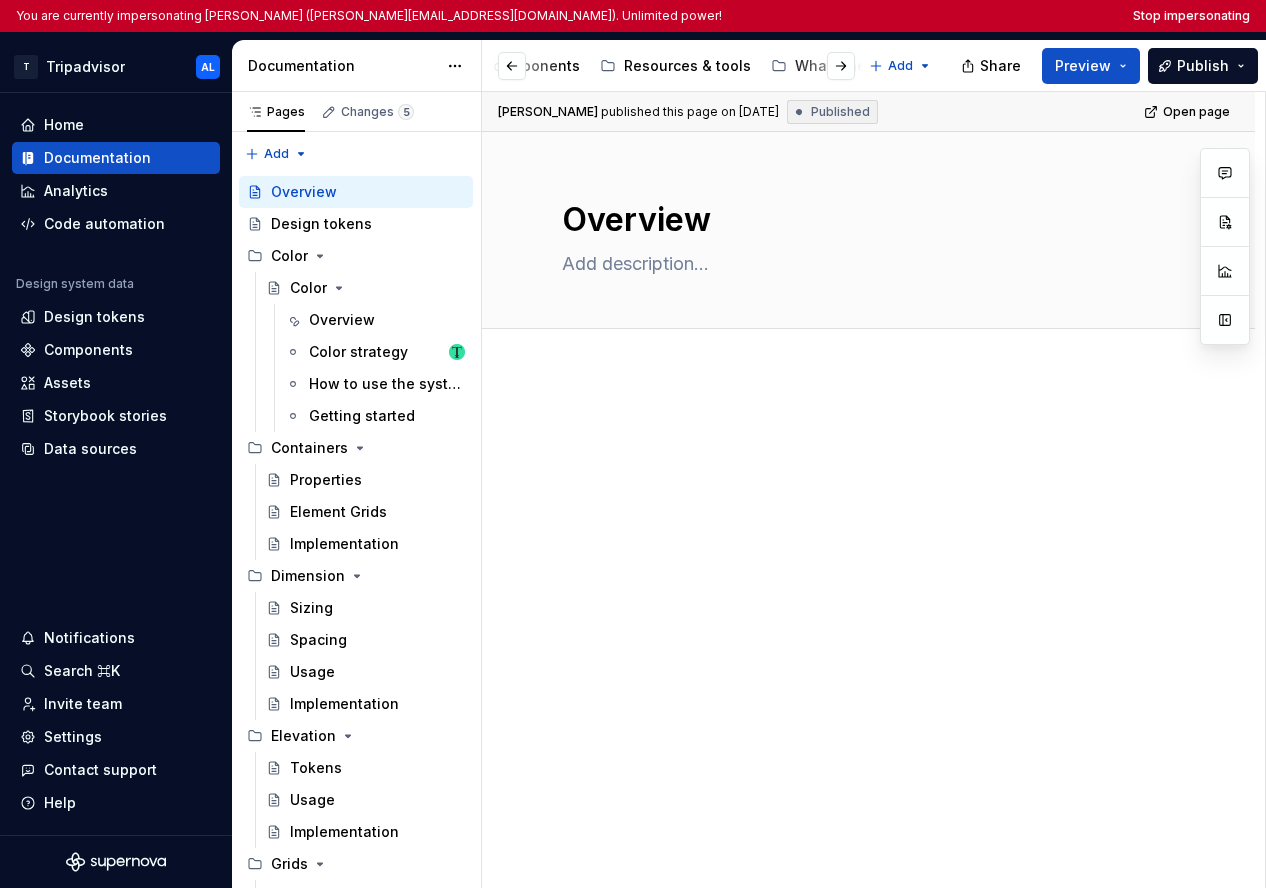 scroll, scrollTop: 0, scrollLeft: 676, axis: horizontal 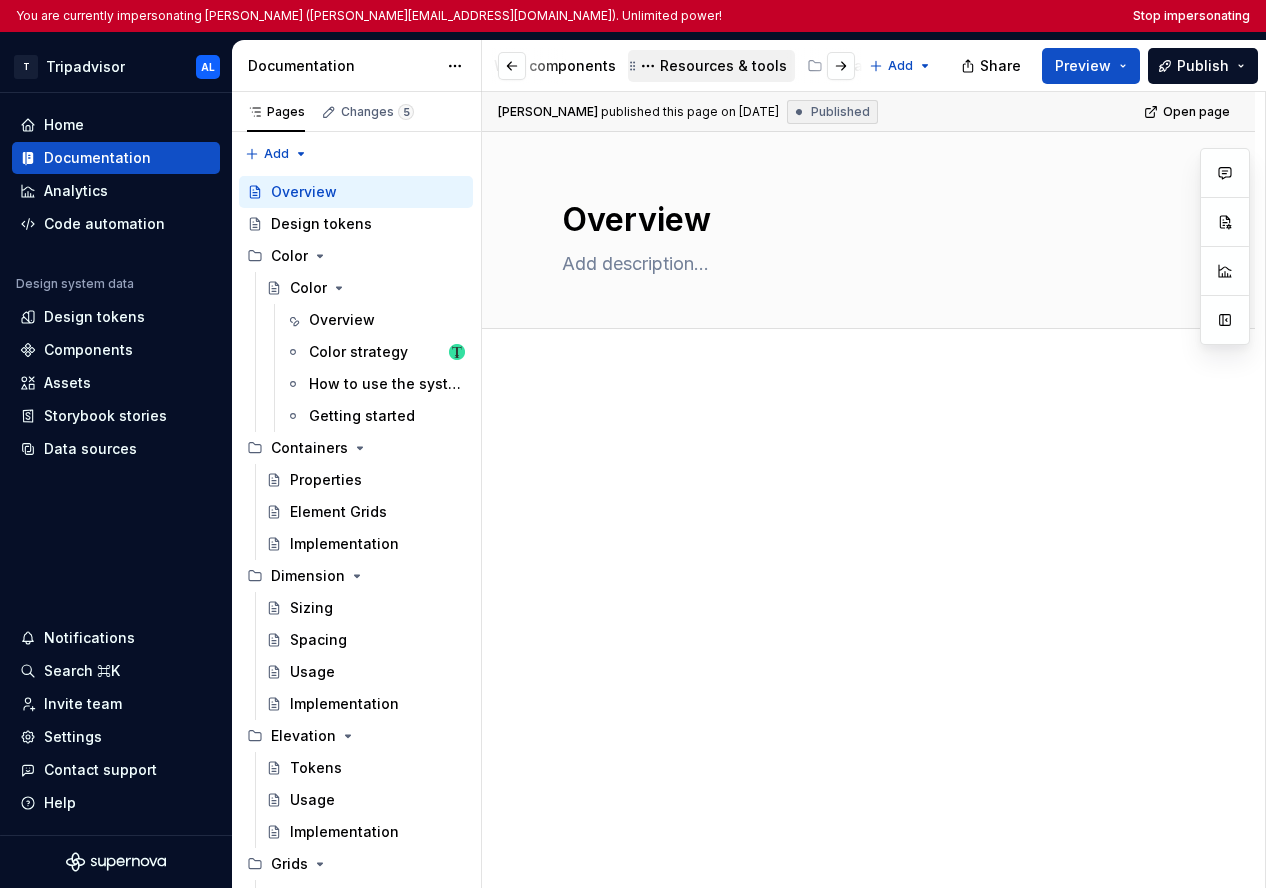 click on "Resources & tools" at bounding box center (723, 66) 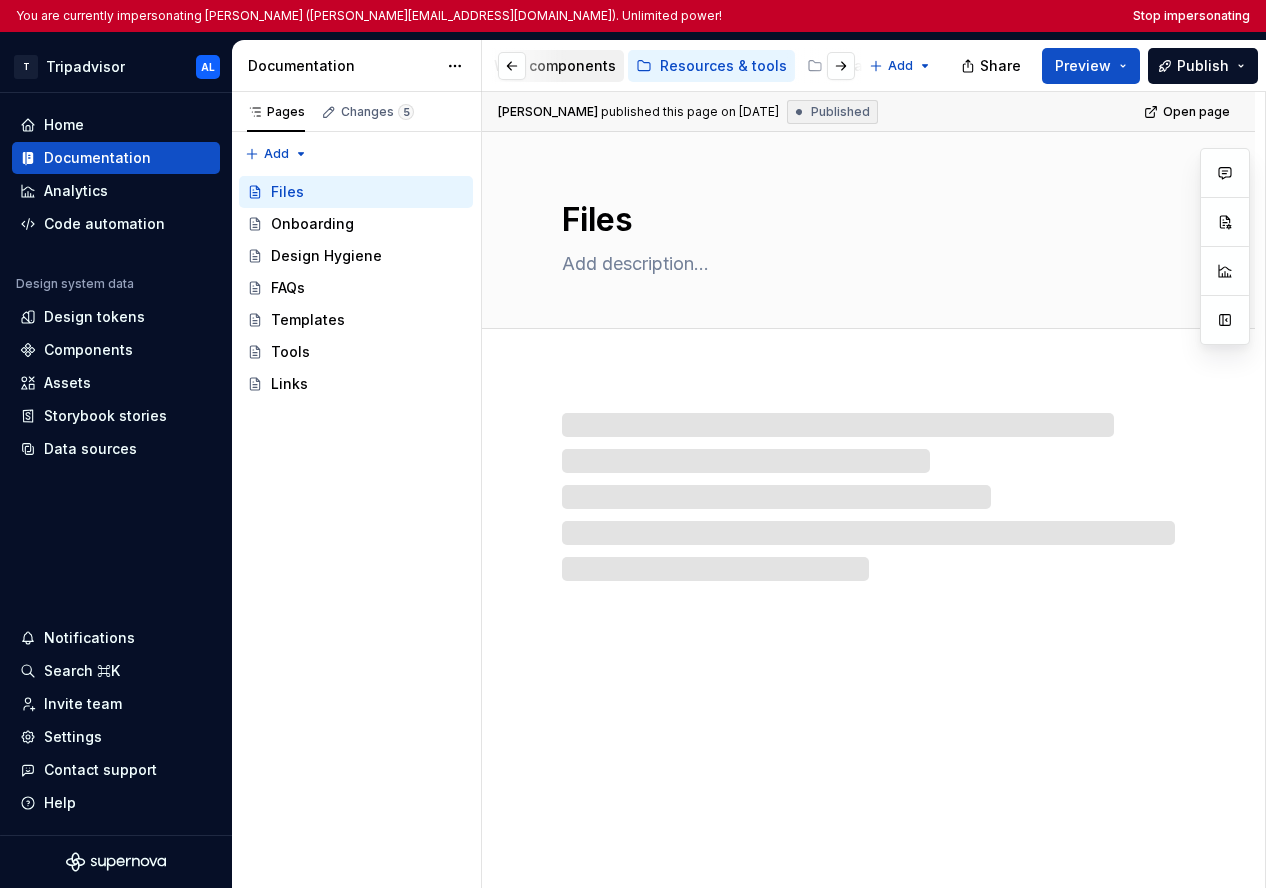 click on "Web components" at bounding box center [555, 66] 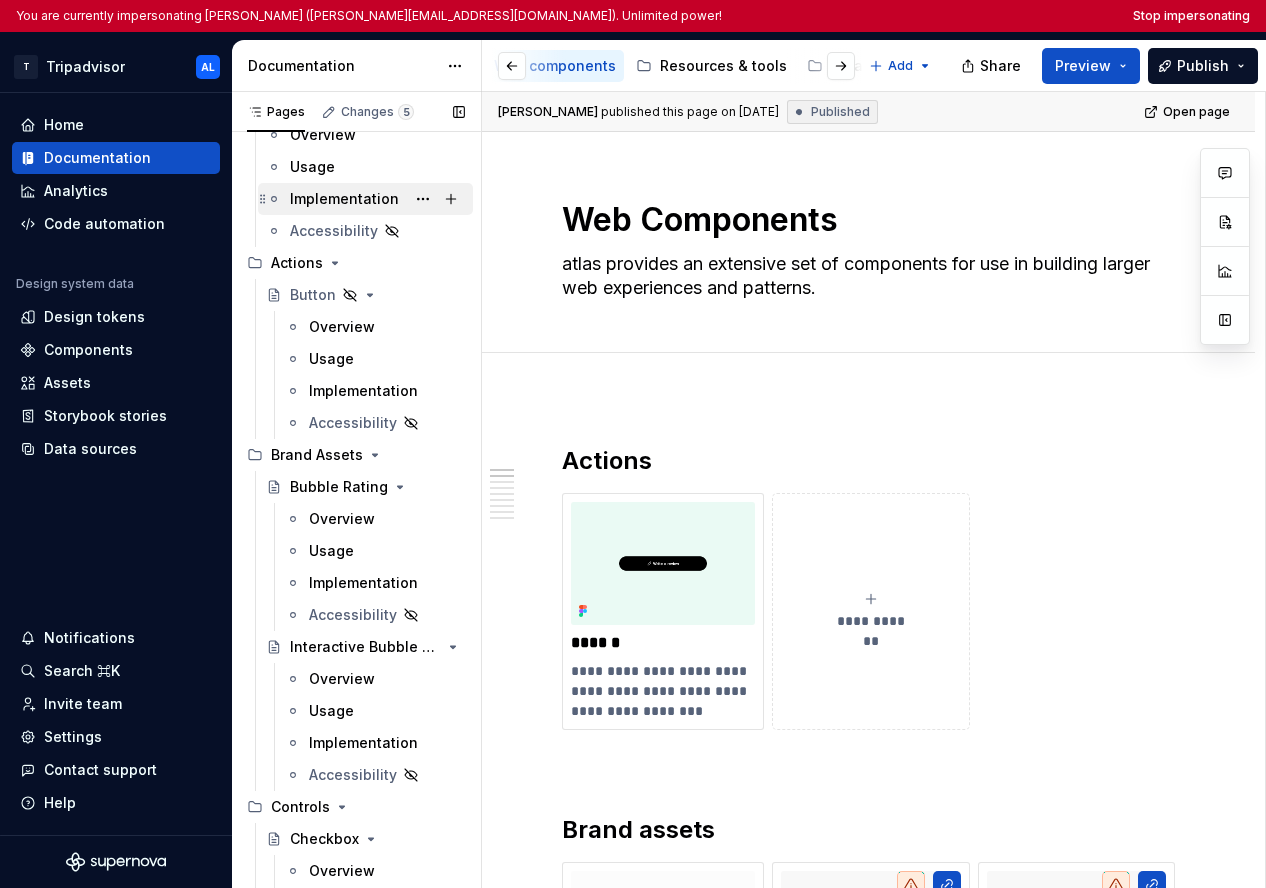 scroll, scrollTop: 391, scrollLeft: 0, axis: vertical 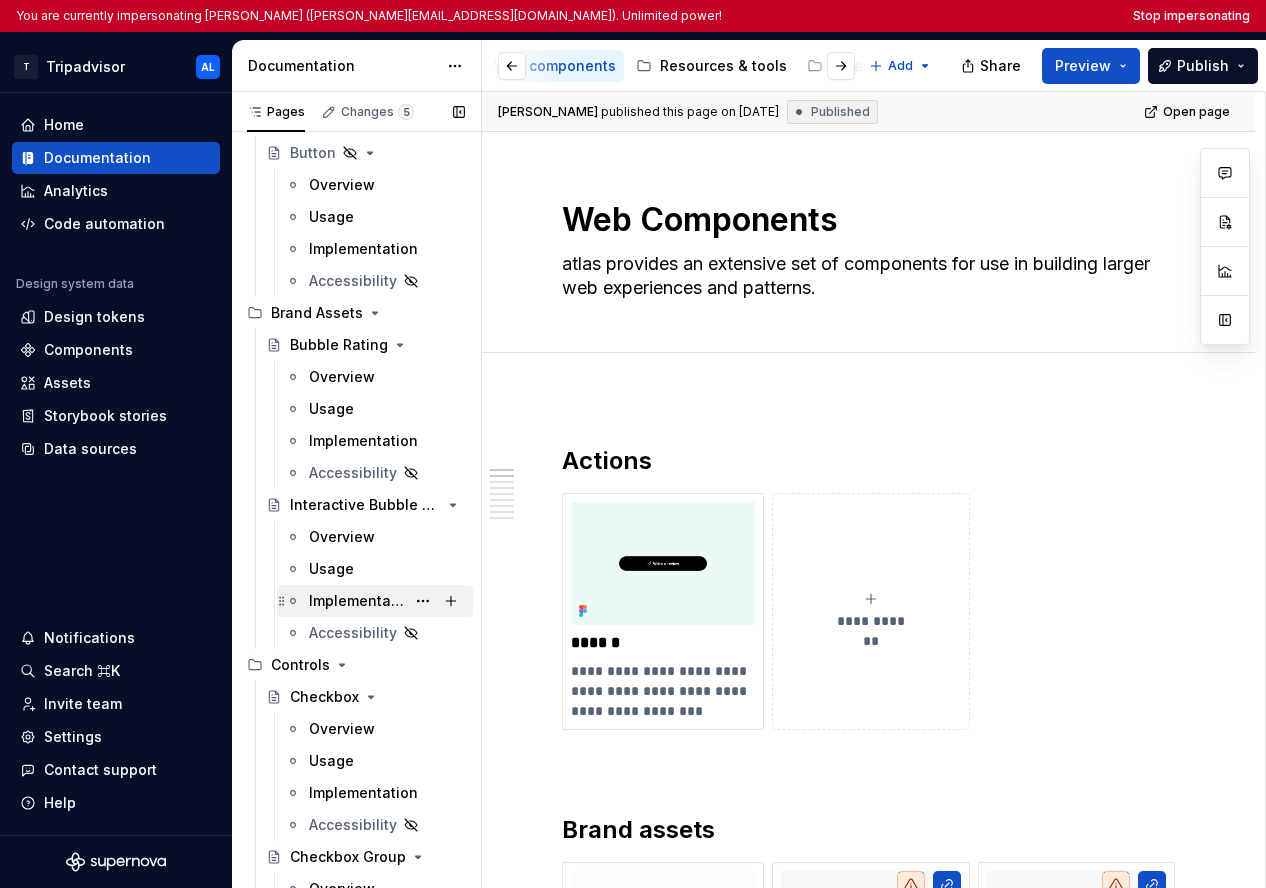 click on "Implementation" at bounding box center (357, 601) 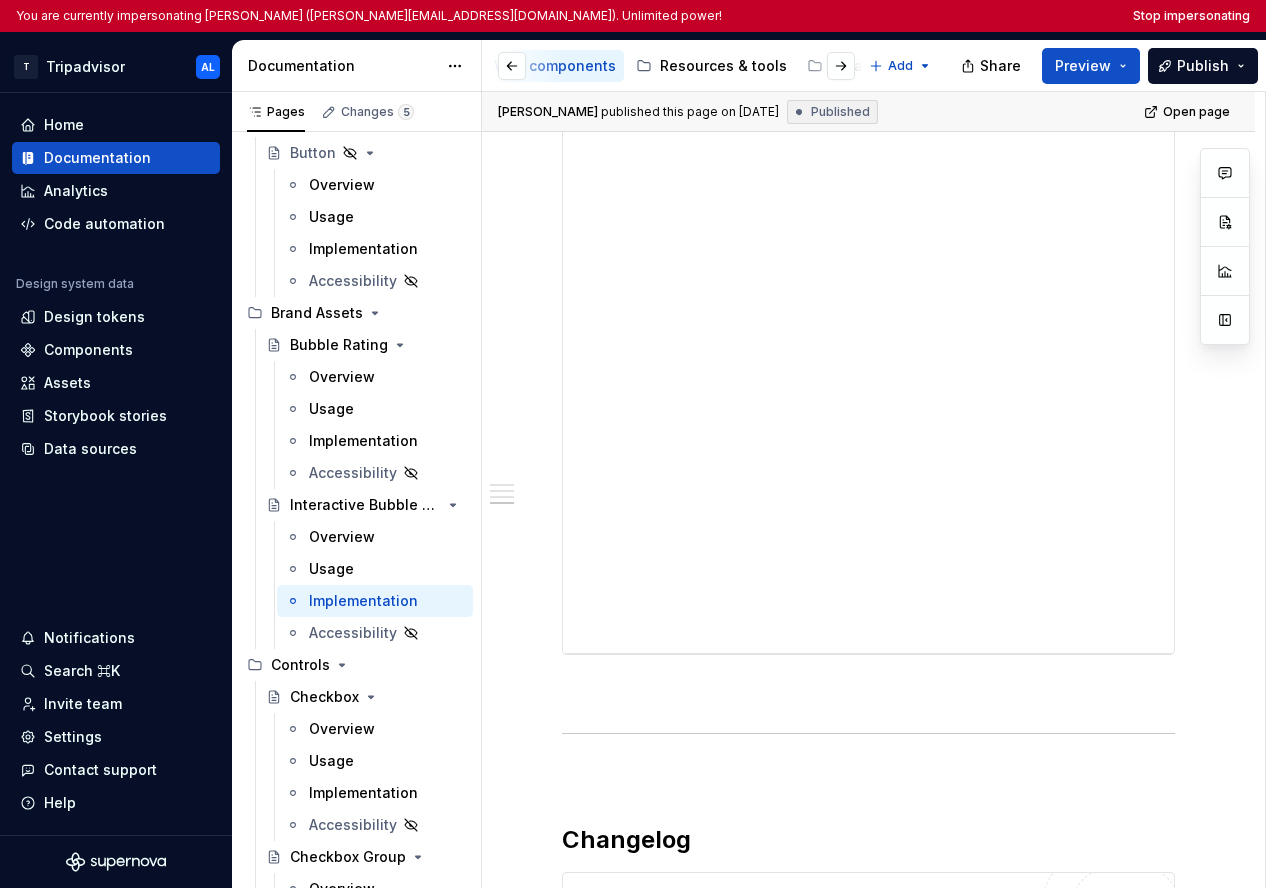 scroll, scrollTop: 1847, scrollLeft: 0, axis: vertical 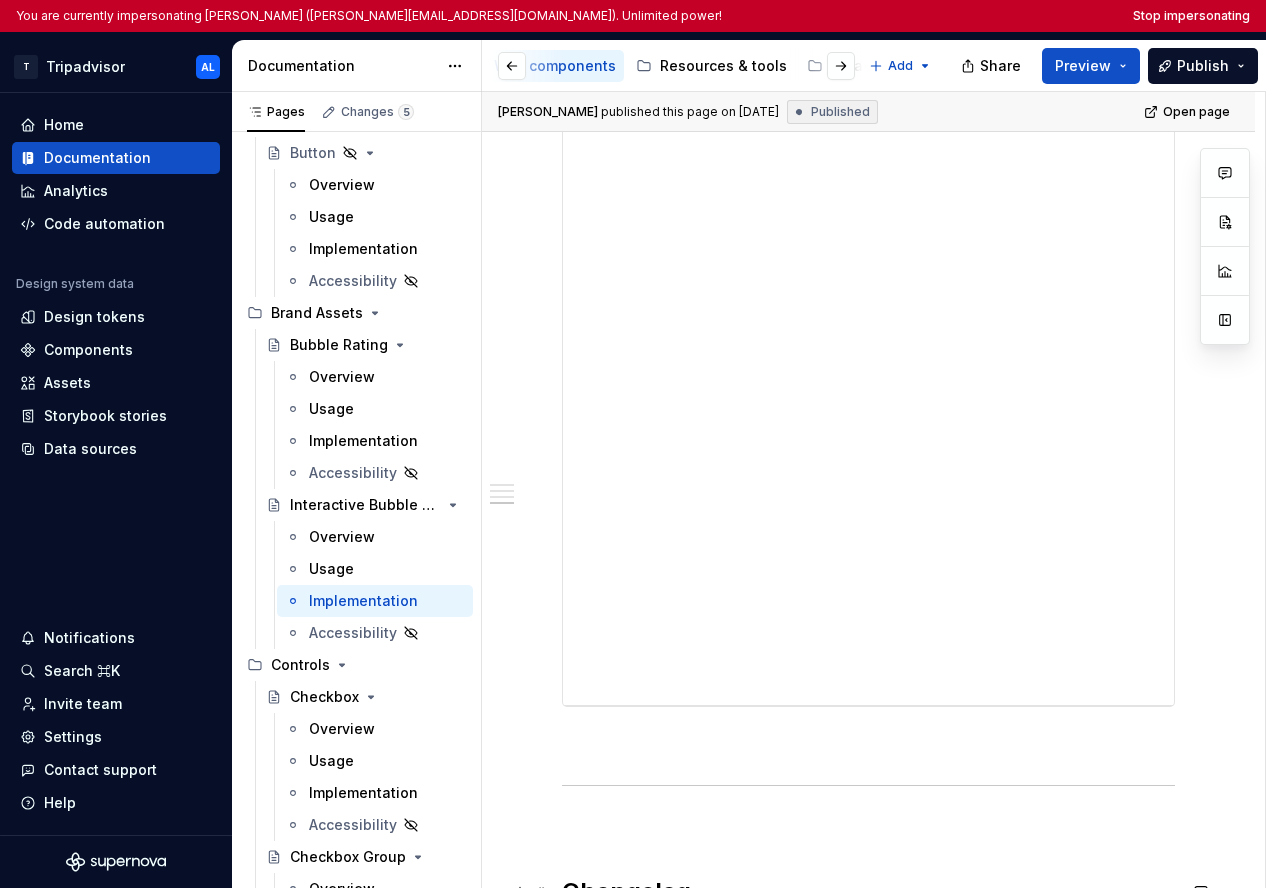 type on "*" 